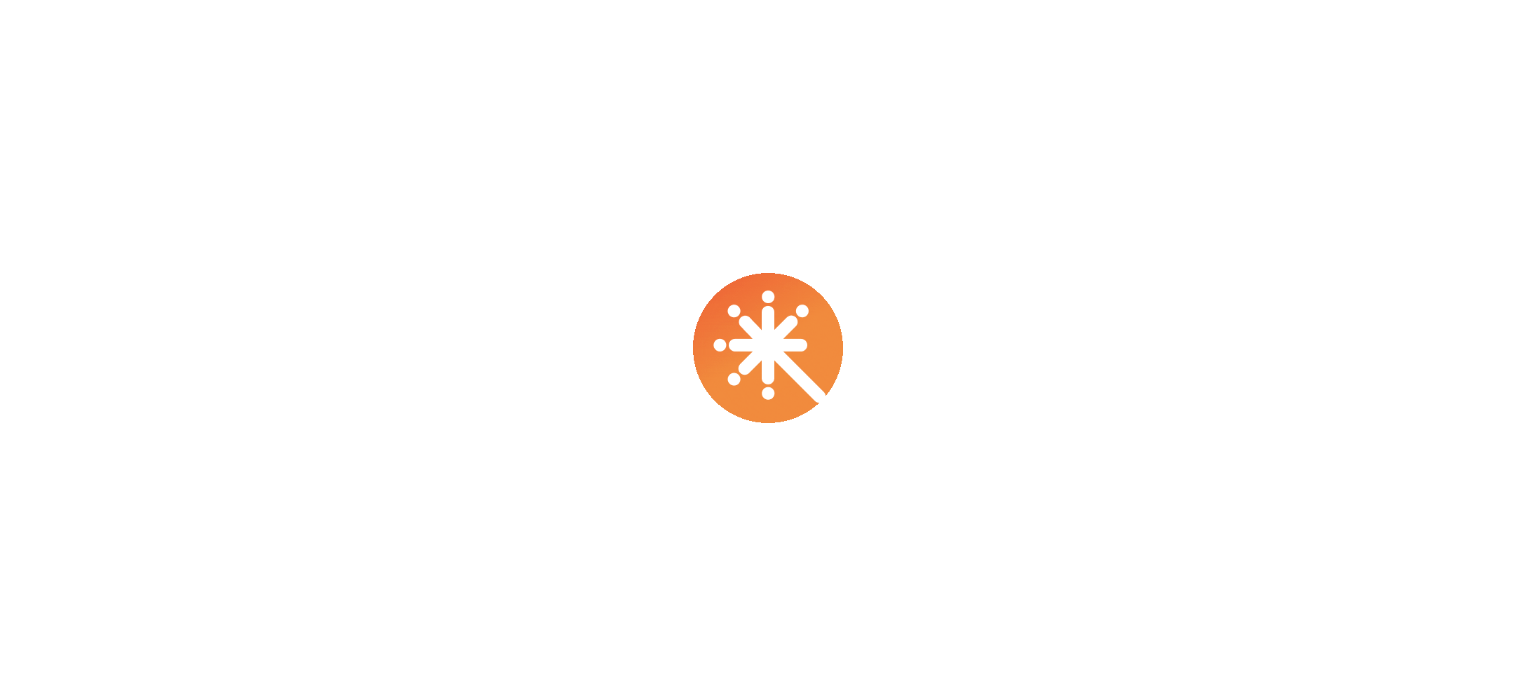 scroll, scrollTop: 0, scrollLeft: 0, axis: both 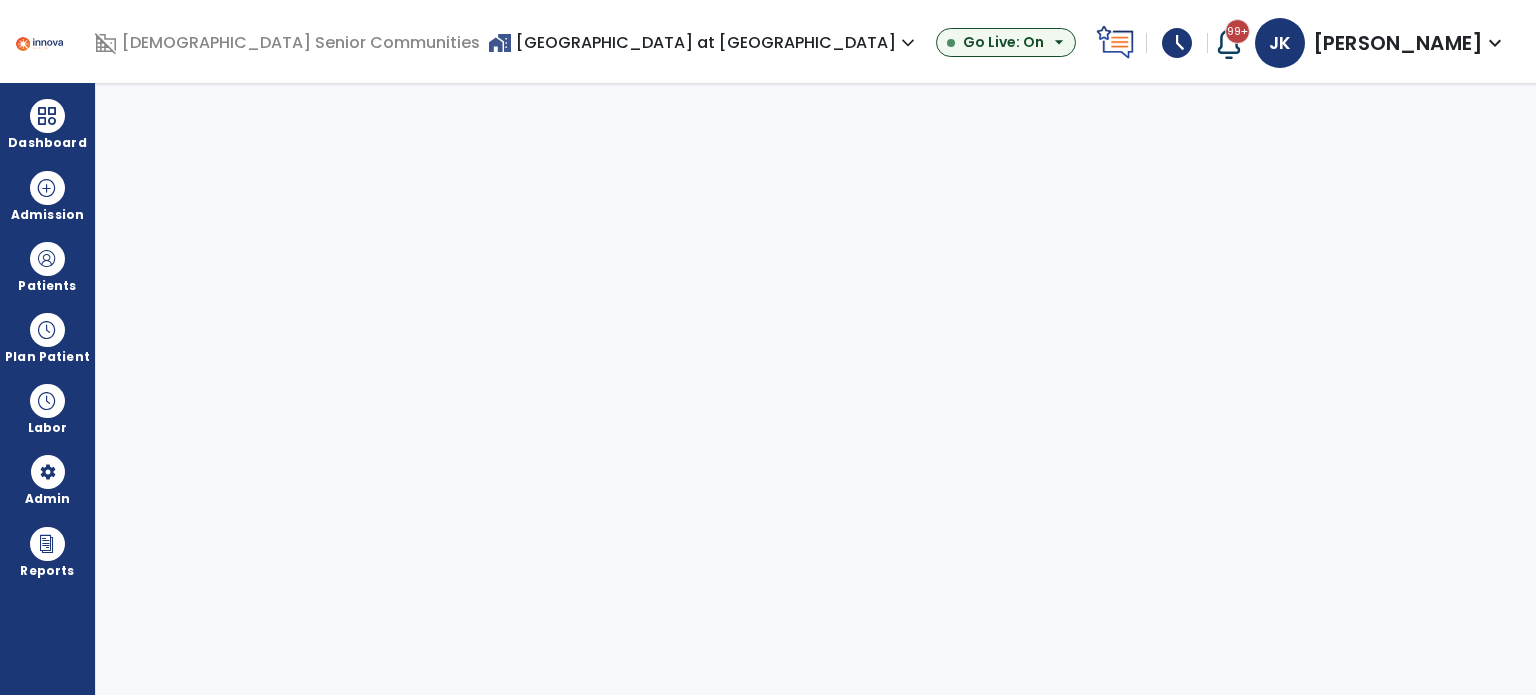 select on "***" 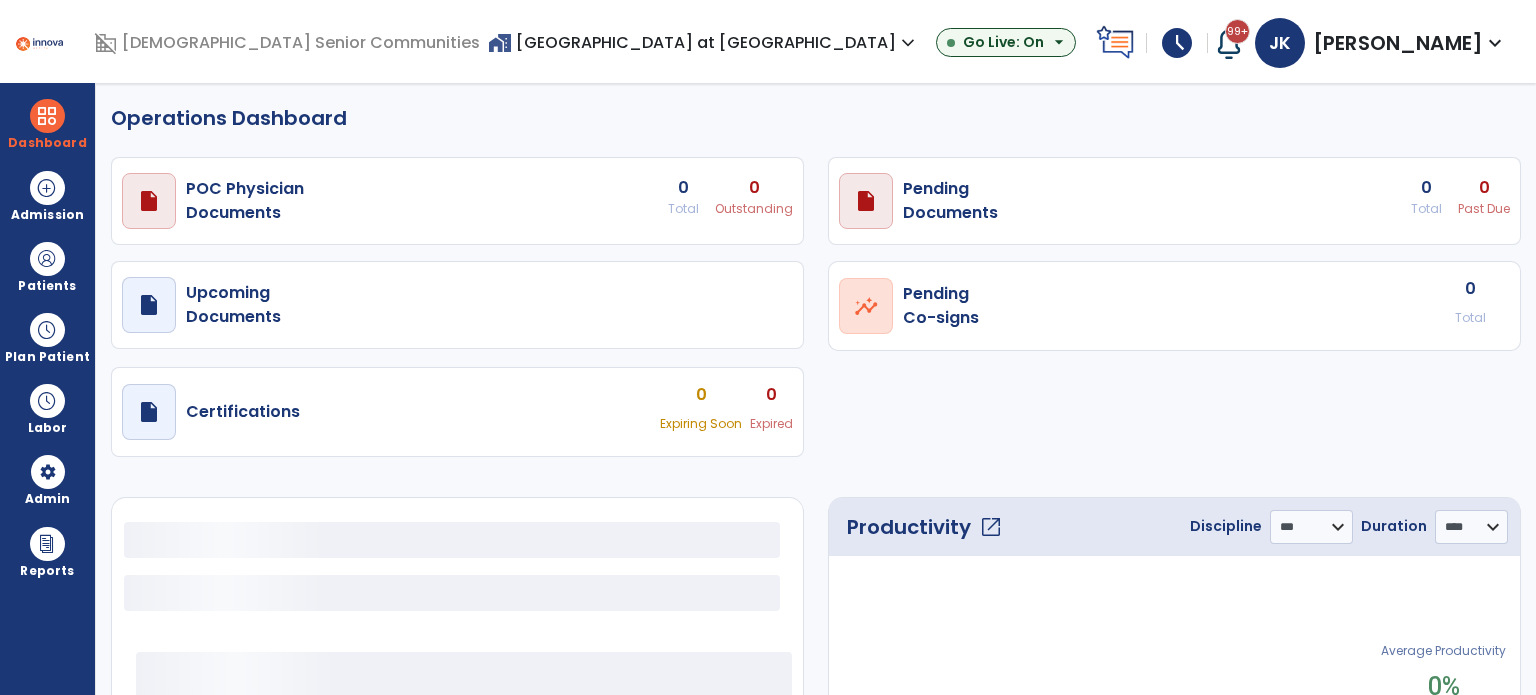 select on "***" 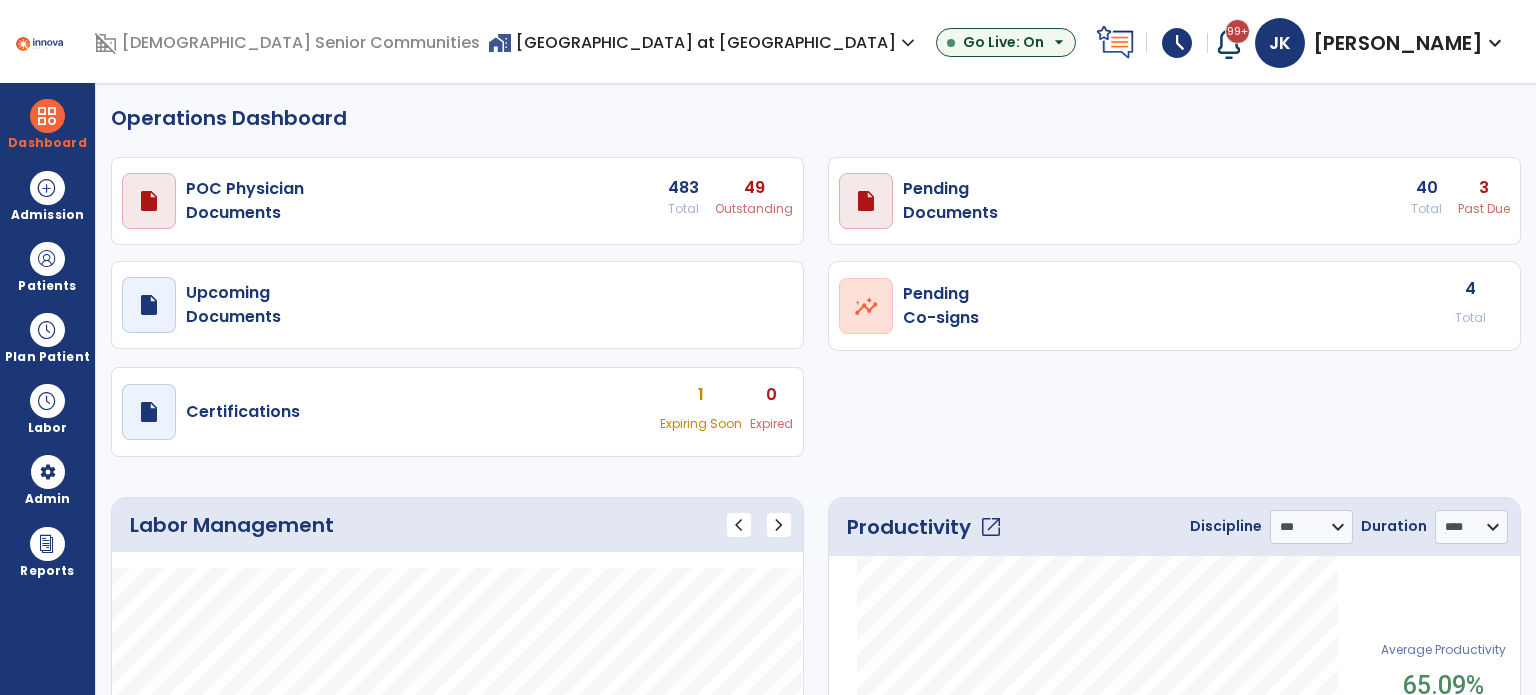 scroll, scrollTop: 0, scrollLeft: 0, axis: both 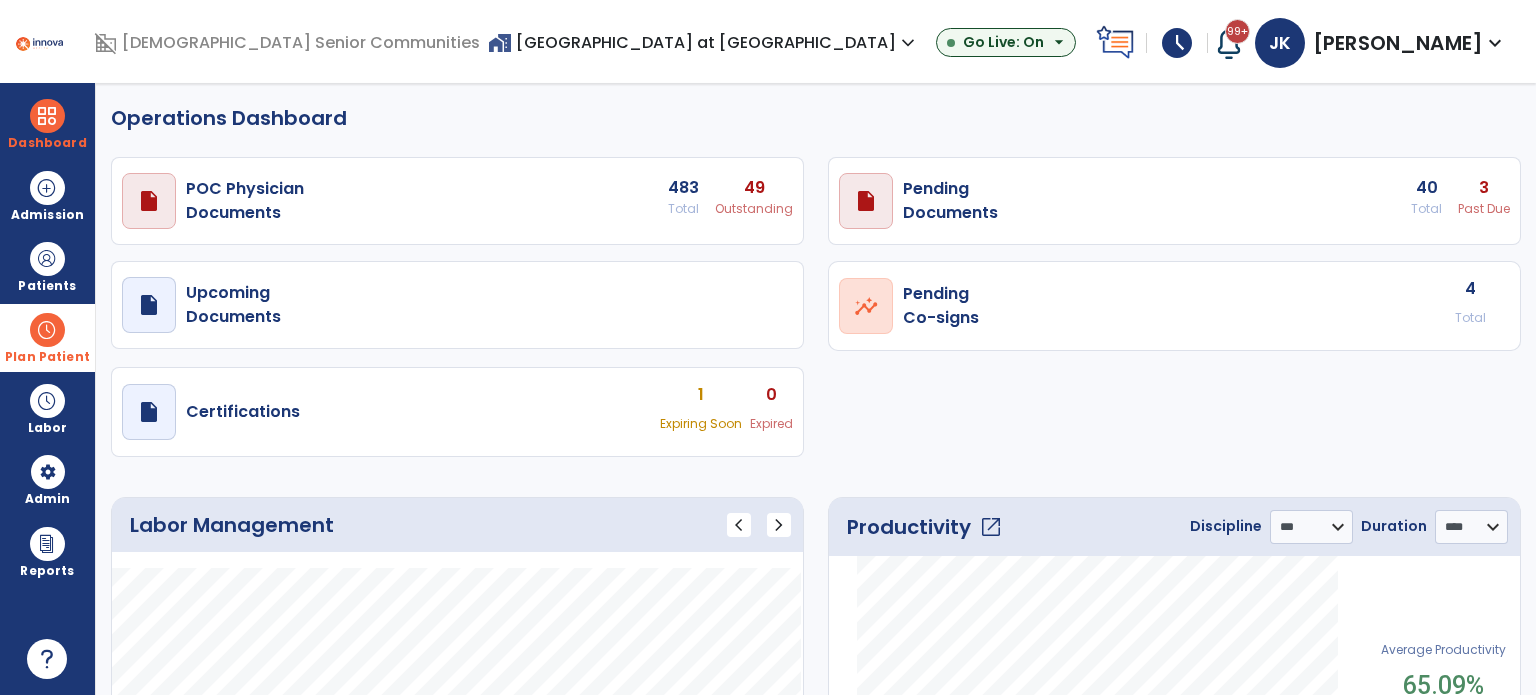 click on "Plan Patient" at bounding box center [47, 266] 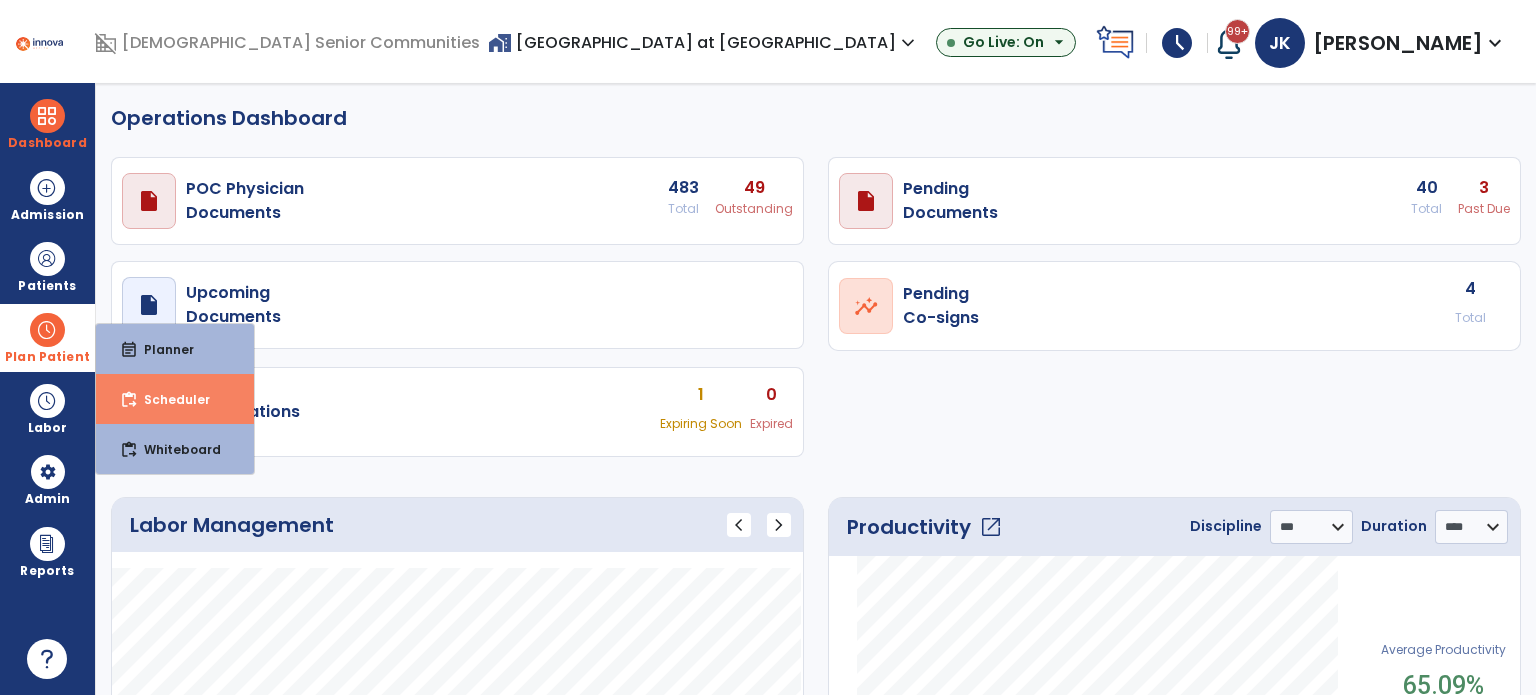 click on "Scheduler" at bounding box center [169, 399] 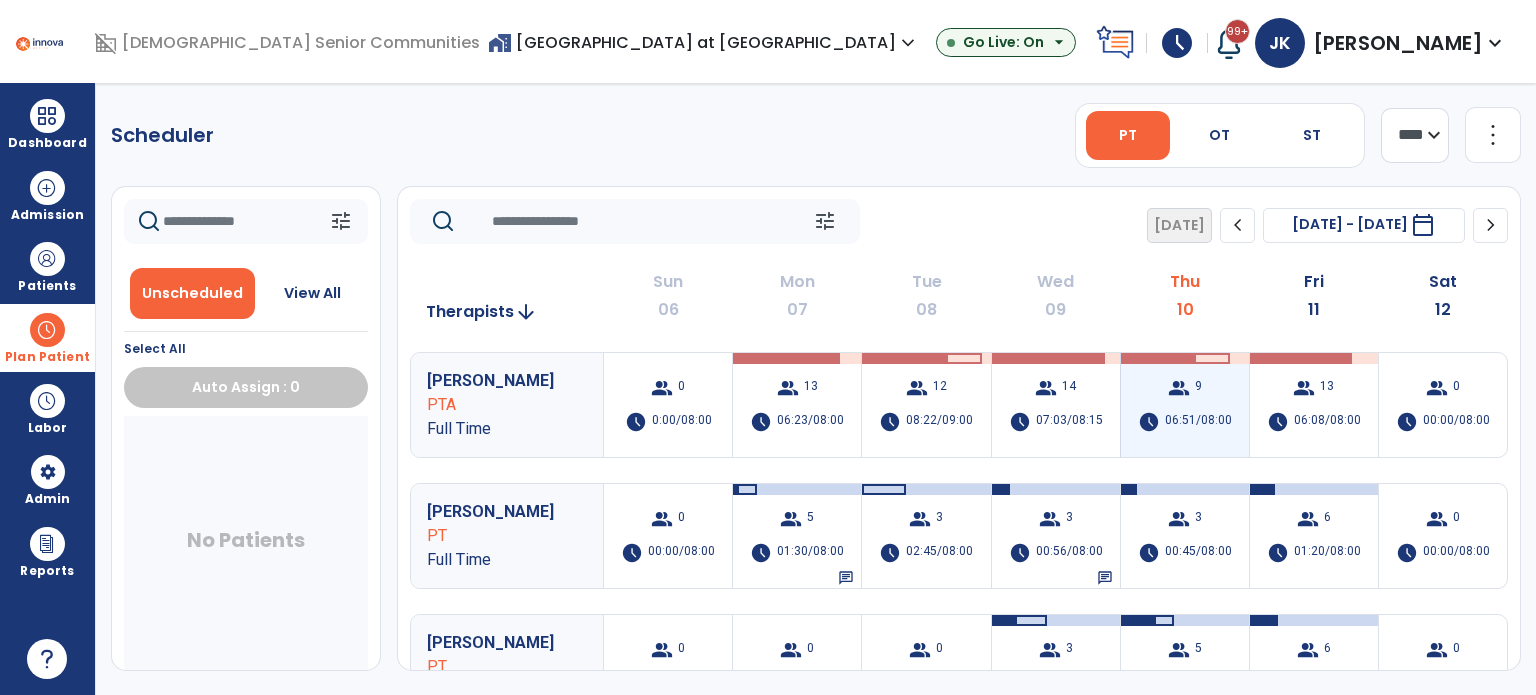 click on "group  9  schedule  06:51/08:00" at bounding box center [1185, 405] 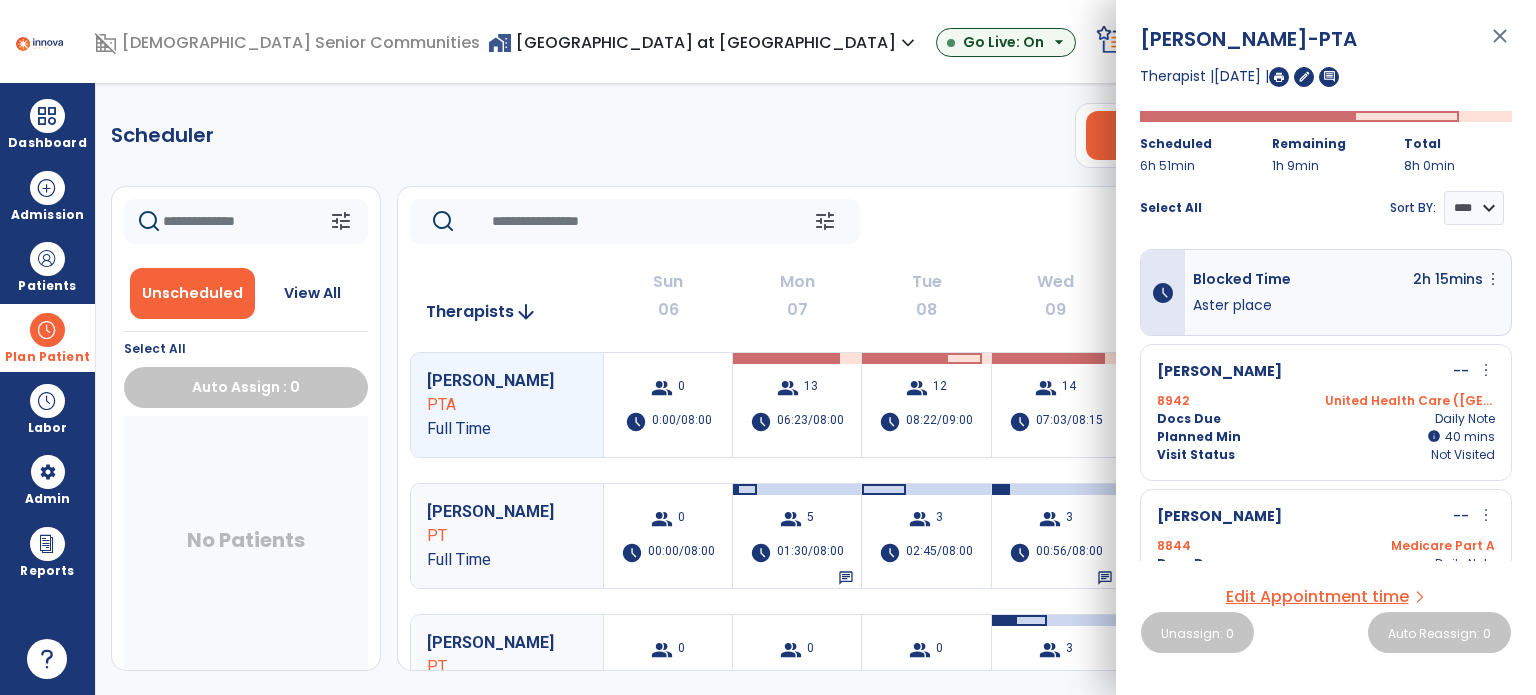 click on "close" at bounding box center (1500, 45) 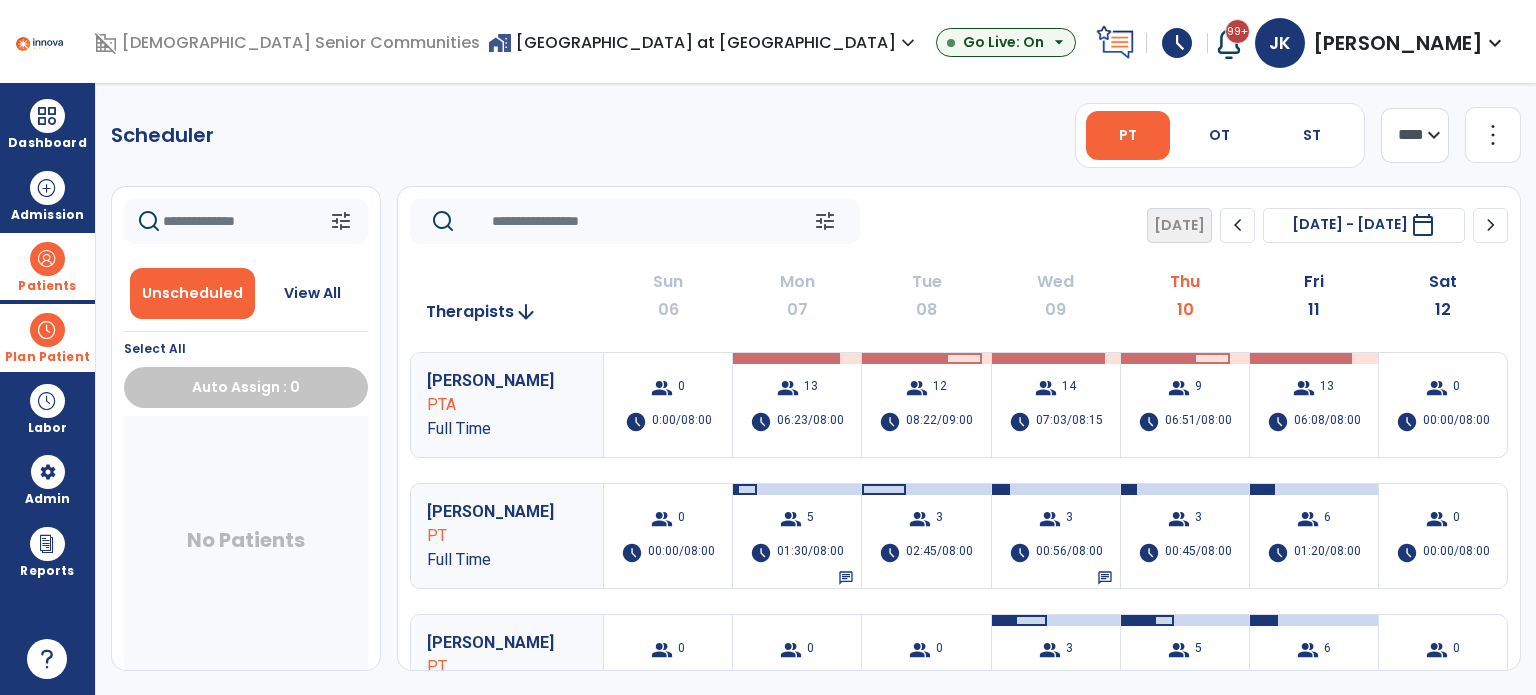 click on "Patients" at bounding box center [47, 266] 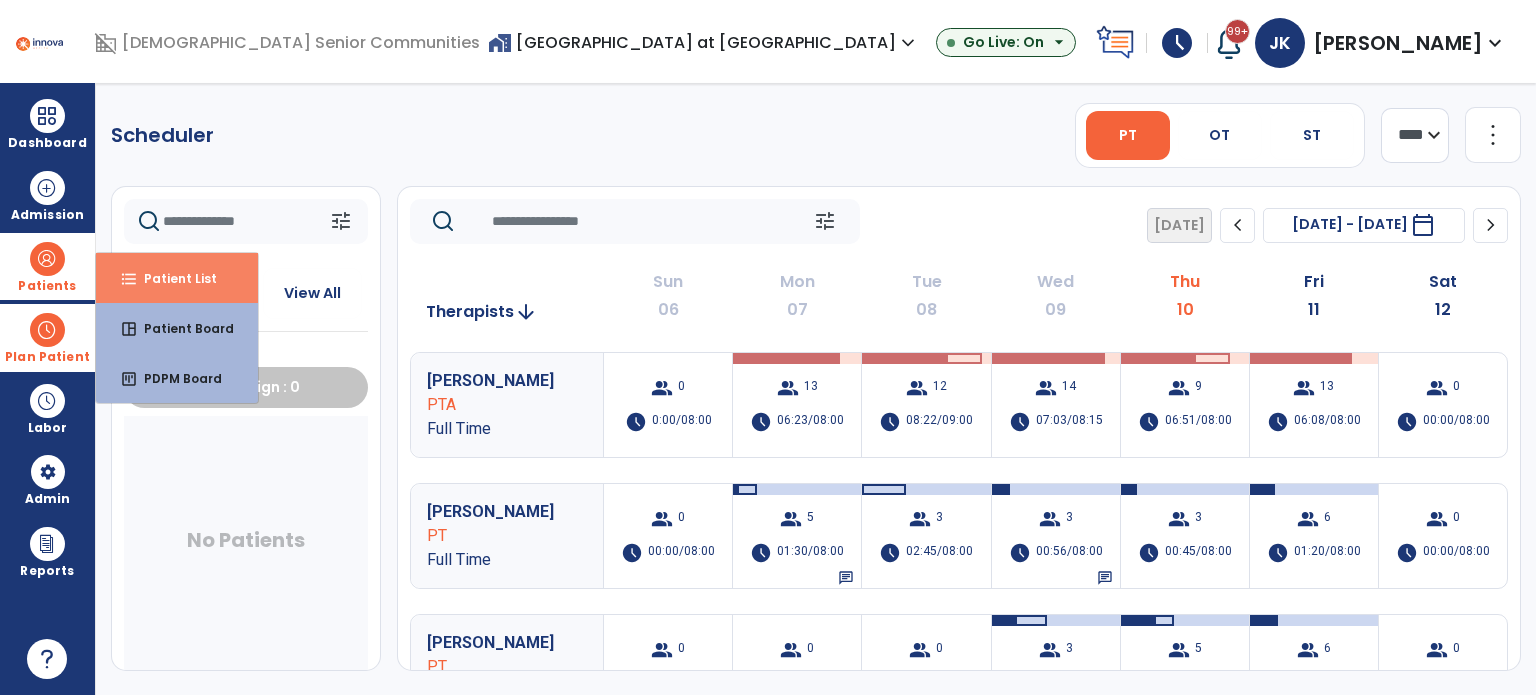 click on "format_list_bulleted  Patient List" at bounding box center (177, 278) 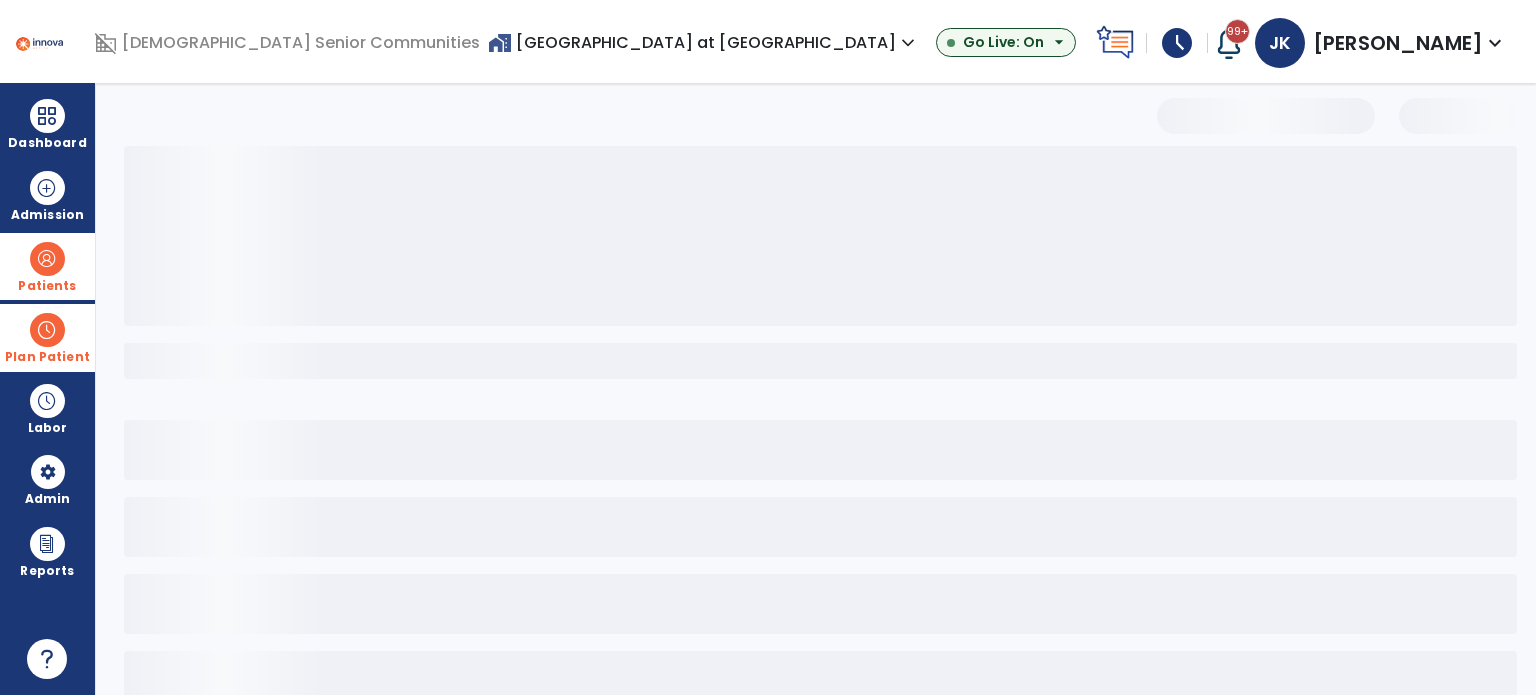select on "***" 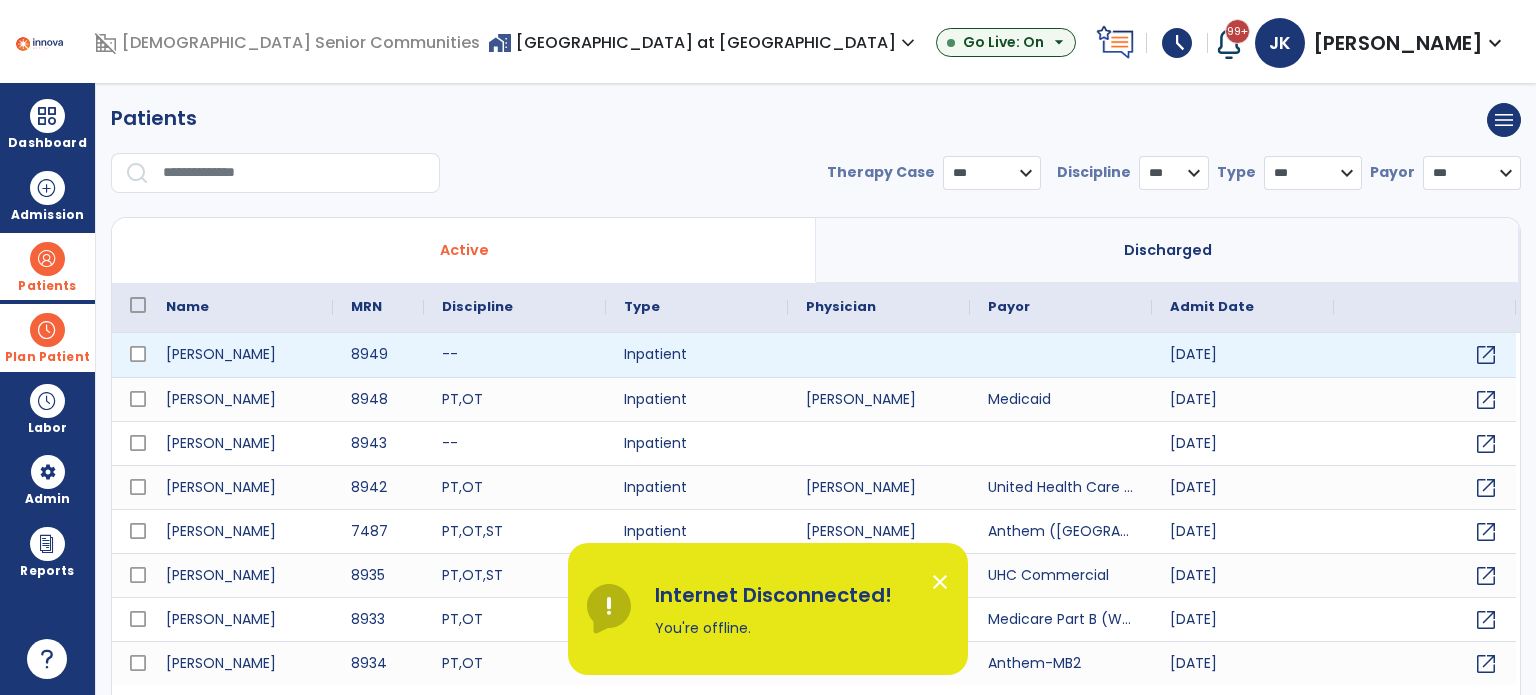 click at bounding box center (1061, 355) 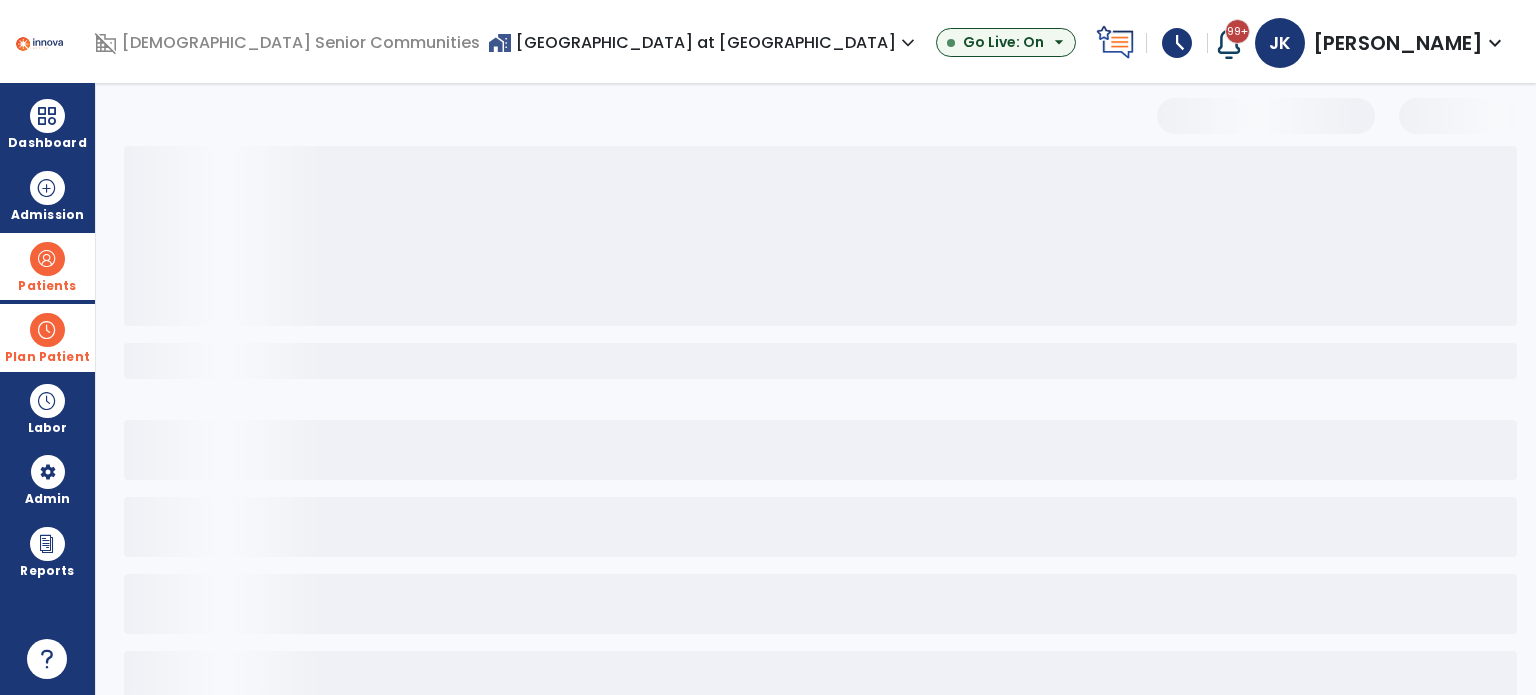 click at bounding box center [47, 330] 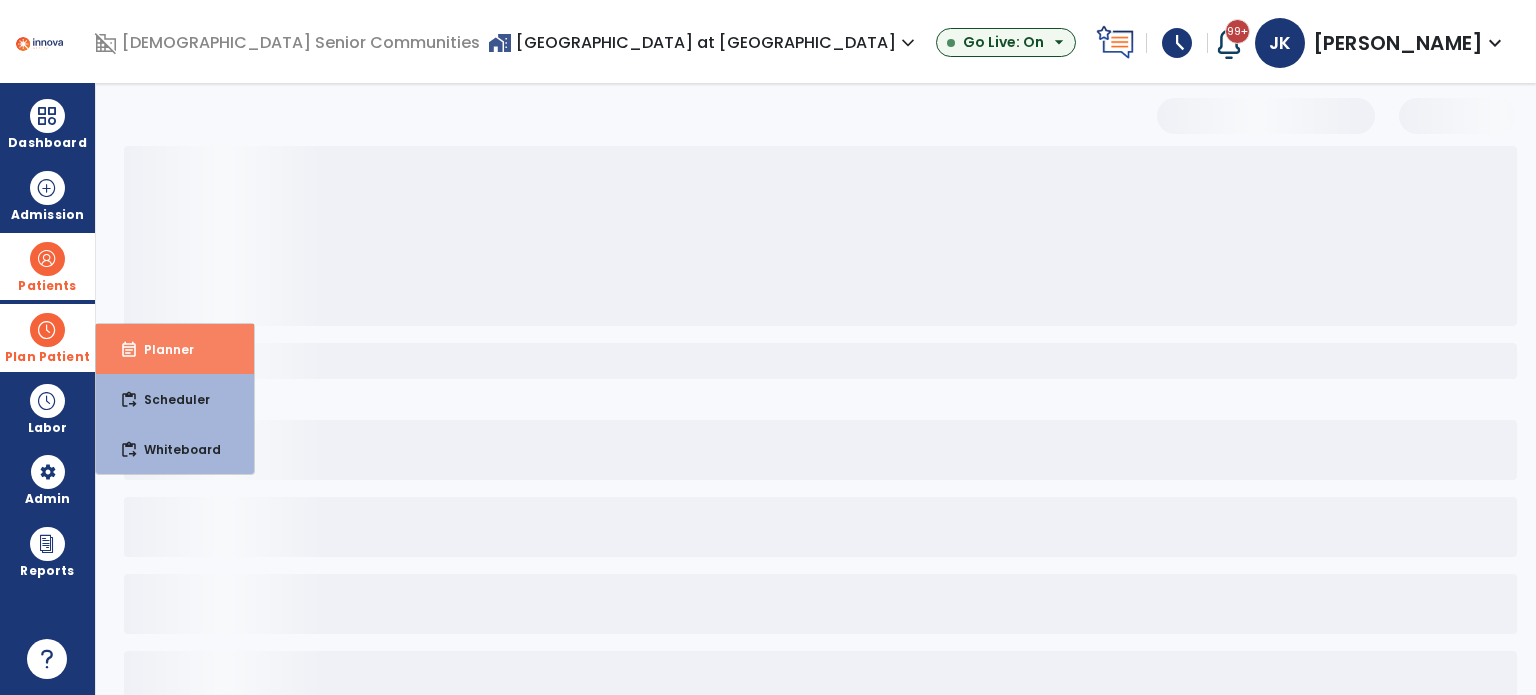 click on "Planner" at bounding box center [161, 349] 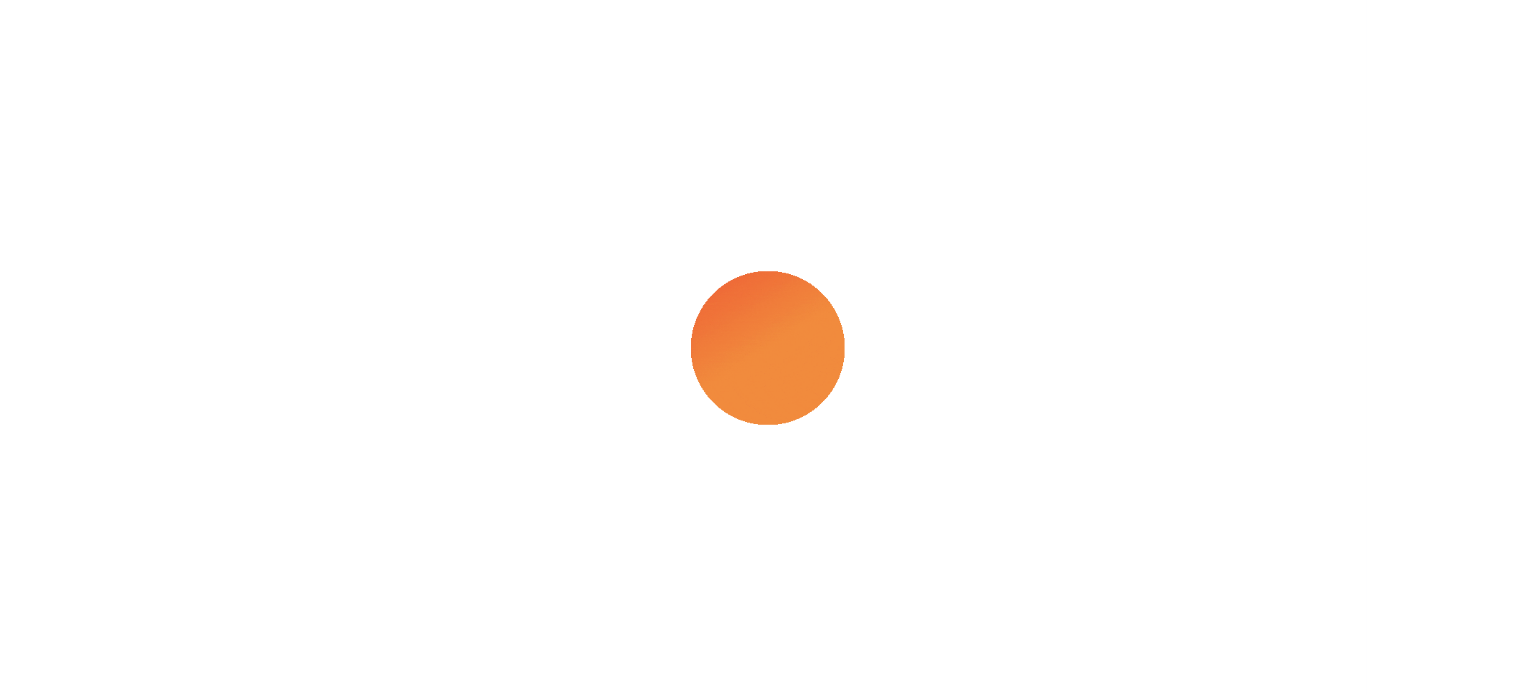 scroll, scrollTop: 0, scrollLeft: 0, axis: both 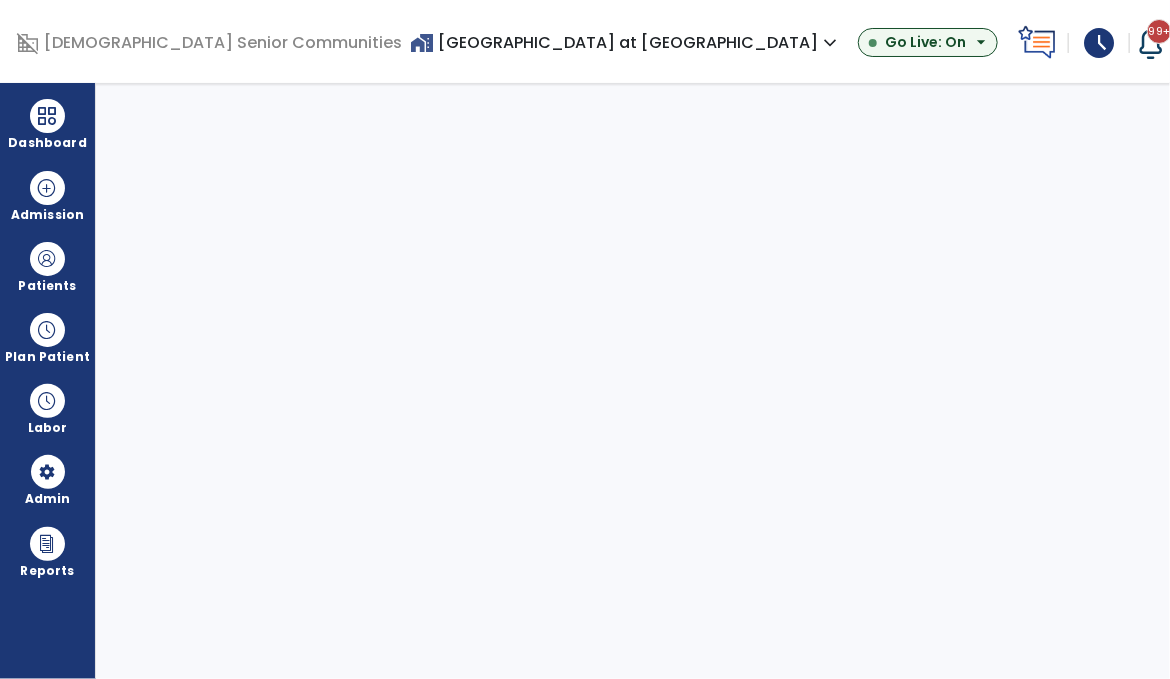 select on "***" 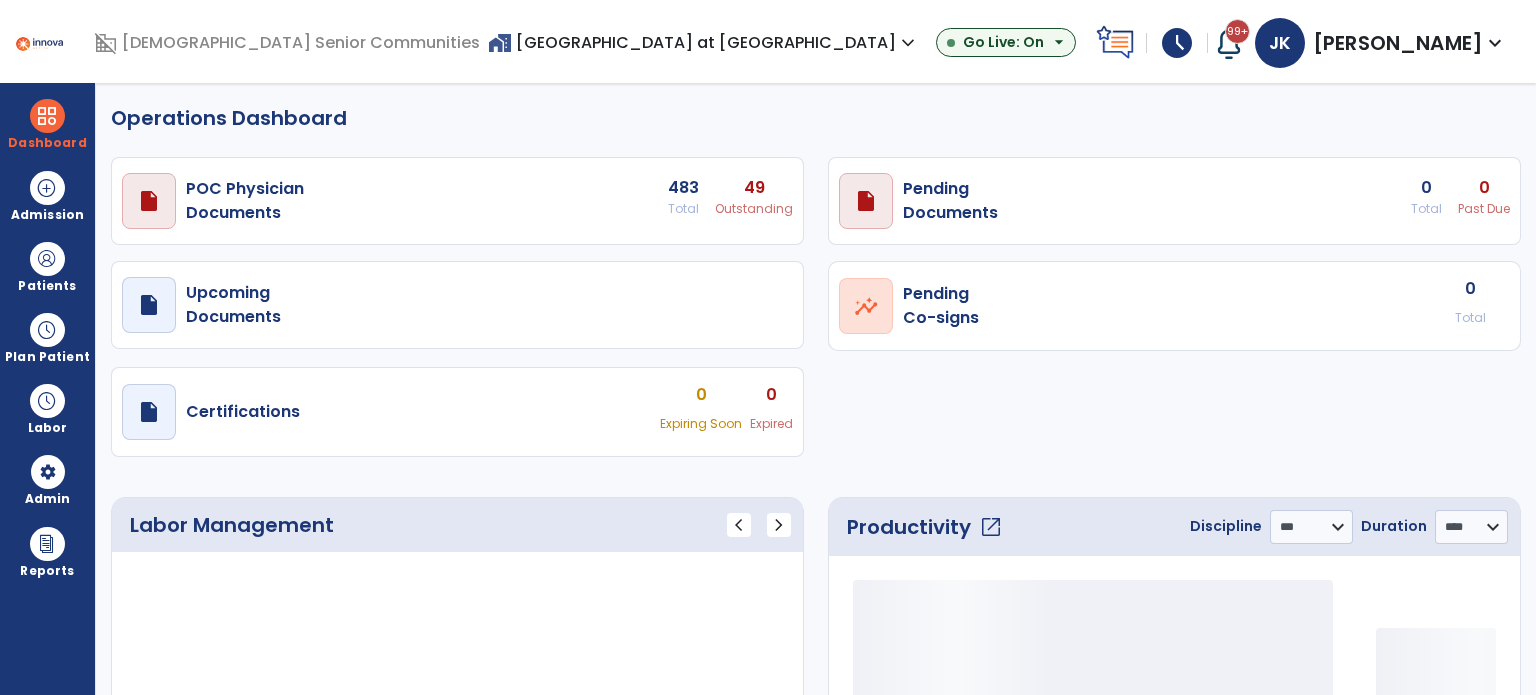 select on "***" 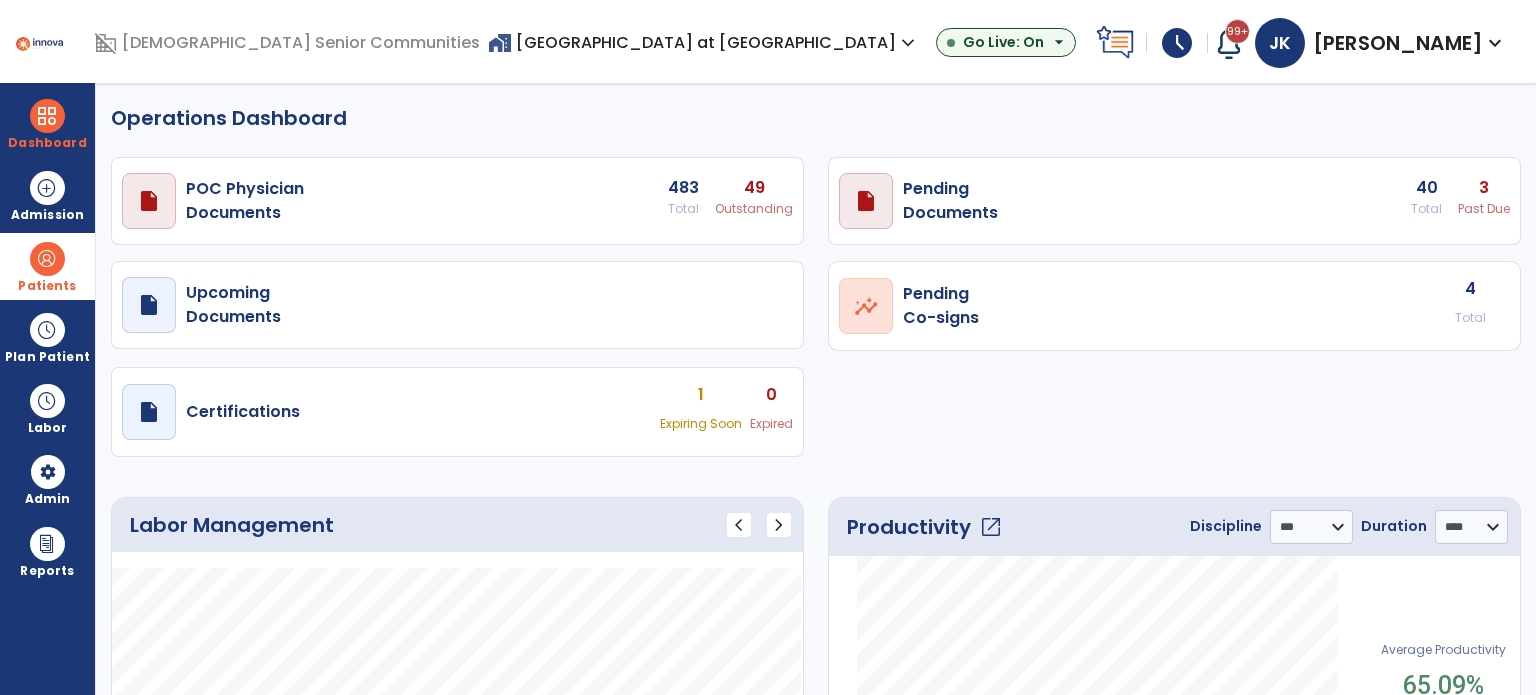 click on "Patients" at bounding box center [47, 286] 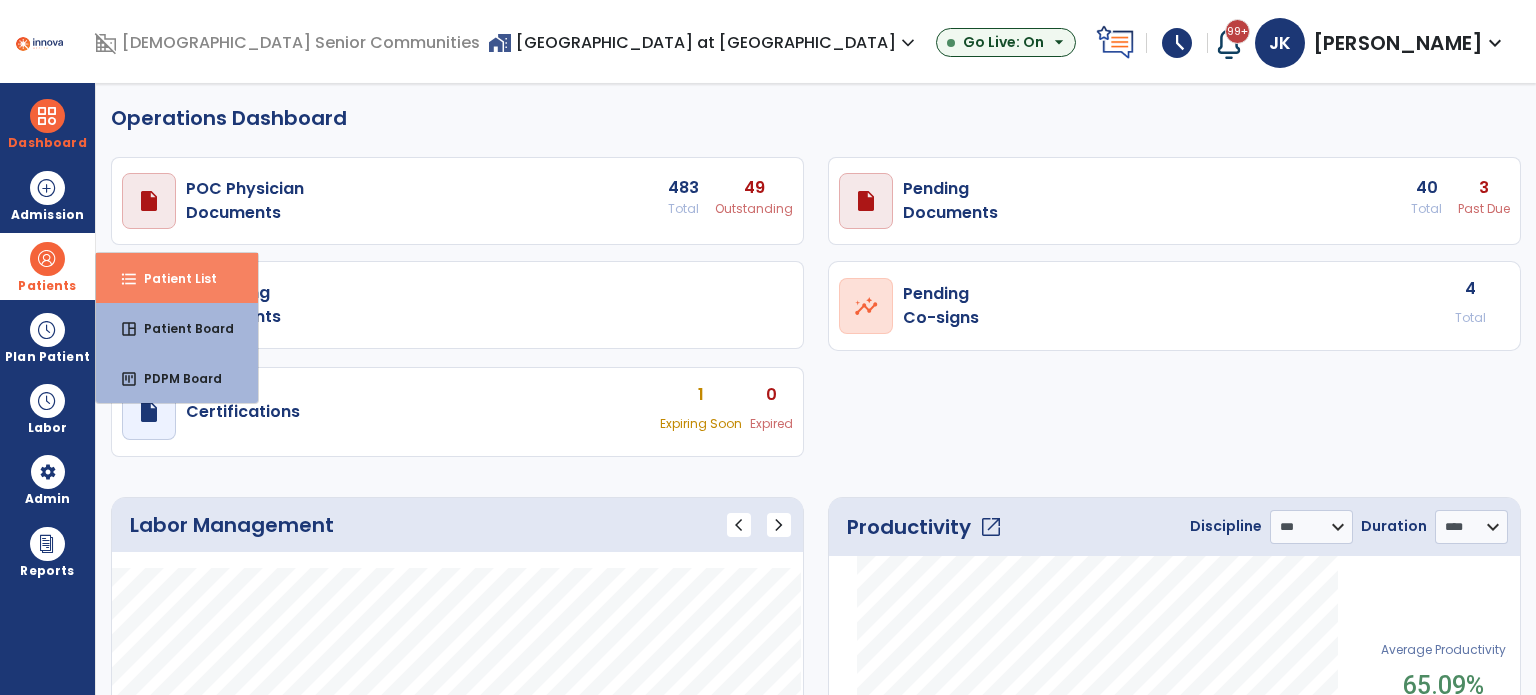 click on "Patient List" at bounding box center [172, 278] 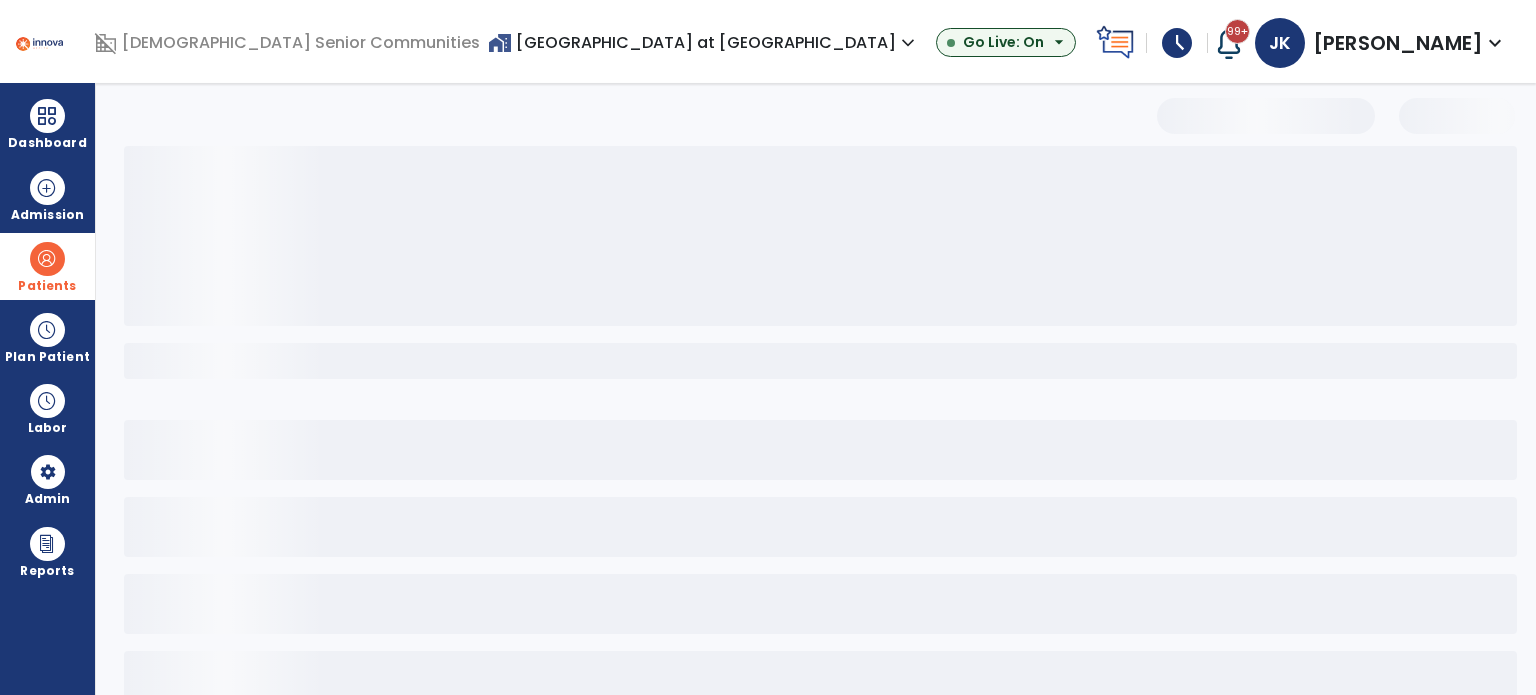 select on "***" 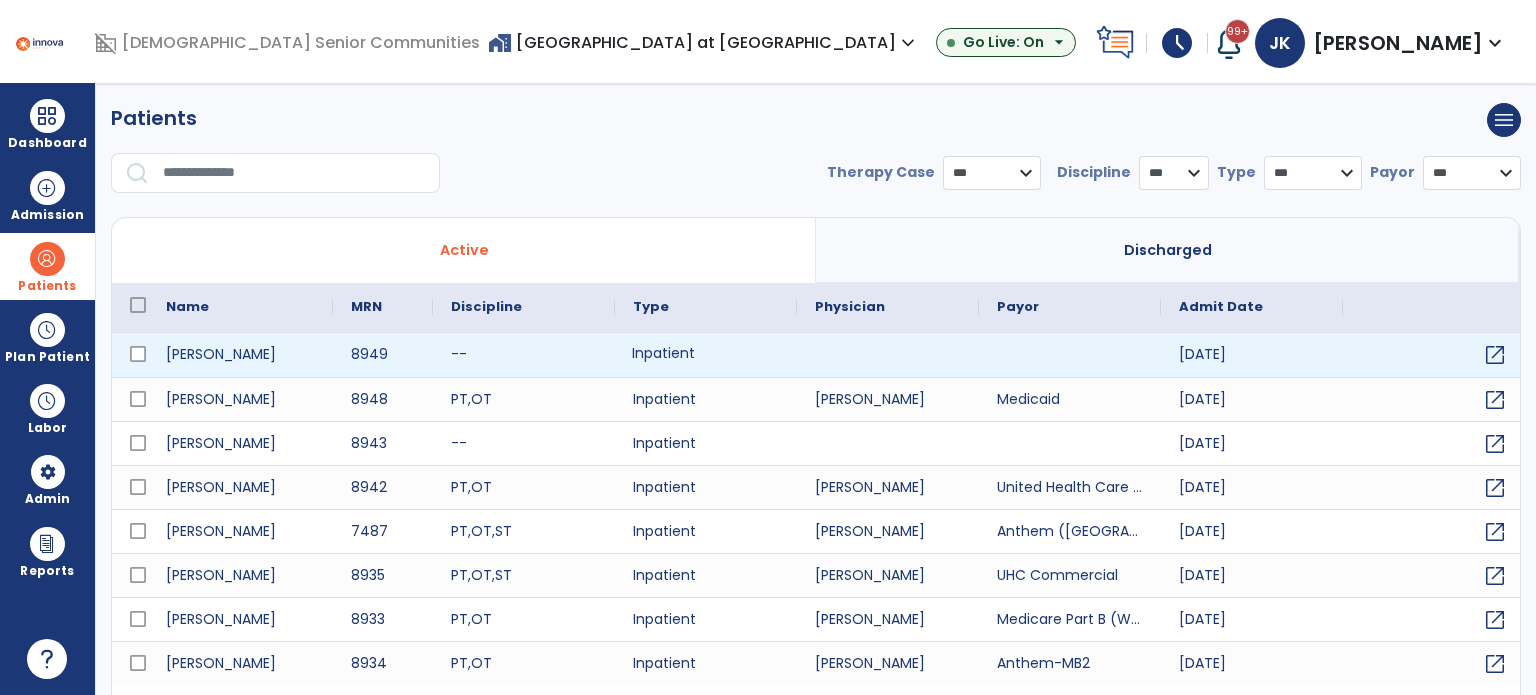 click on "Inpatient" at bounding box center [706, 355] 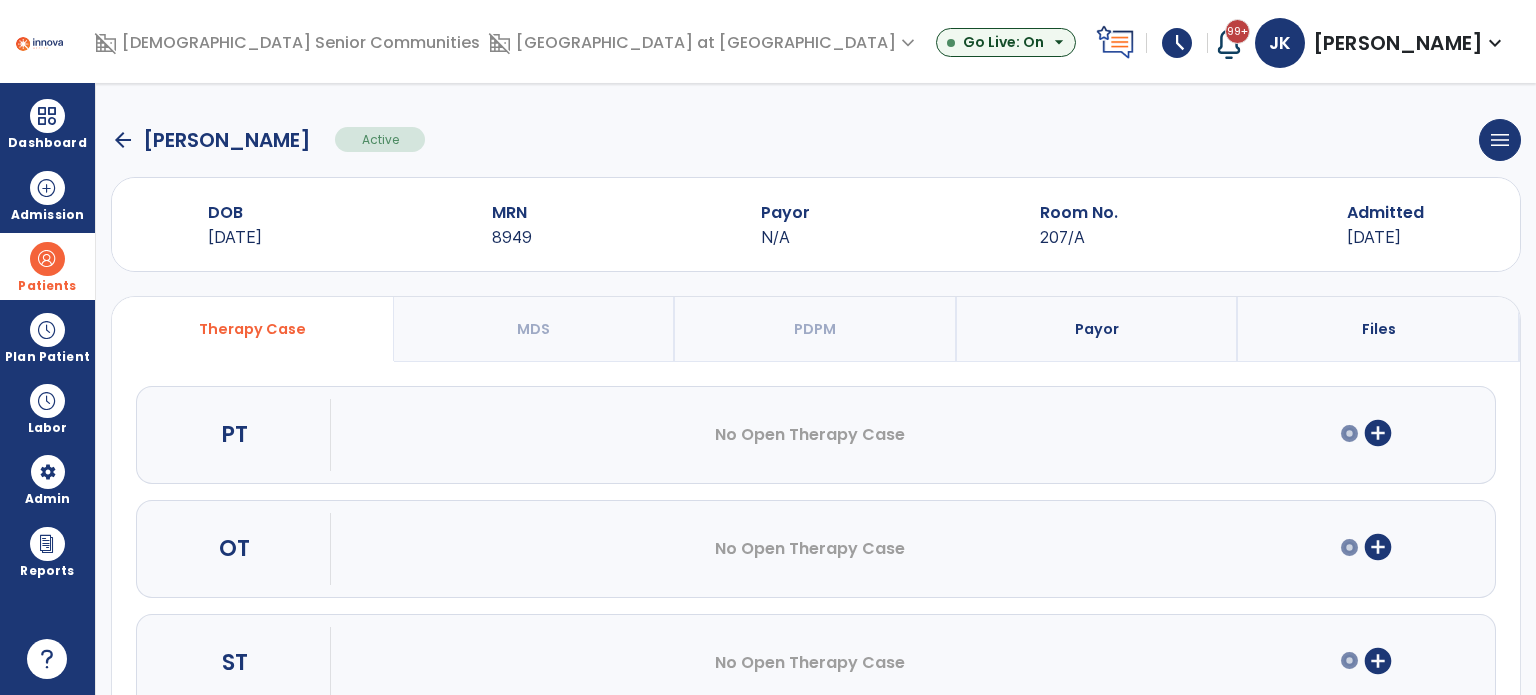 click on "Payor" at bounding box center [1097, 329] 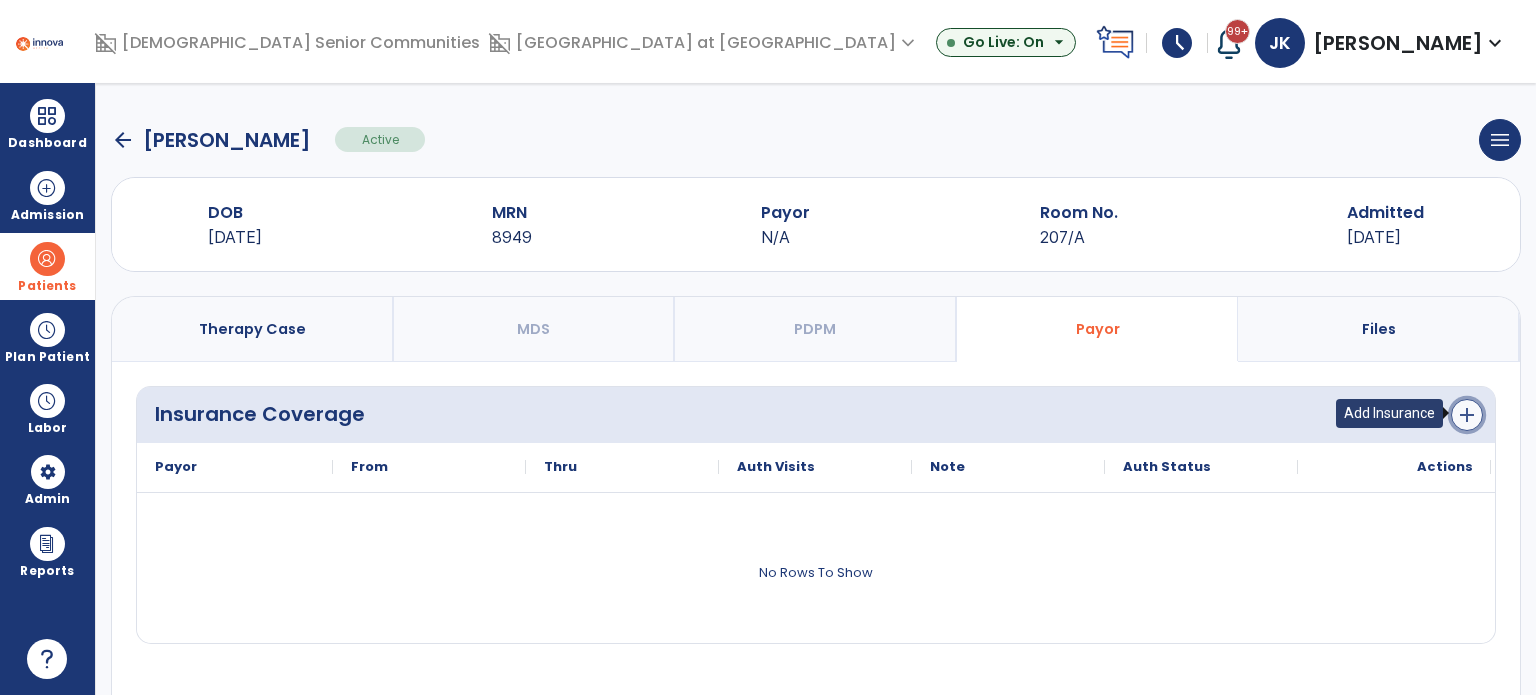 click on "add" 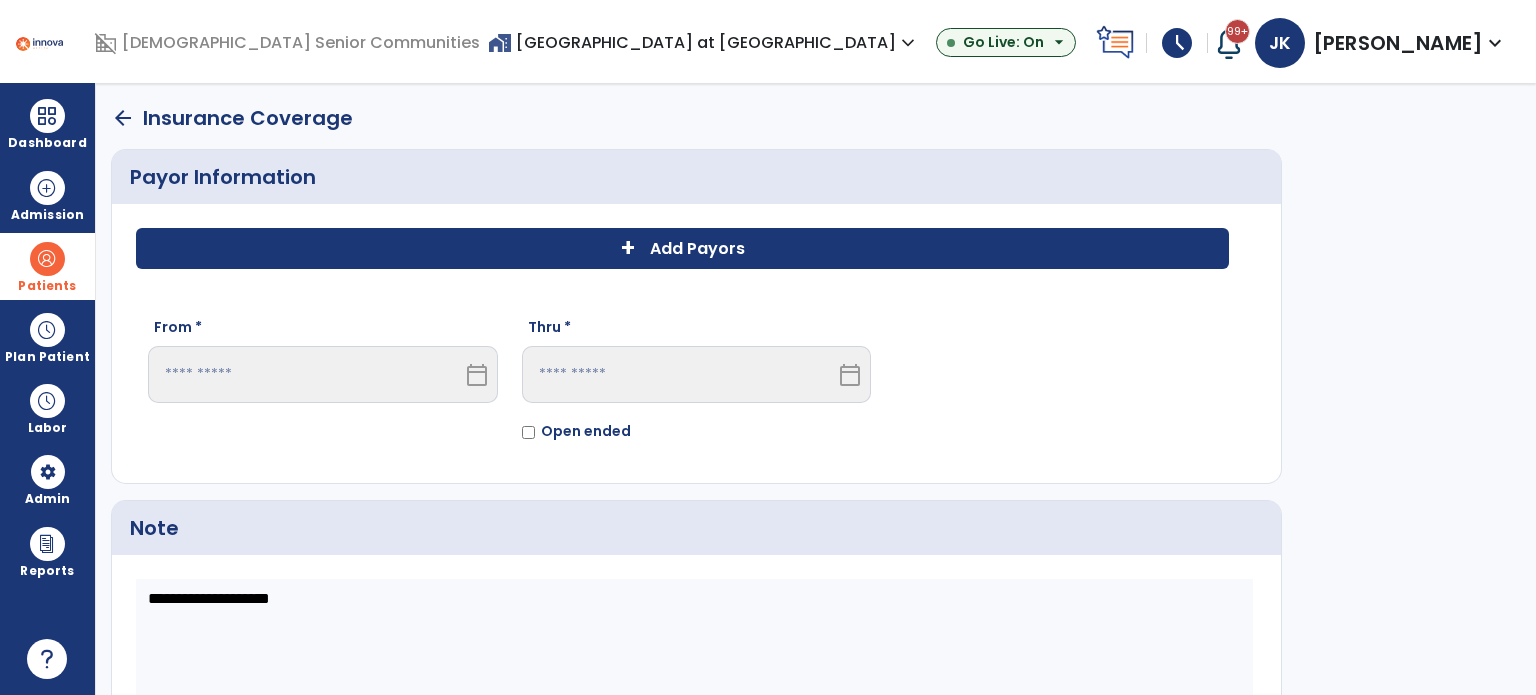 click on "Add Payors" 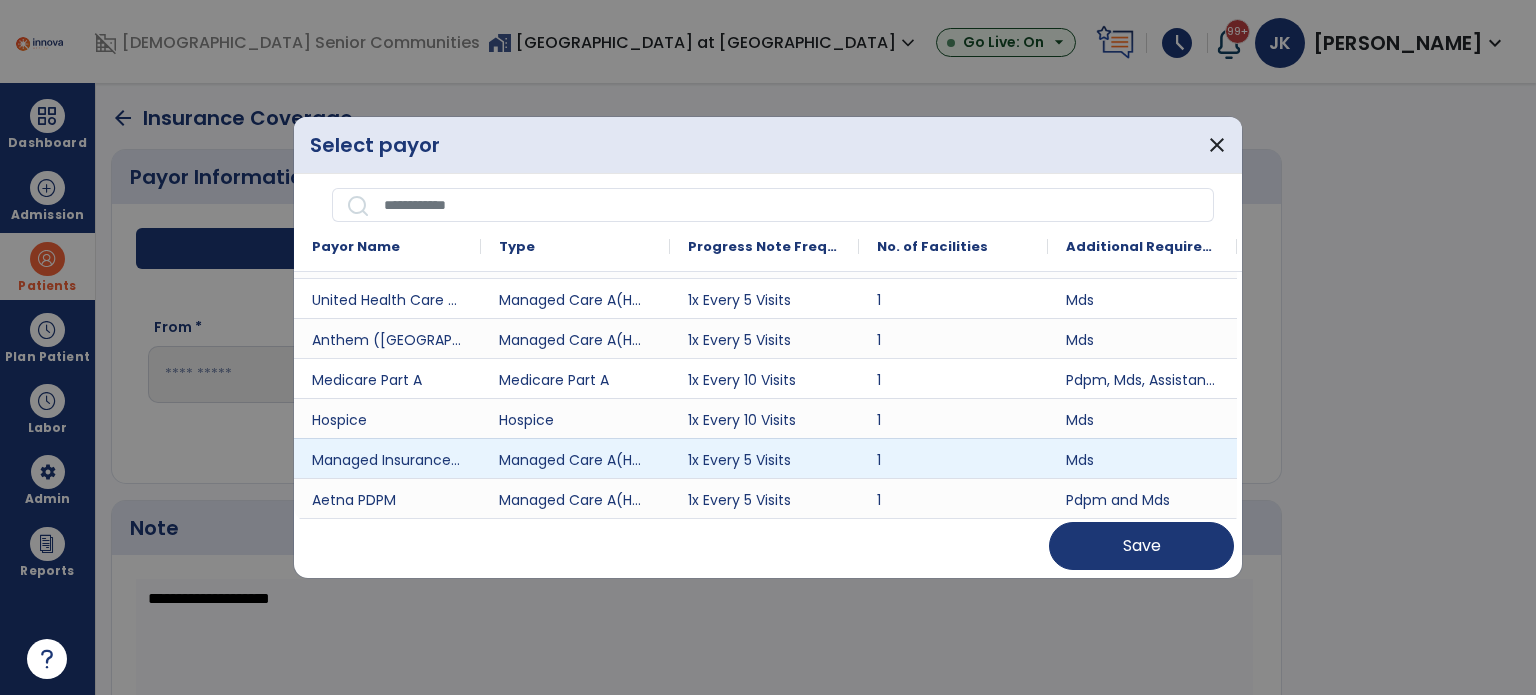 scroll, scrollTop: 509, scrollLeft: 0, axis: vertical 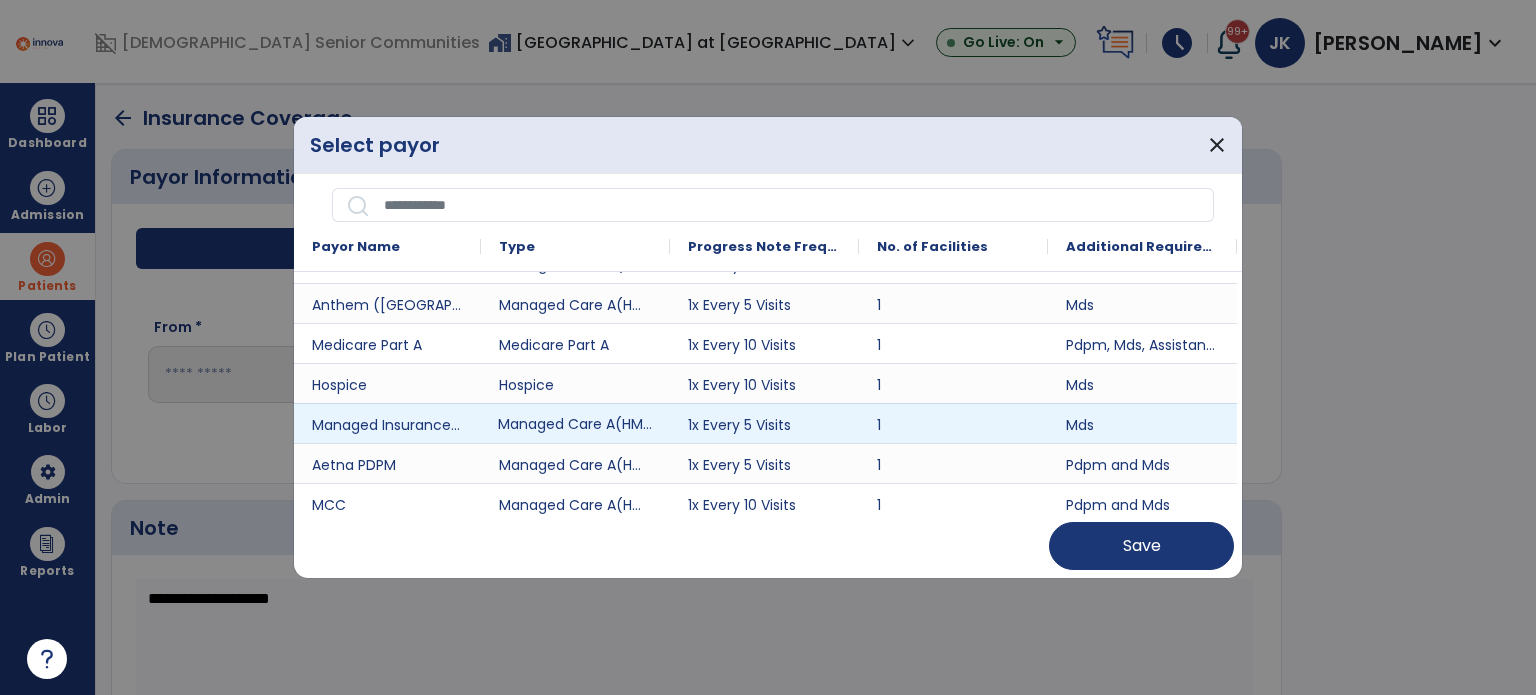 click on "Managed Care A(HMO/MCO)" at bounding box center (575, 423) 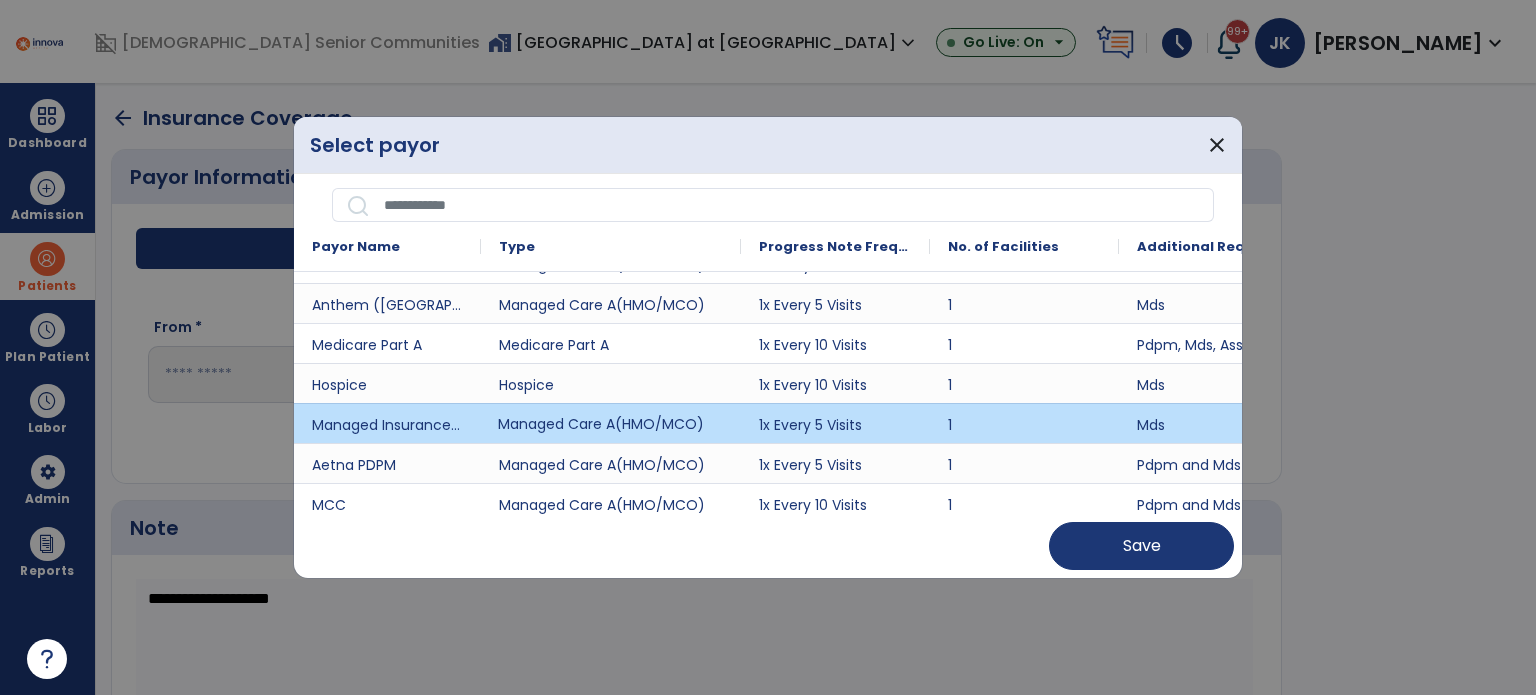 drag, startPoint x: 666, startPoint y: 245, endPoint x: 737, endPoint y: 270, distance: 75.272835 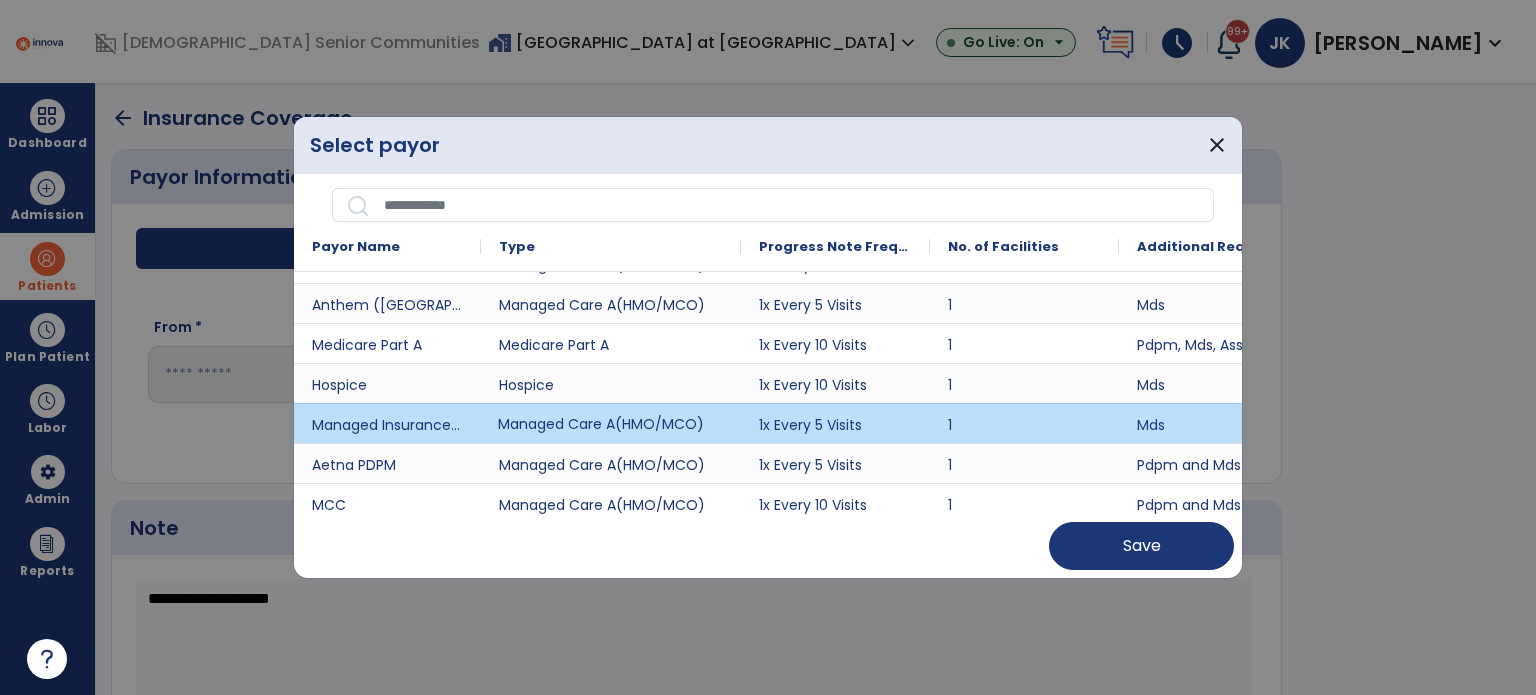 click at bounding box center [741, 246] 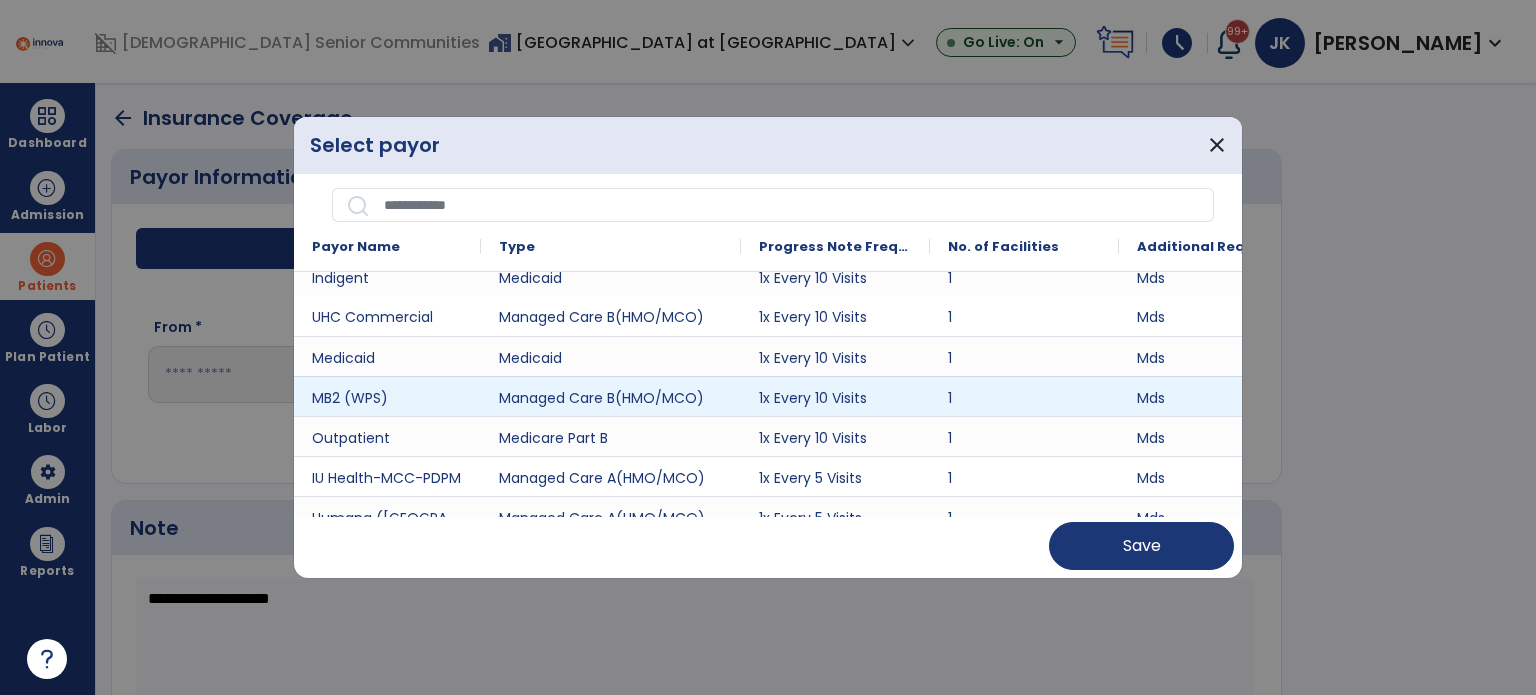 scroll, scrollTop: 54, scrollLeft: 0, axis: vertical 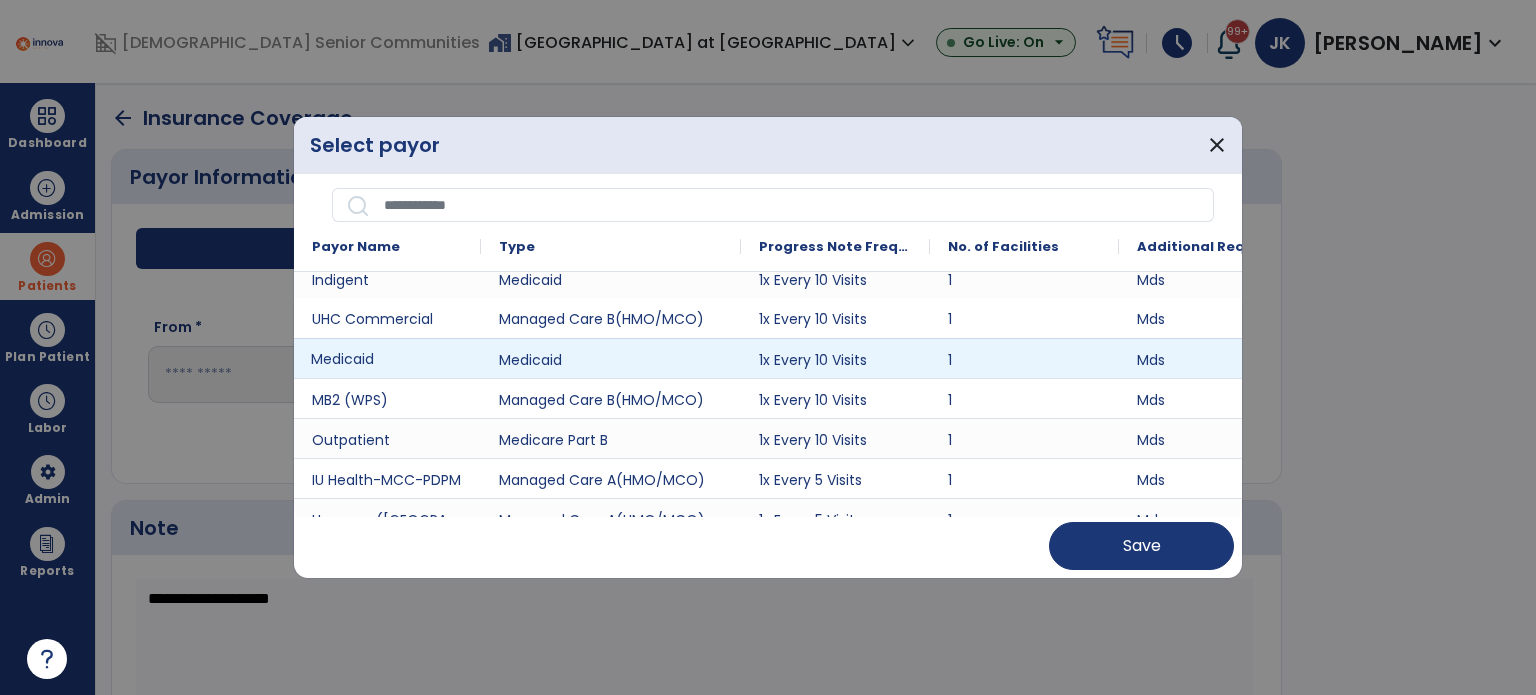 click on "Medicaid" at bounding box center (387, 358) 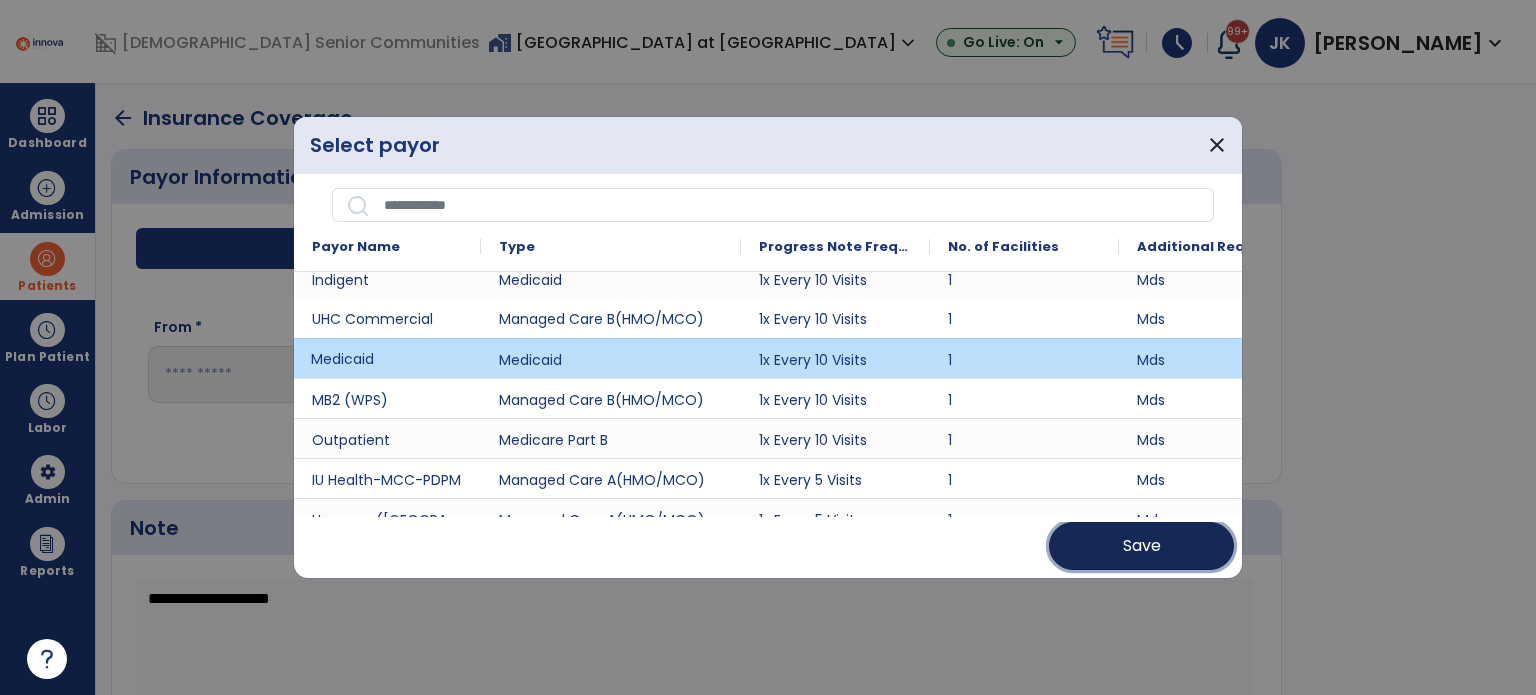 click on "Save" at bounding box center (1142, 546) 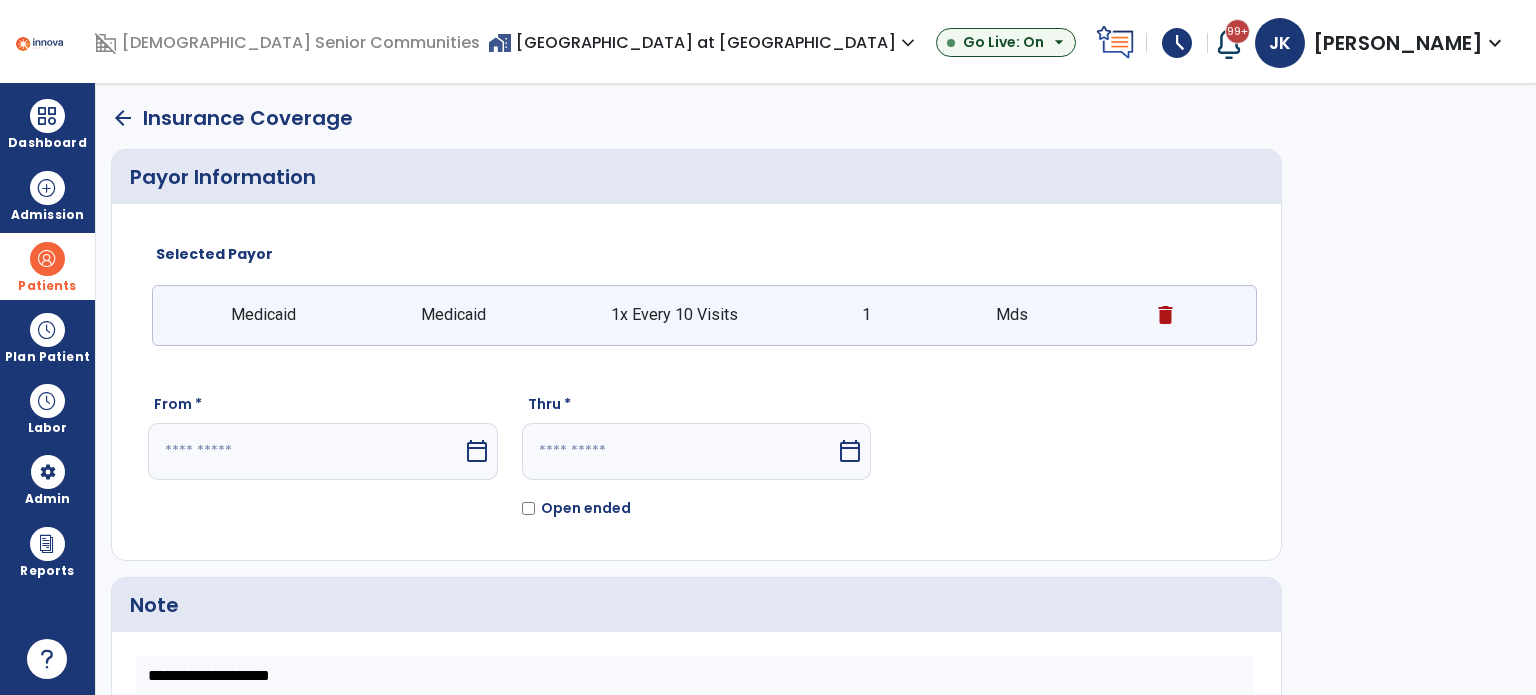 click at bounding box center (305, 451) 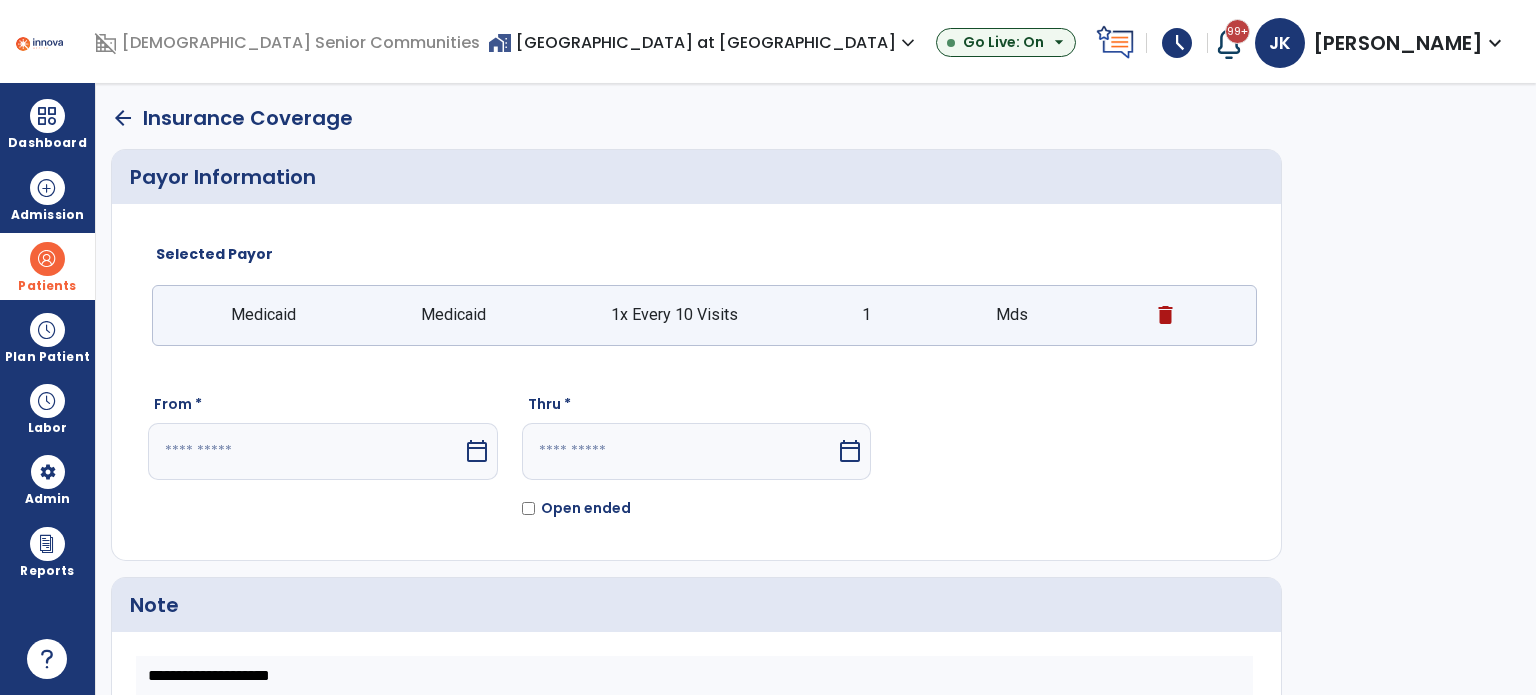 select on "*" 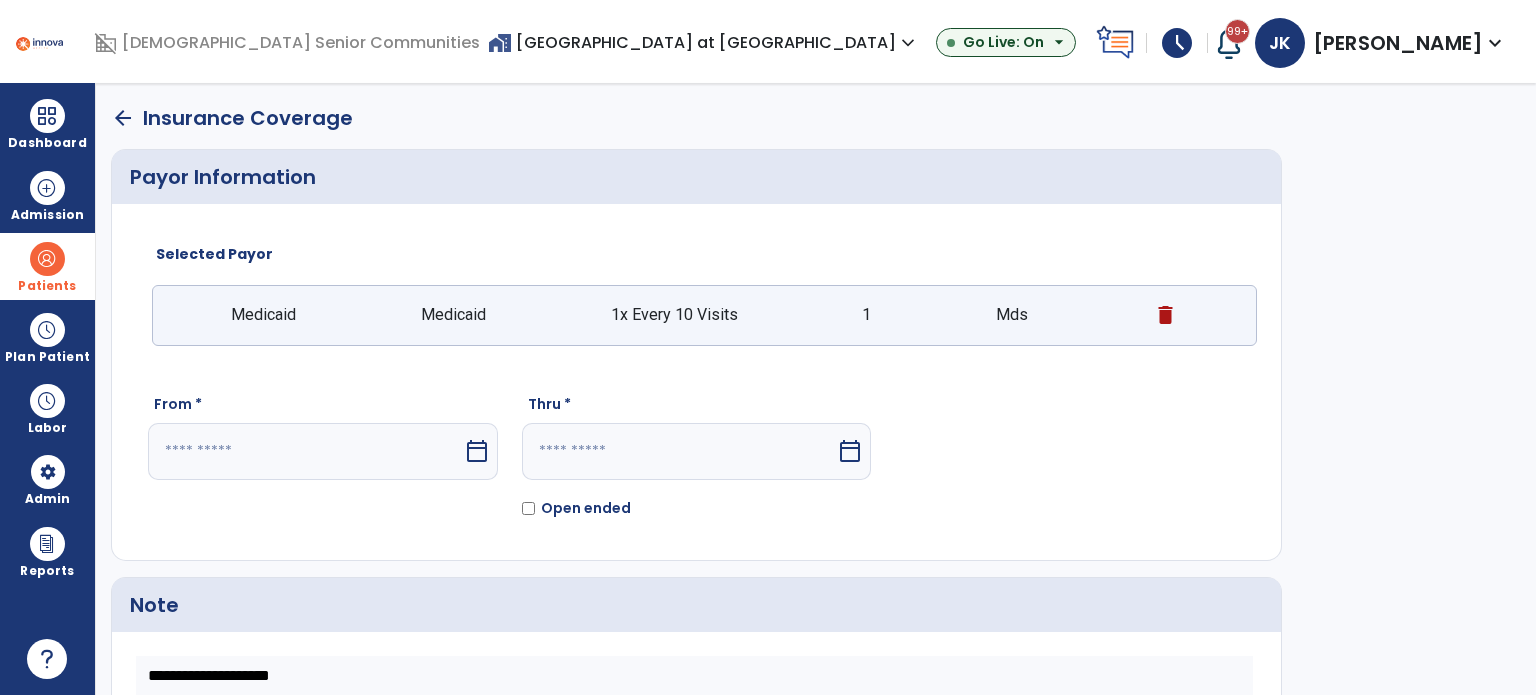 select on "****" 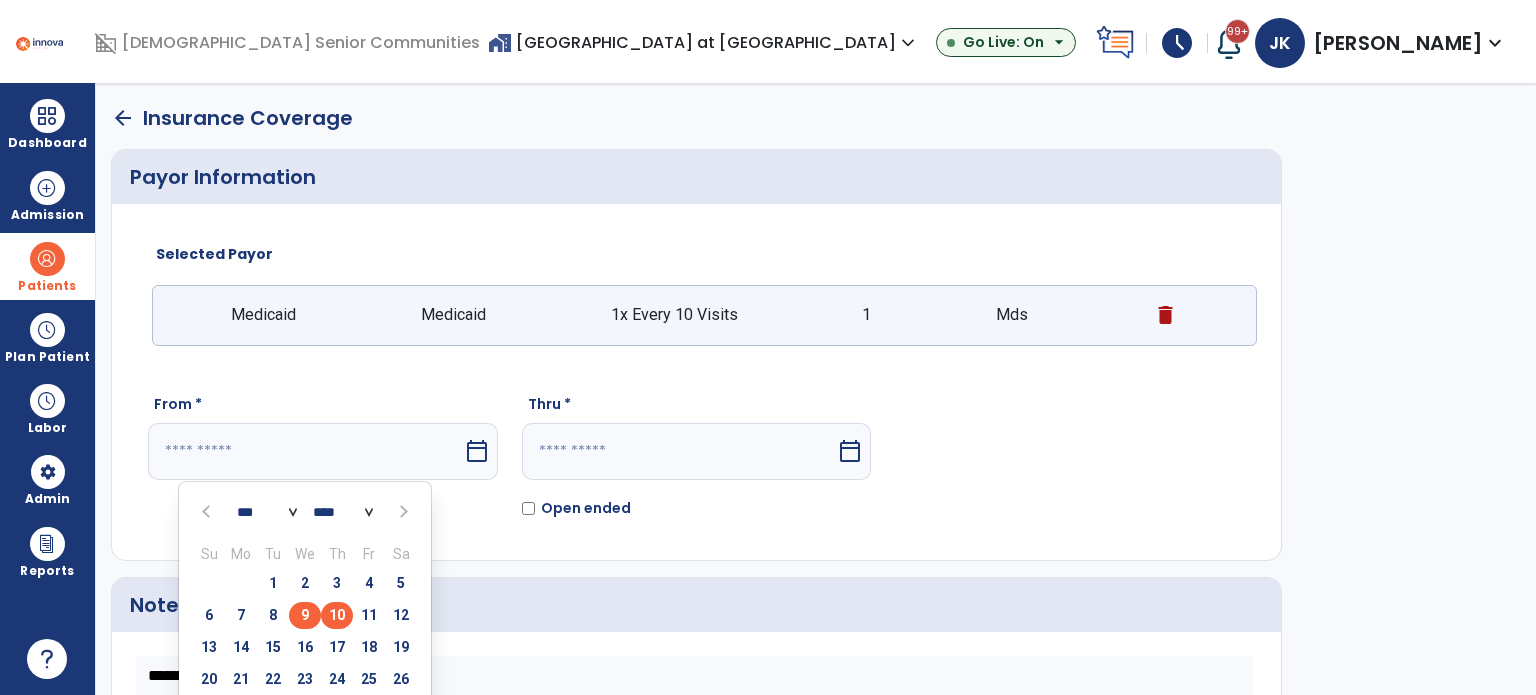 click on "9" at bounding box center [305, 615] 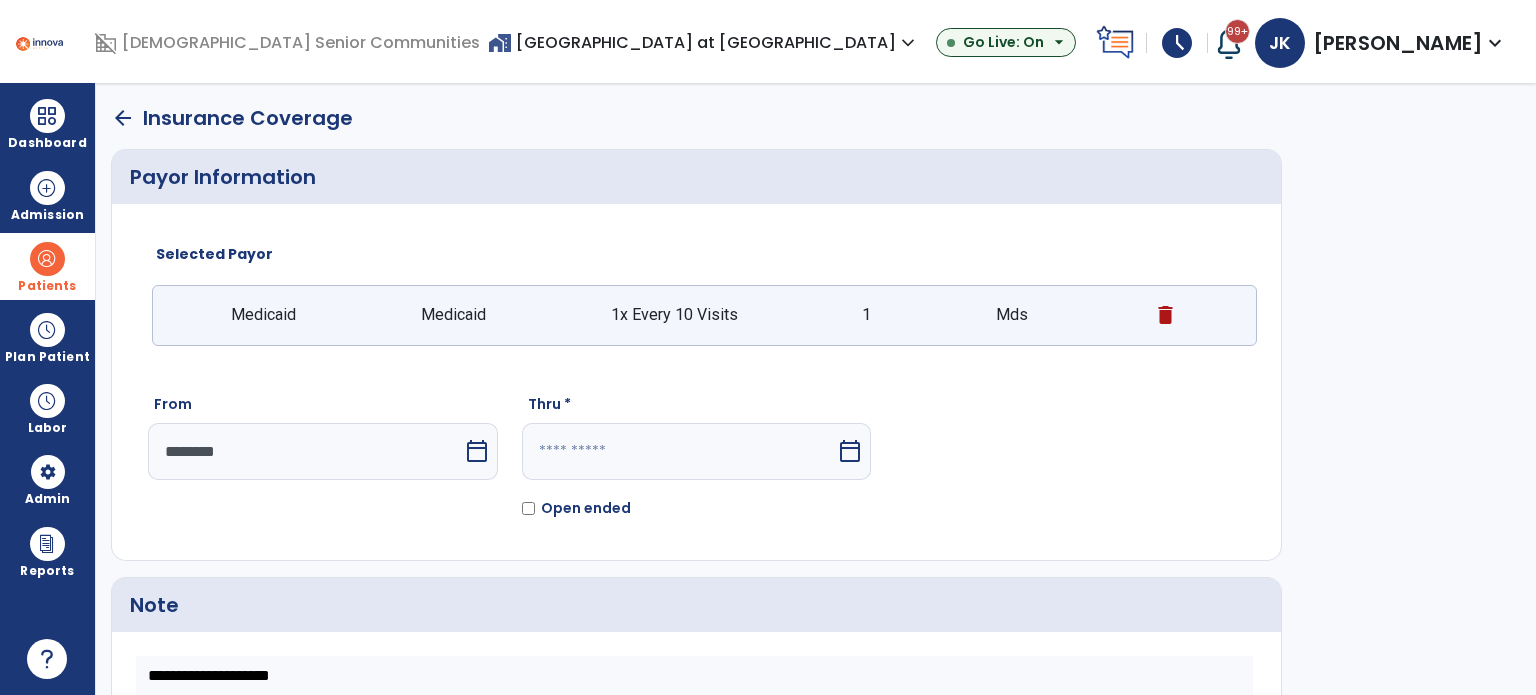 click on "Open ended" 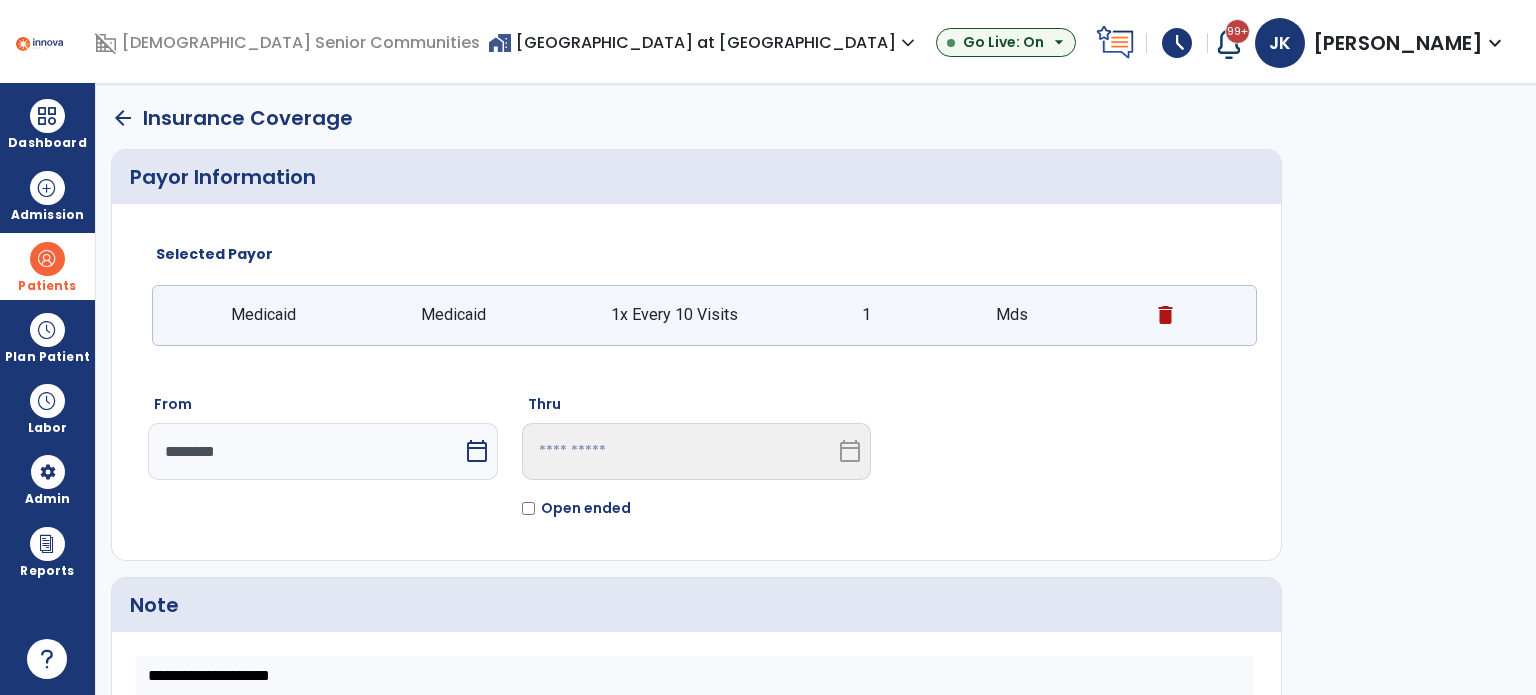scroll, scrollTop: 210, scrollLeft: 0, axis: vertical 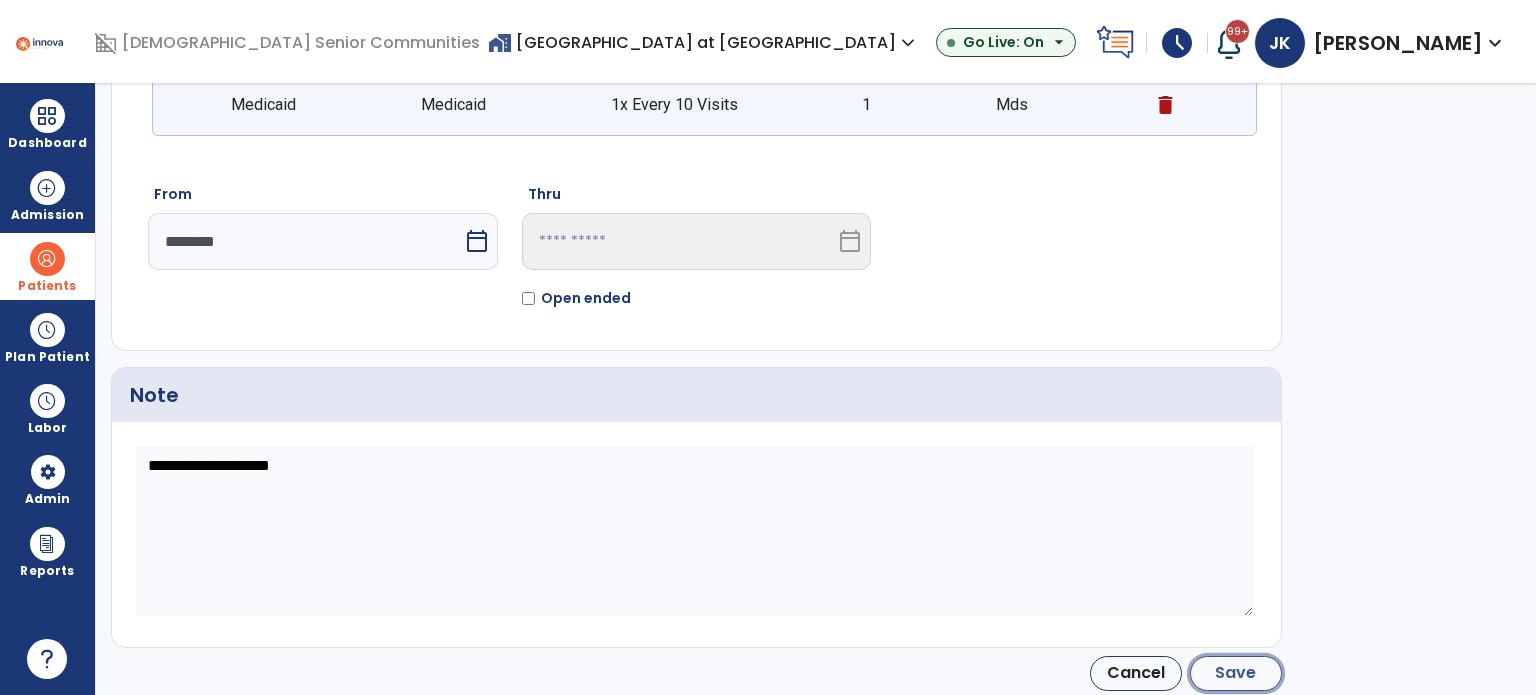 click on "Save" 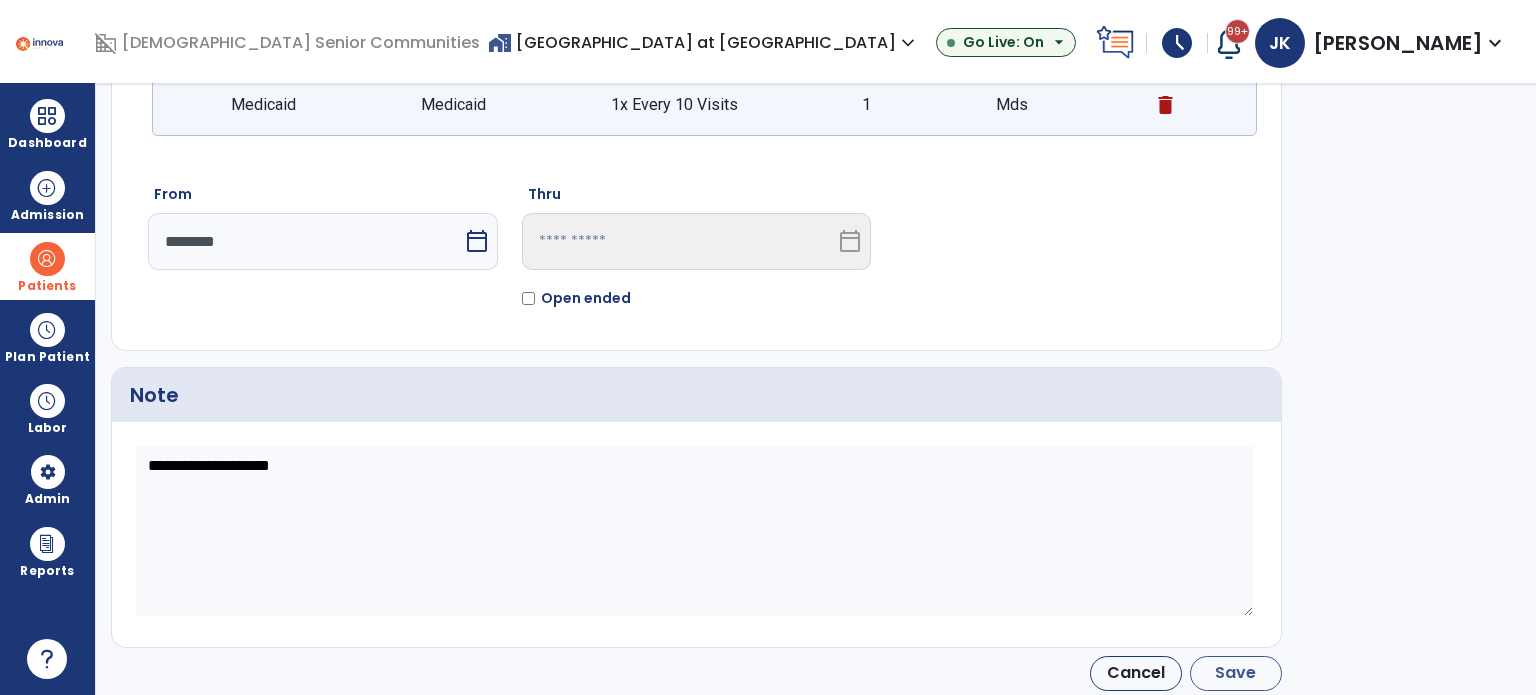 type on "********" 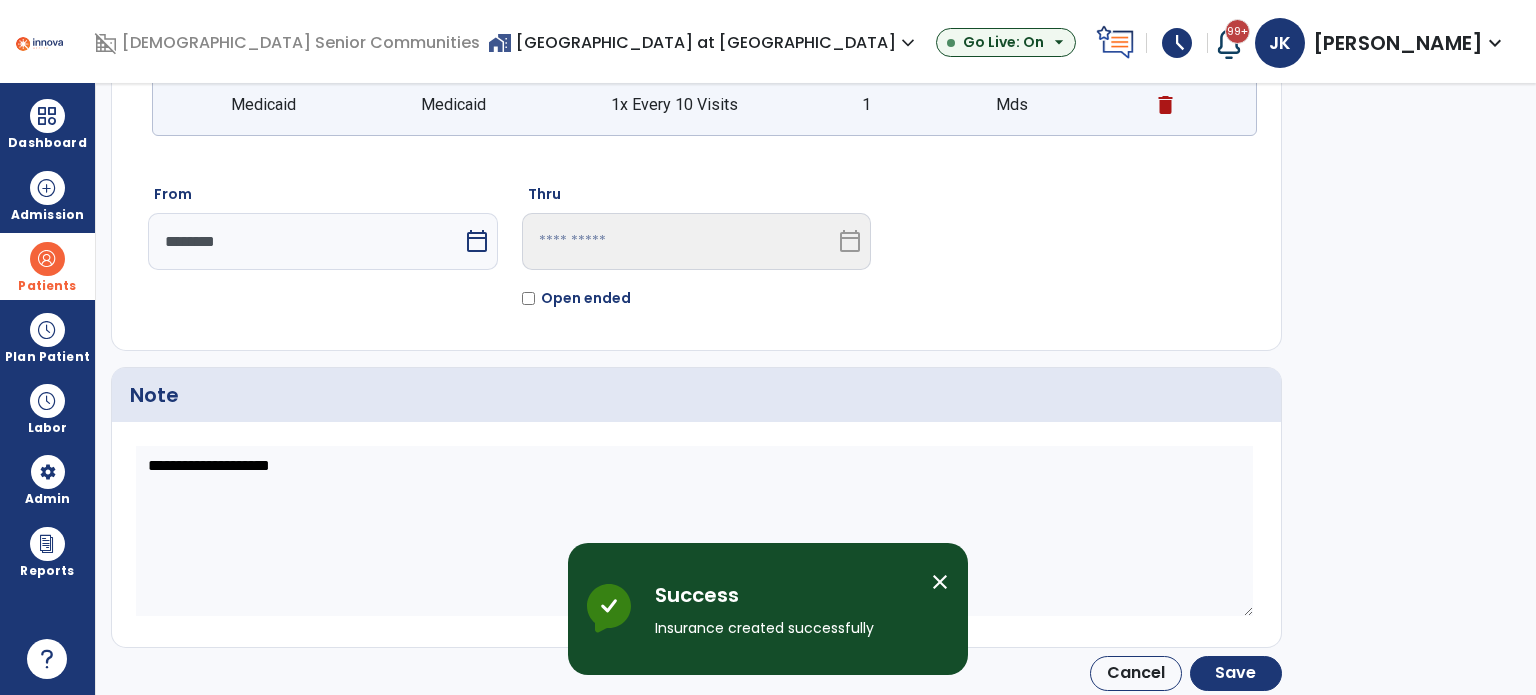 scroll, scrollTop: 158, scrollLeft: 0, axis: vertical 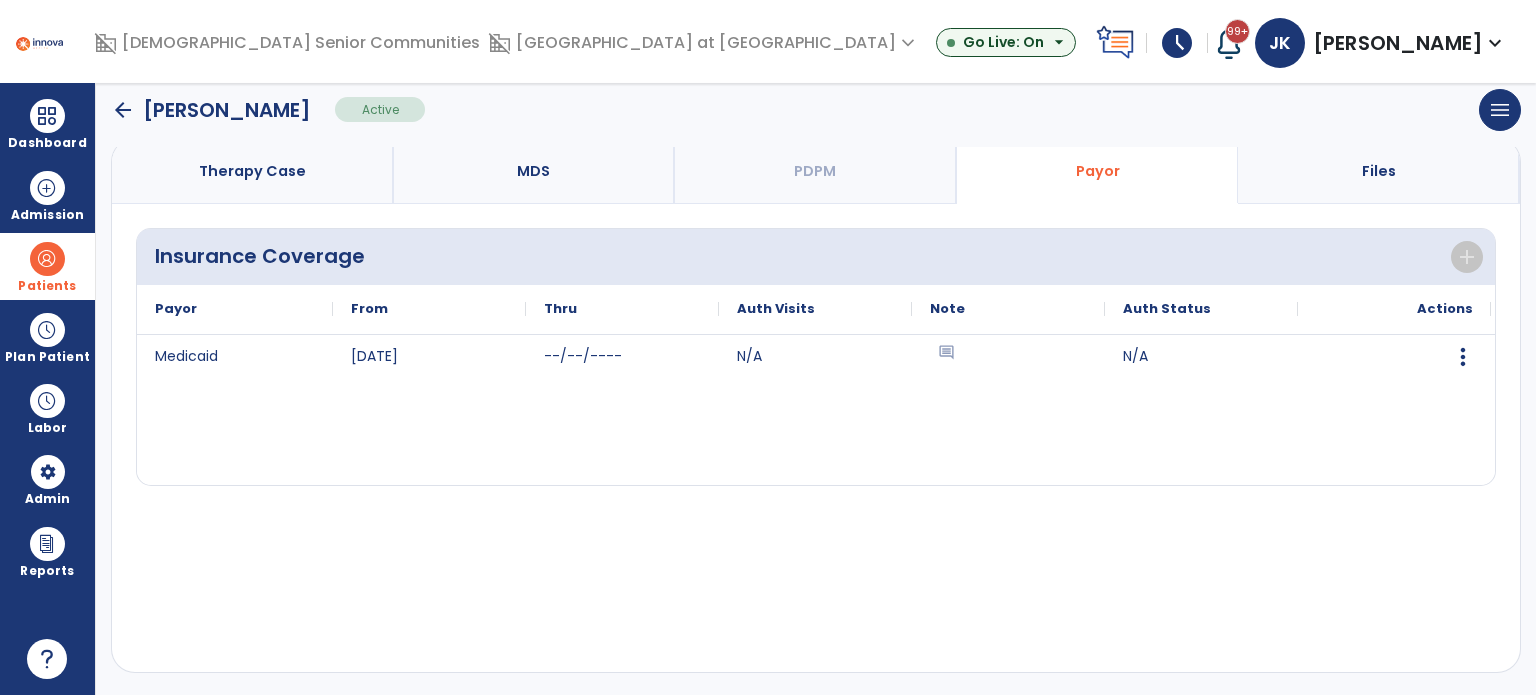 click on "Therapy Case" at bounding box center [252, 171] 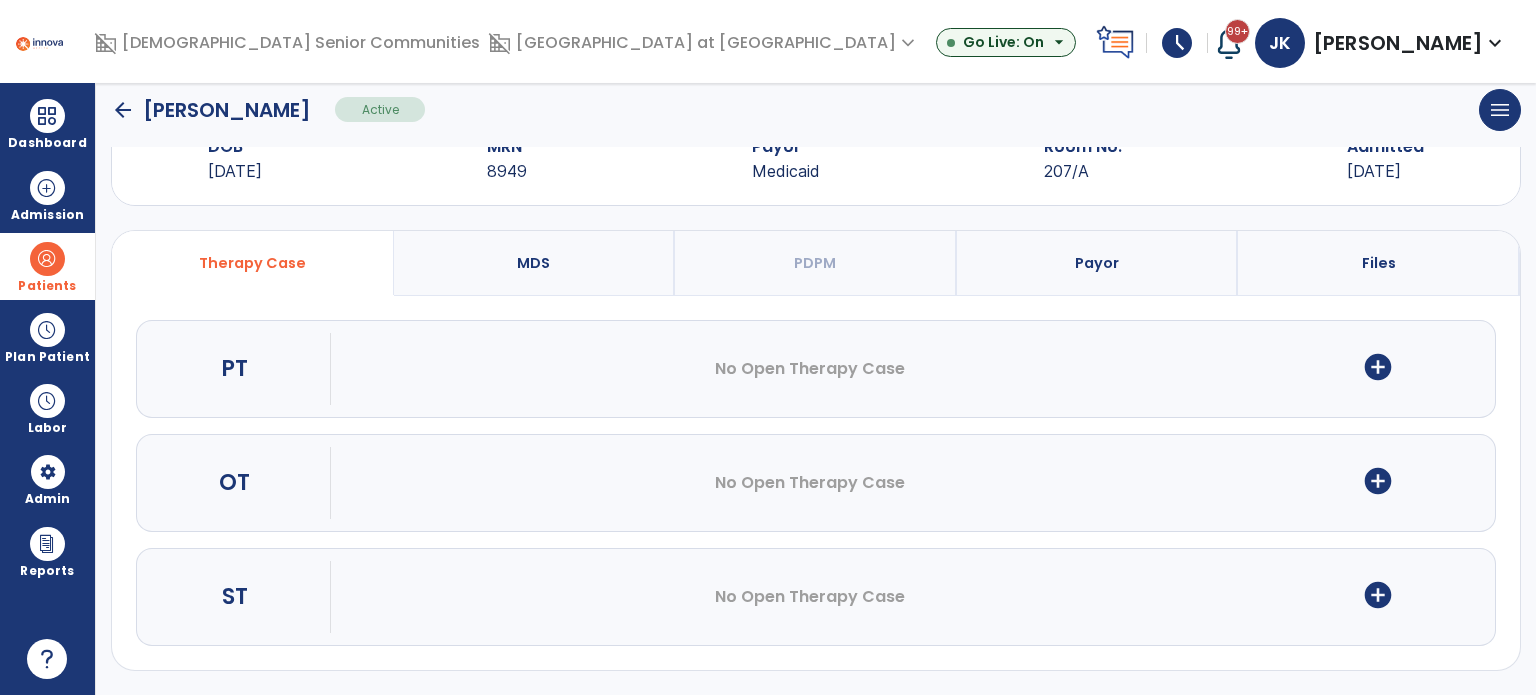 scroll, scrollTop: 62, scrollLeft: 0, axis: vertical 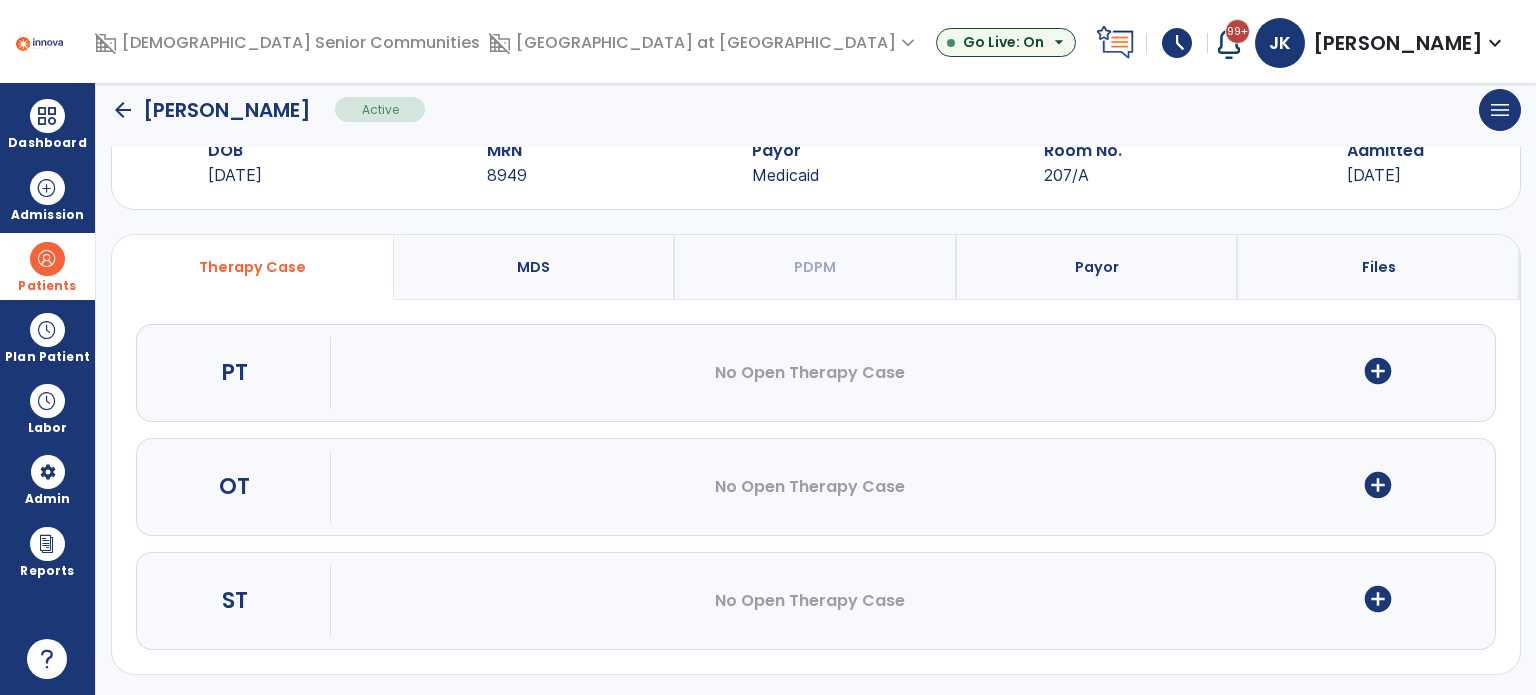 click on "add_circle" at bounding box center [1378, 371] 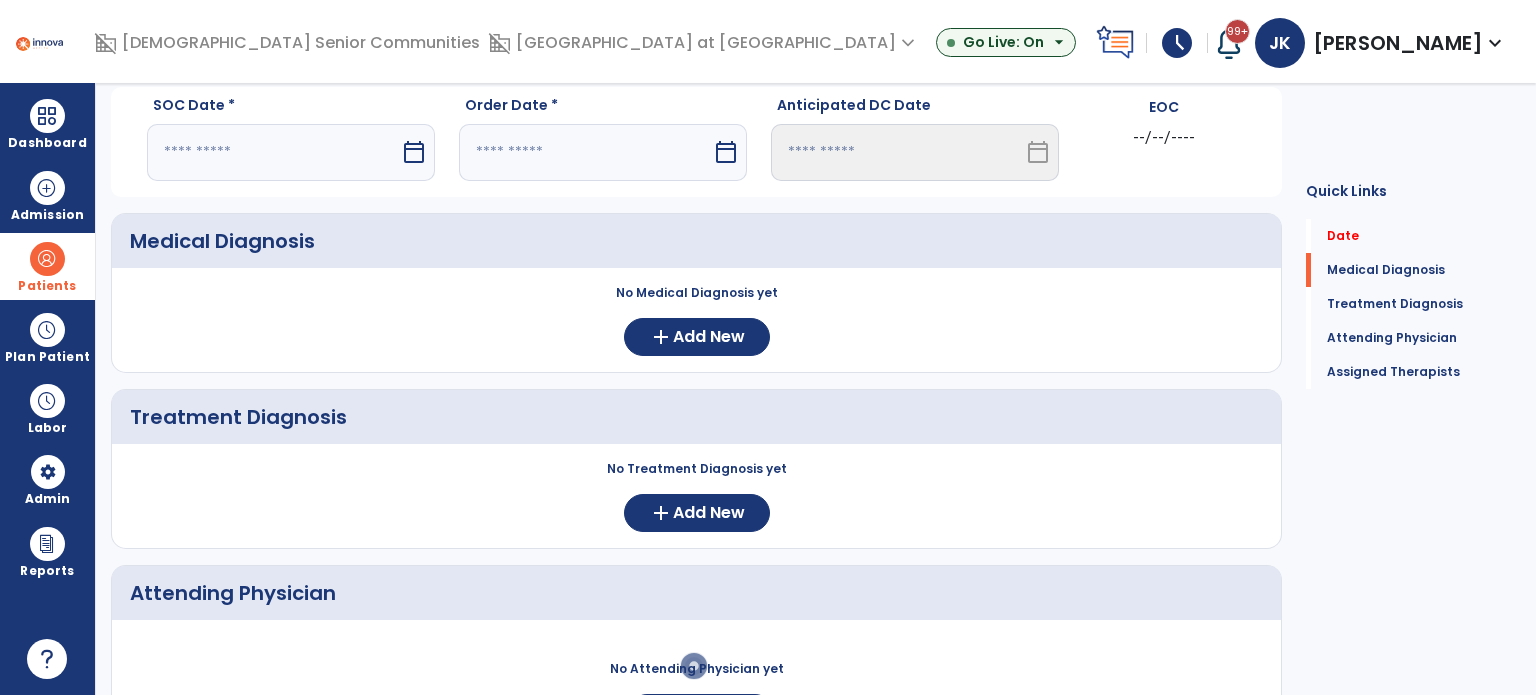 click at bounding box center (273, 152) 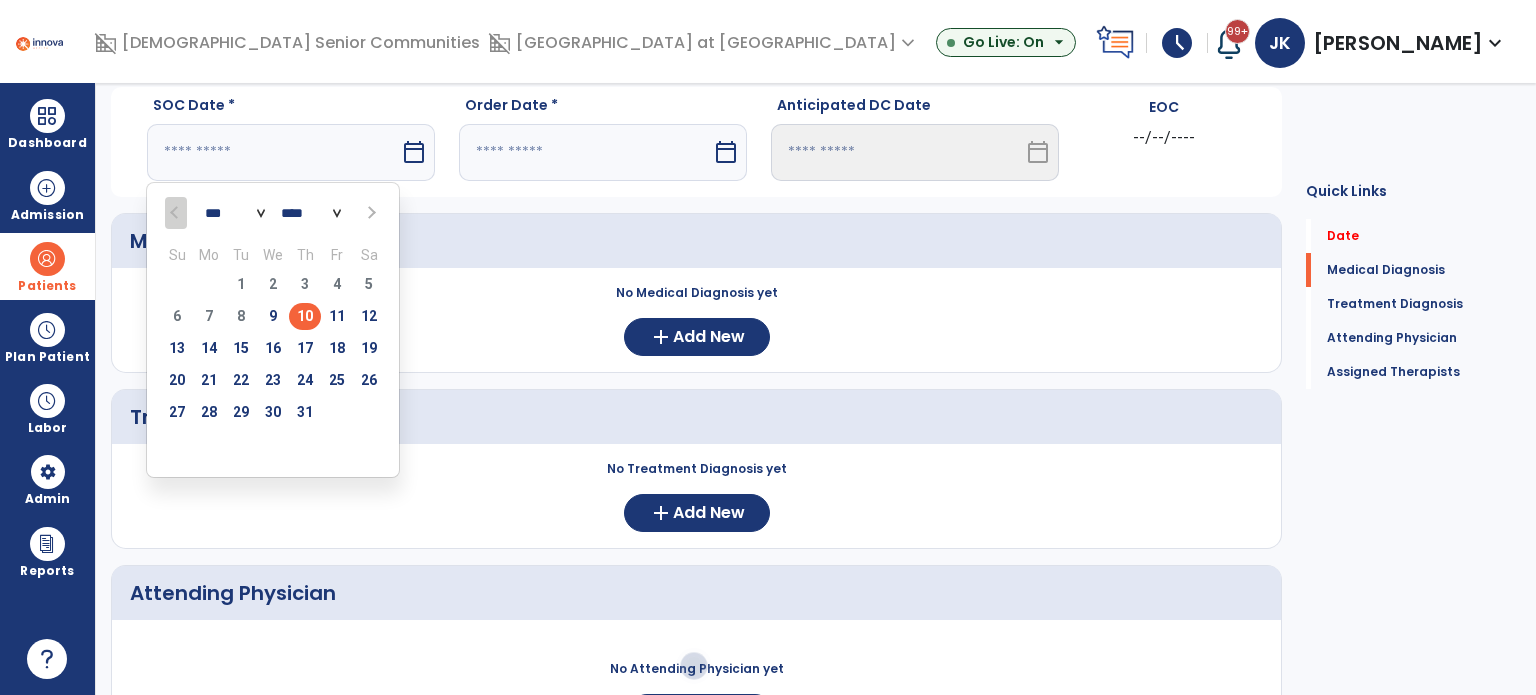 click on "10" at bounding box center (305, 316) 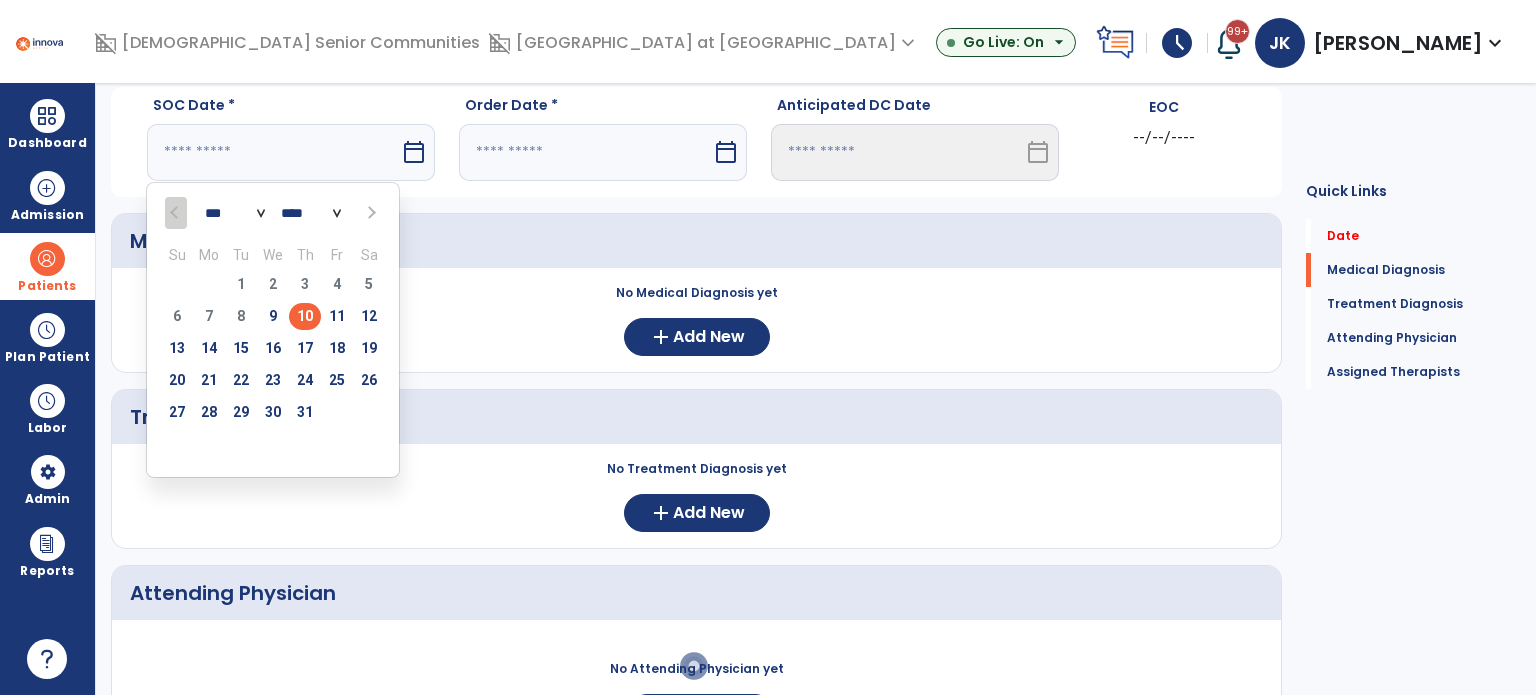 type on "*********" 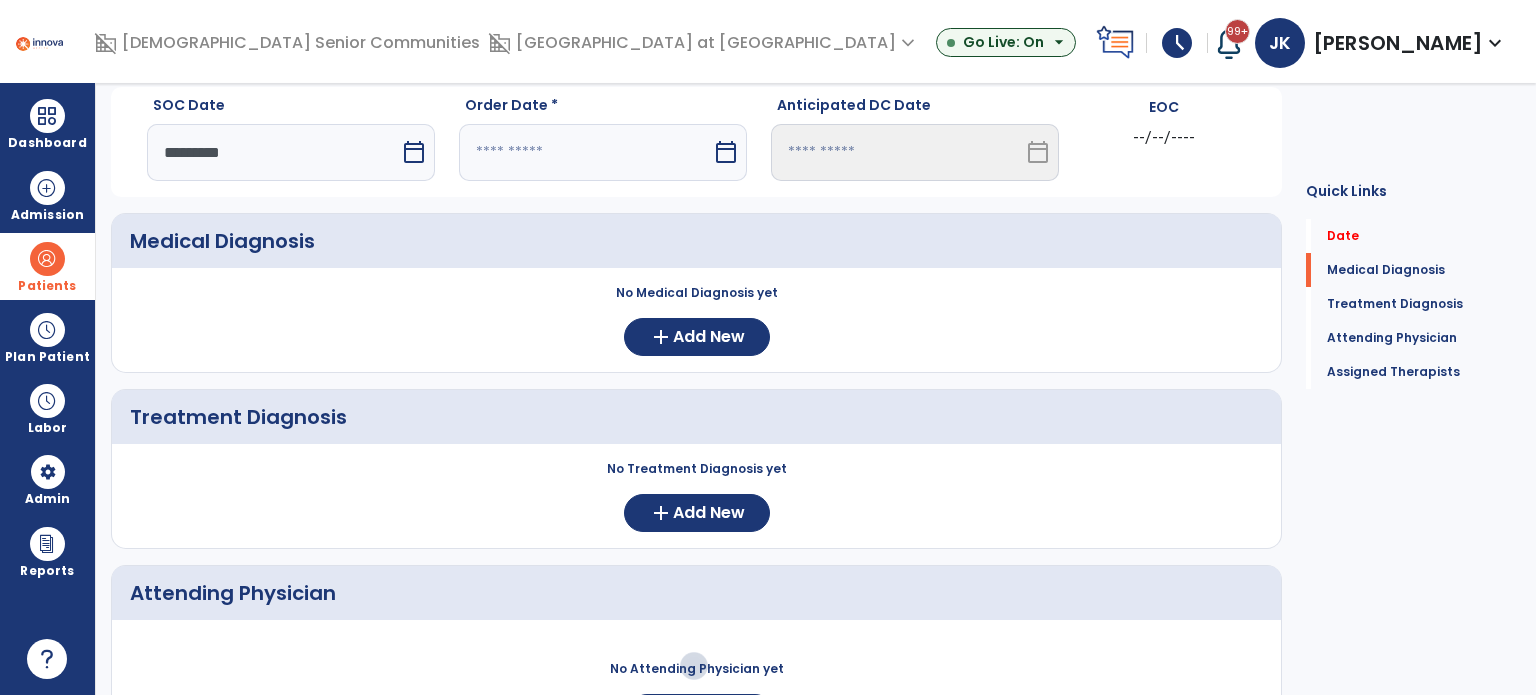 click at bounding box center [585, 152] 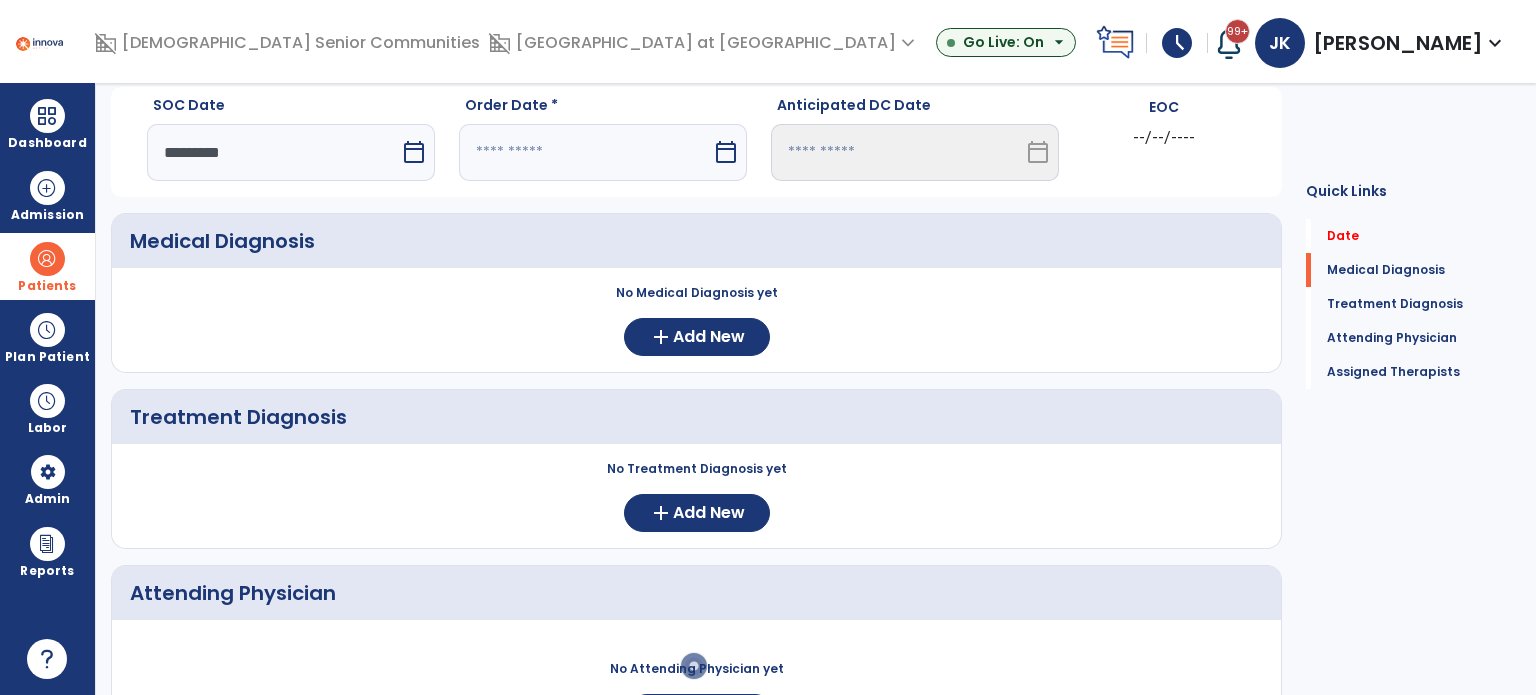 select on "*" 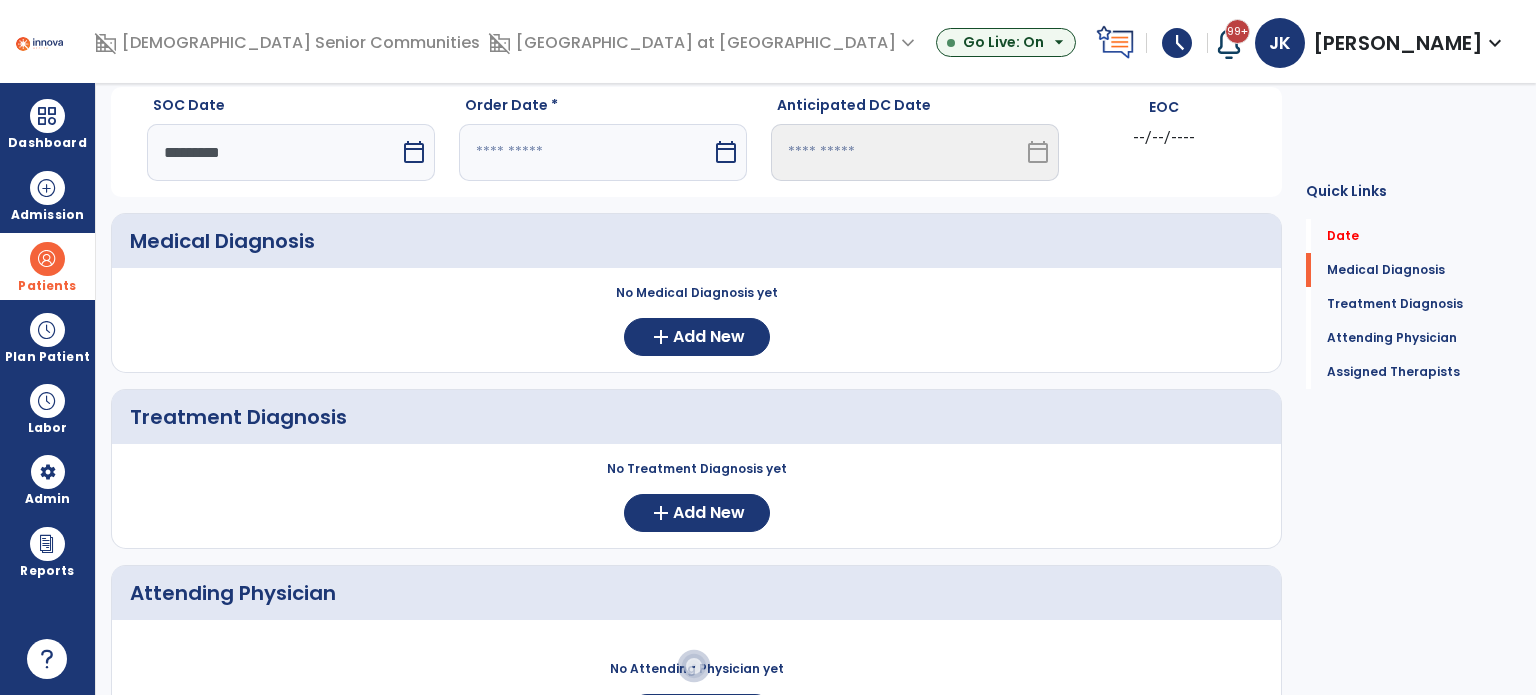 select on "****" 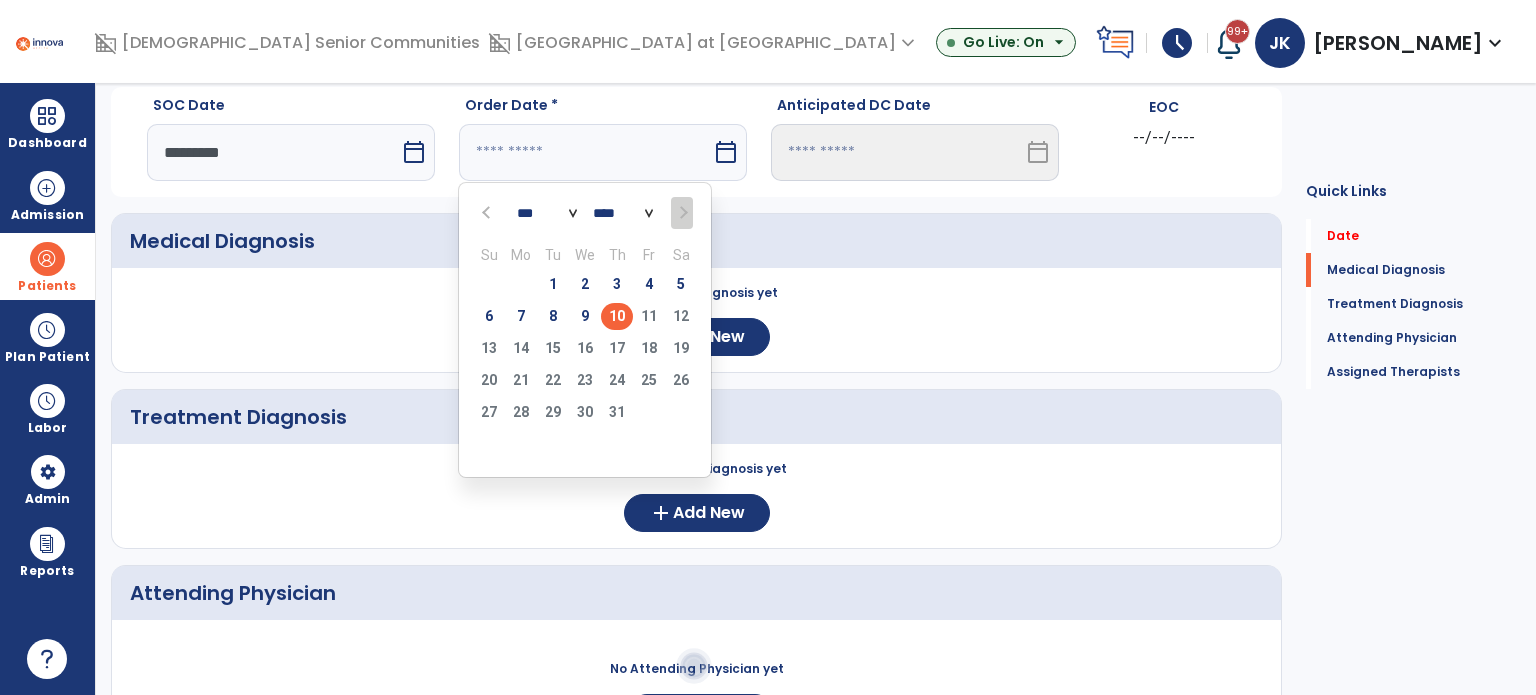 click on "10" at bounding box center (617, 316) 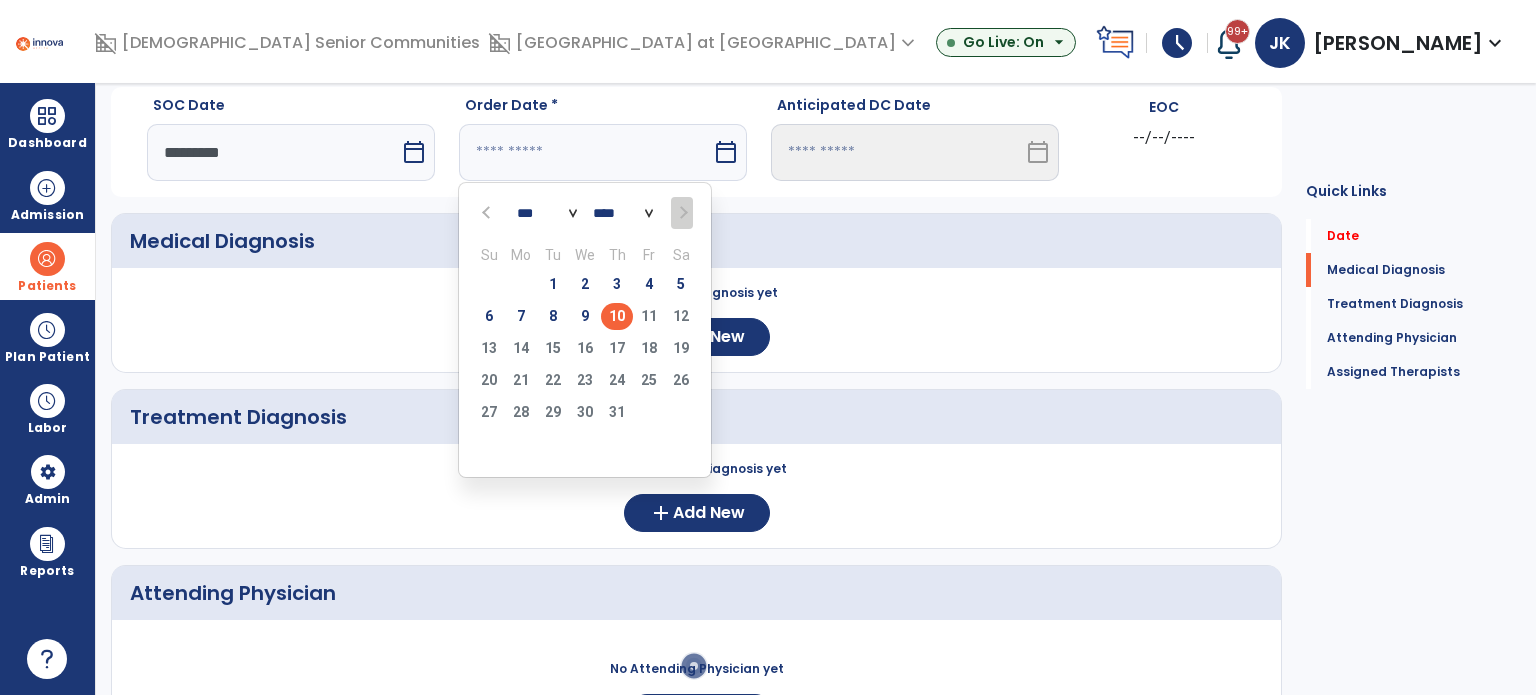 type on "*********" 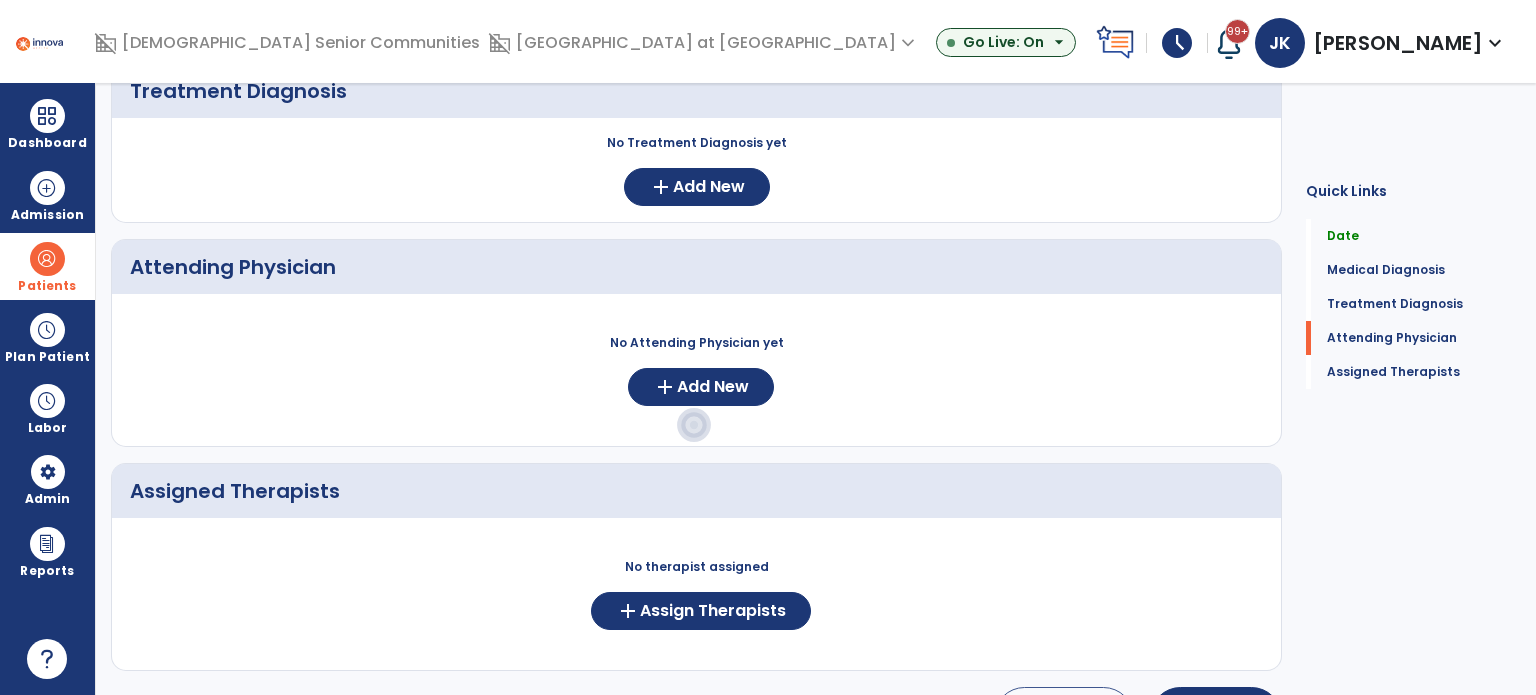 scroll, scrollTop: 395, scrollLeft: 0, axis: vertical 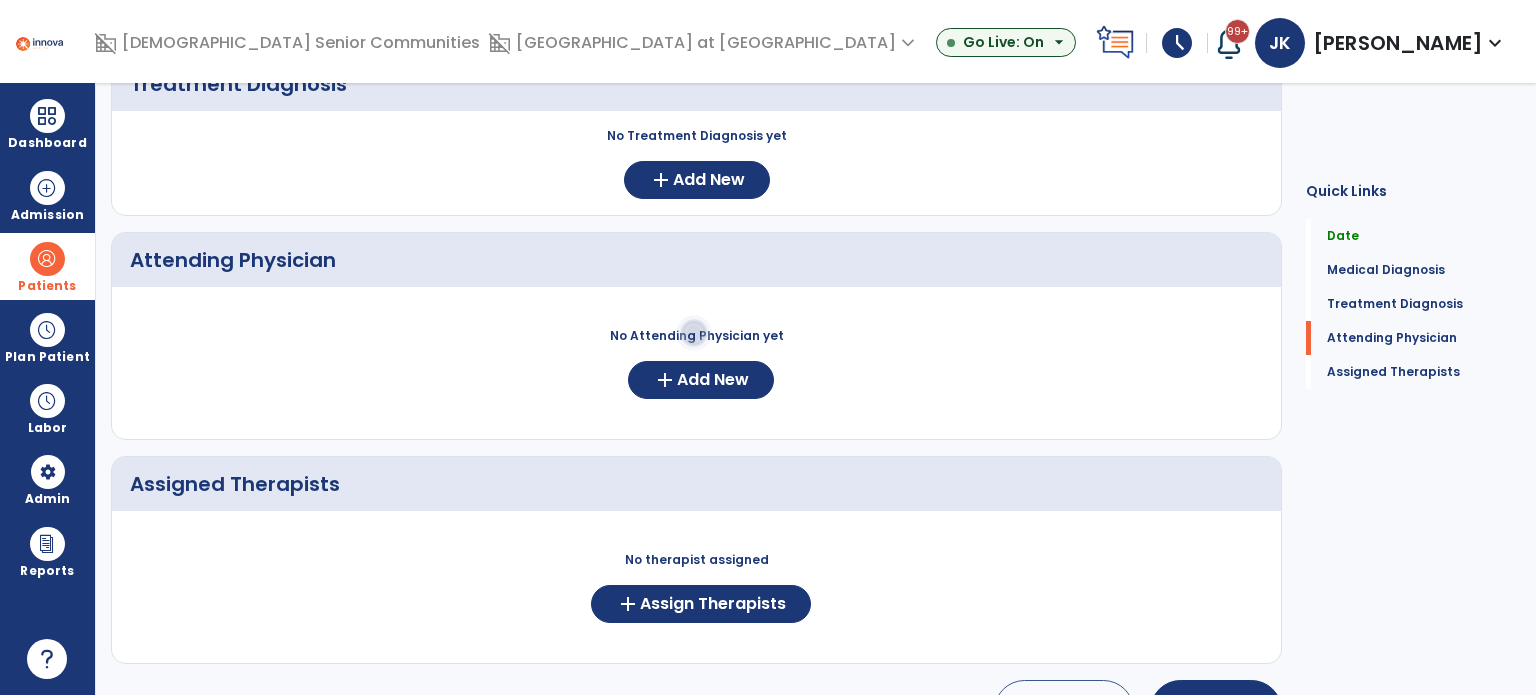 click 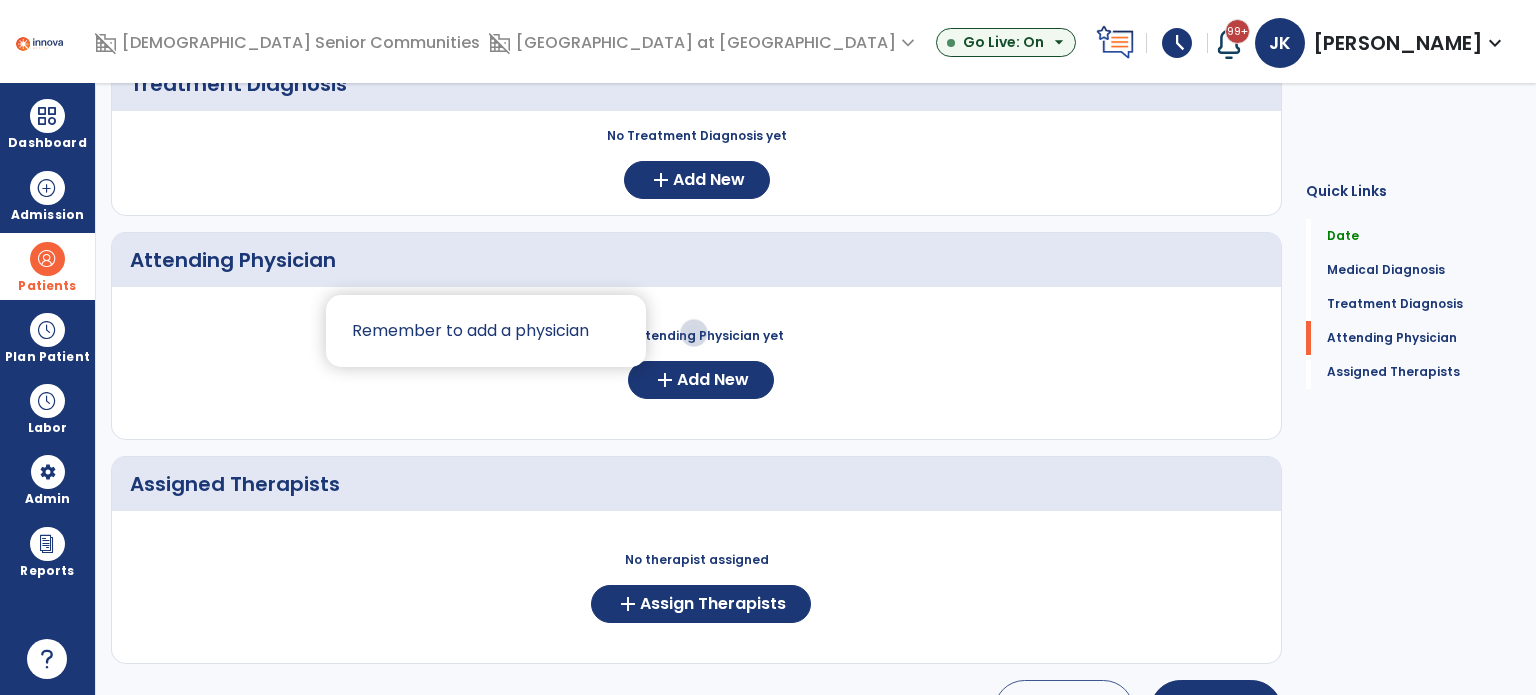click at bounding box center (768, 347) 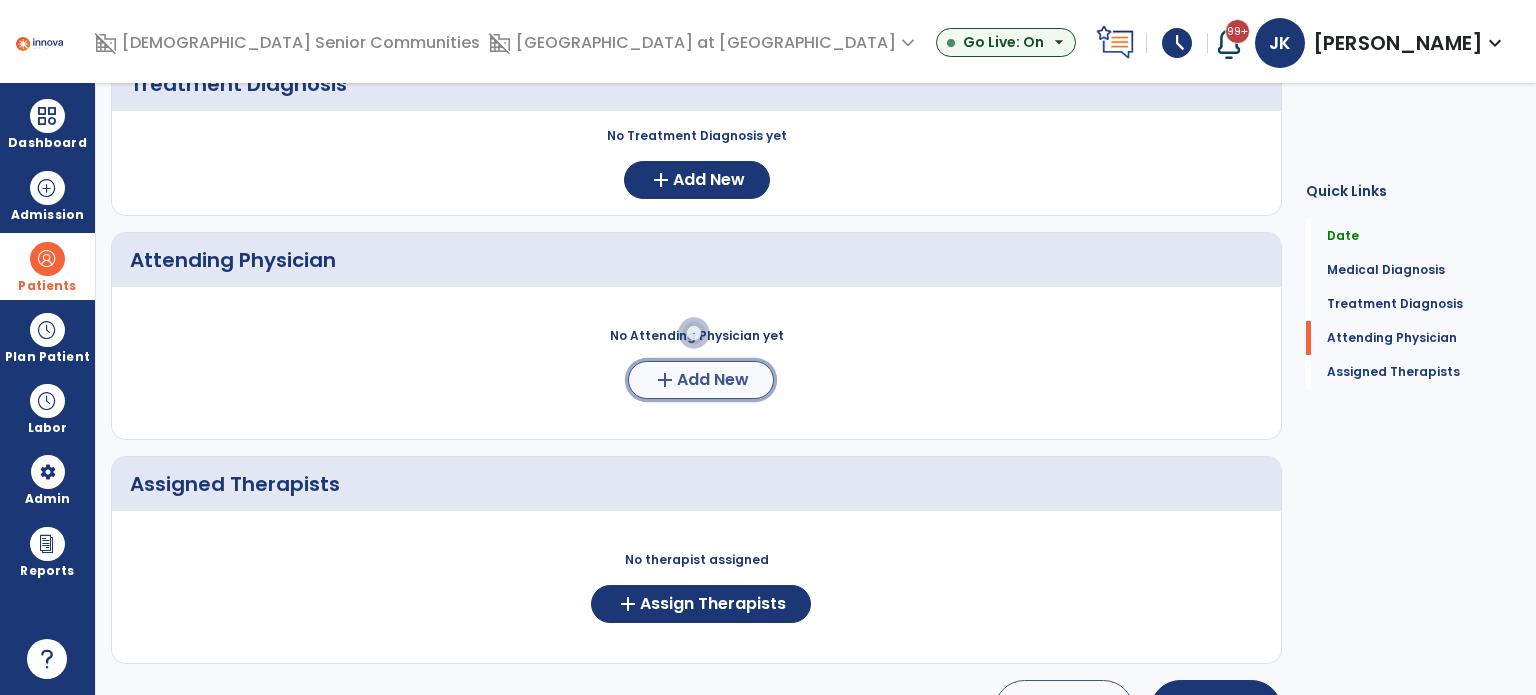 click on "add  Add New" 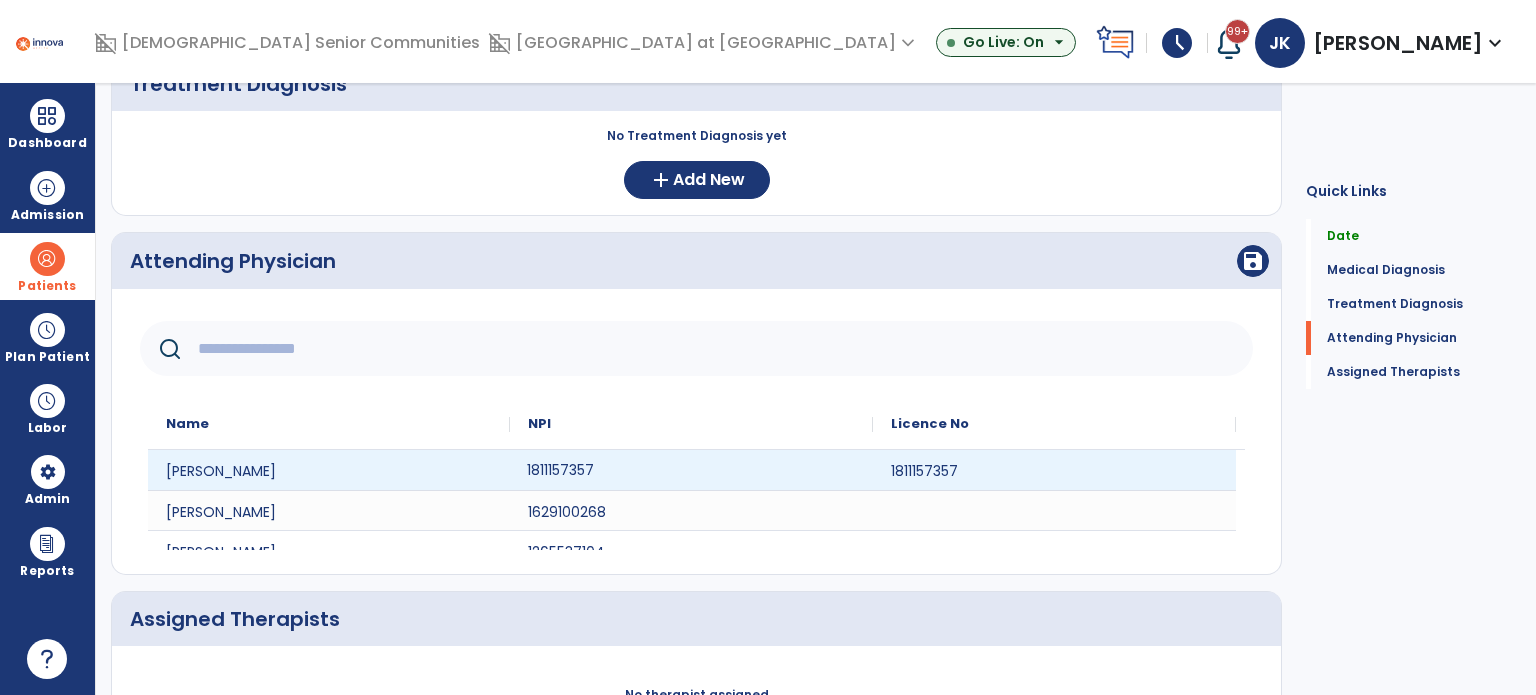 click on "1811157357" 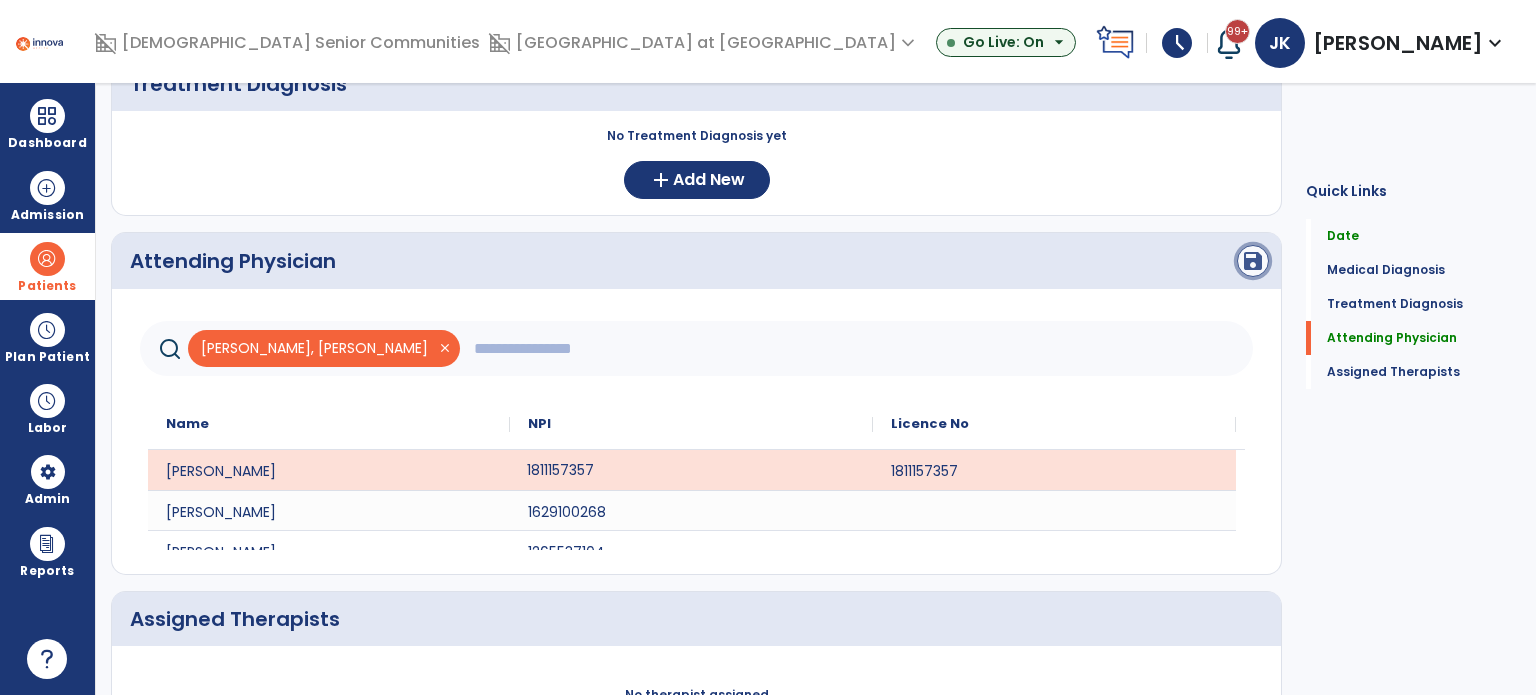 click on "save" 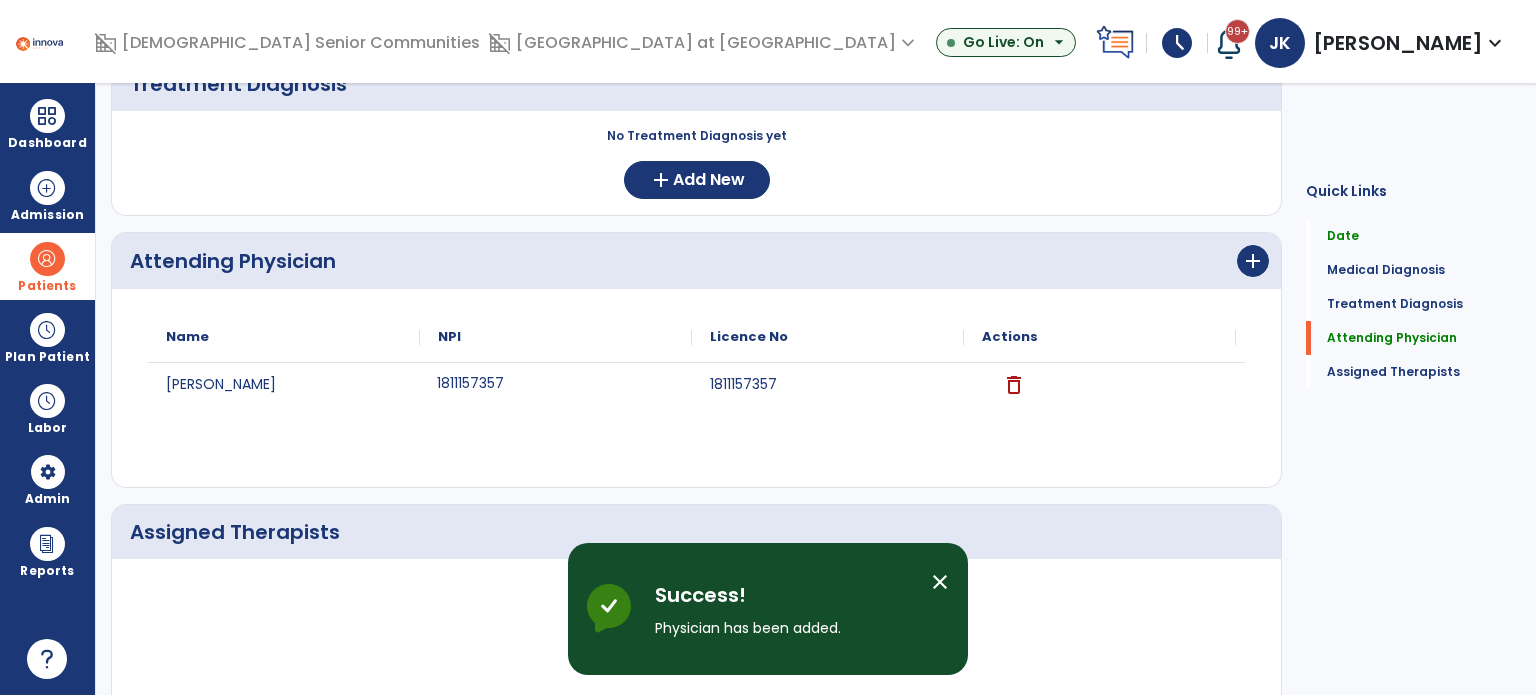 scroll, scrollTop: 500, scrollLeft: 0, axis: vertical 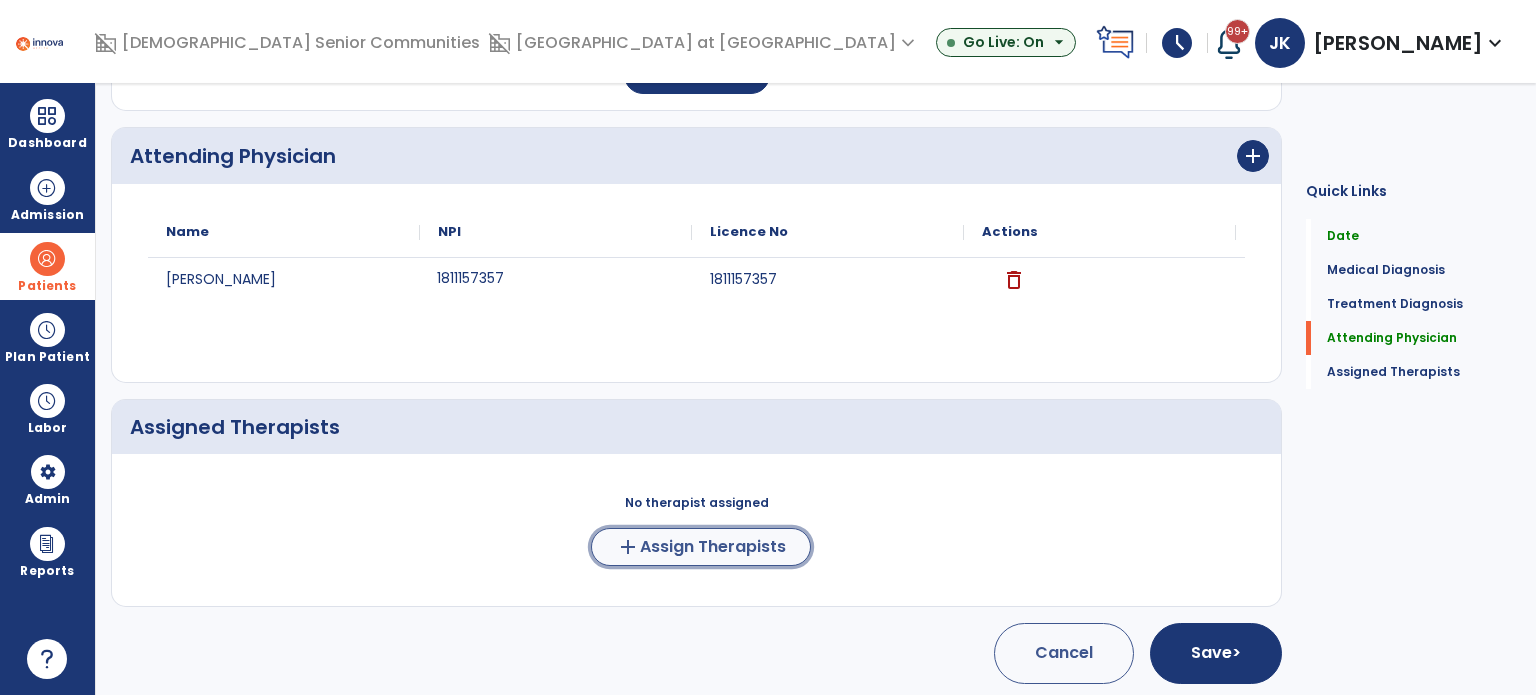 click on "Assign Therapists" 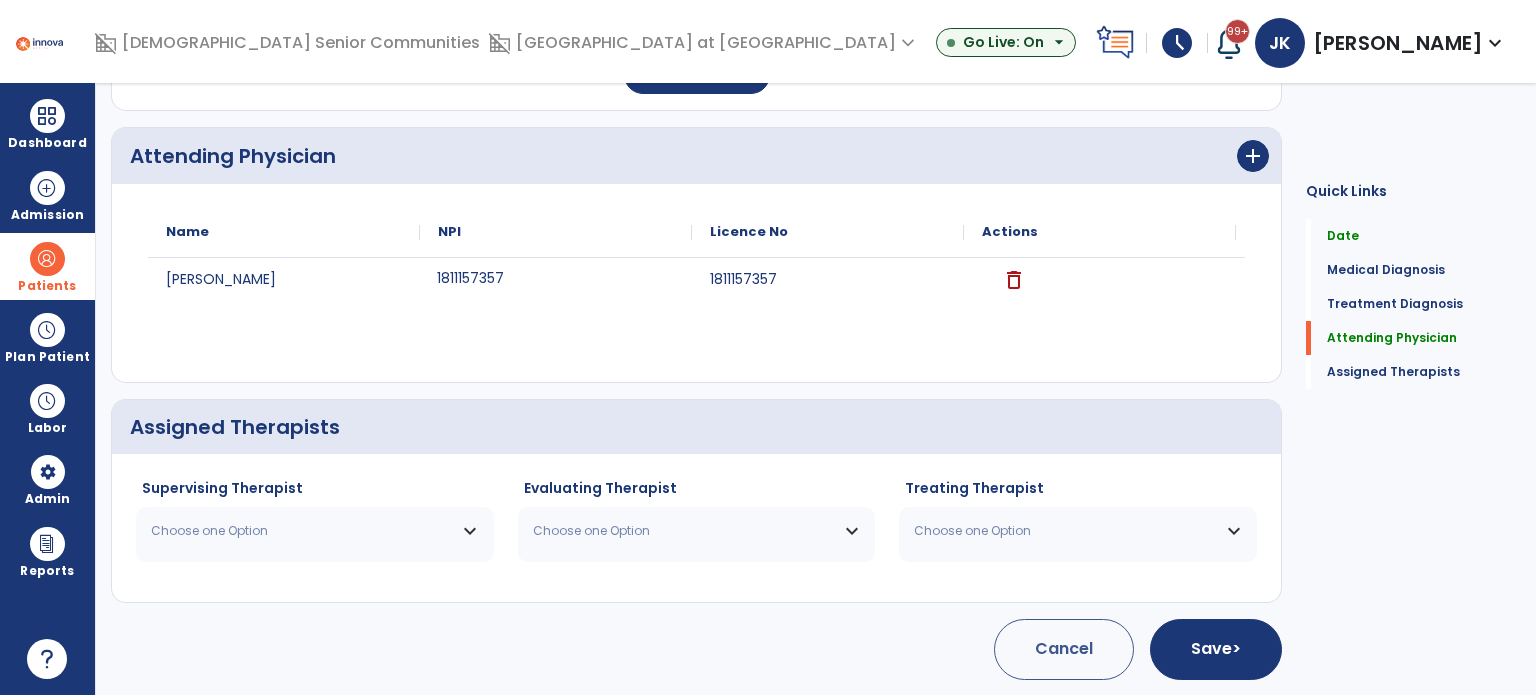 scroll, scrollTop: 497, scrollLeft: 0, axis: vertical 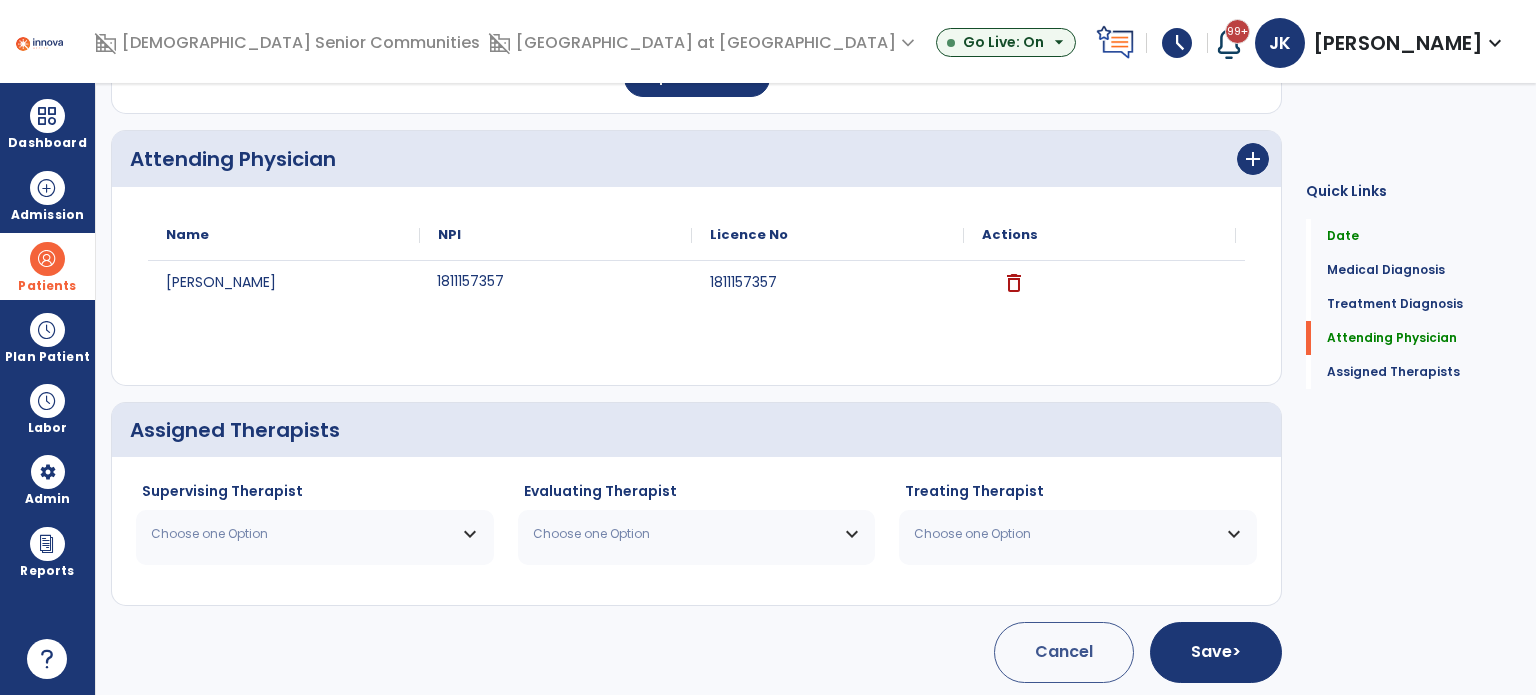 click on "Choose one Option" at bounding box center [302, 534] 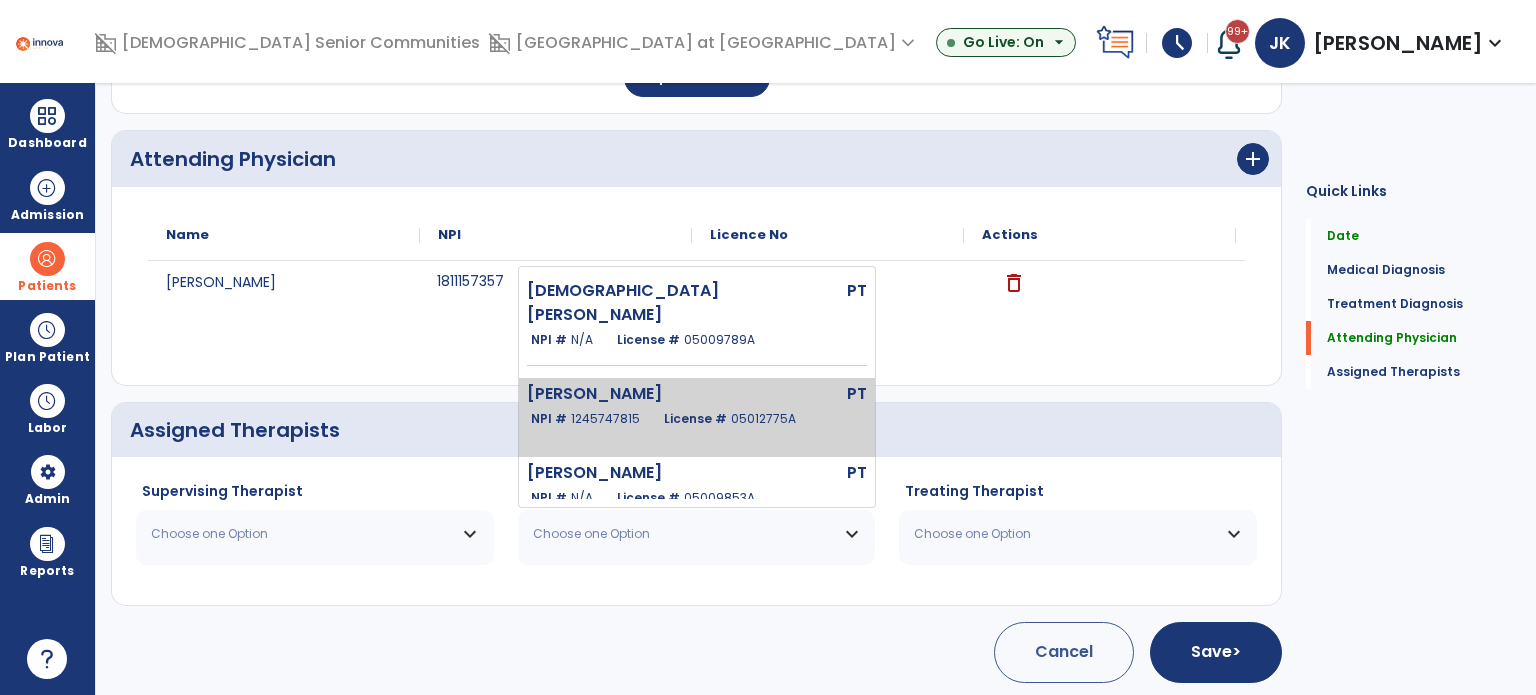 click on "[PERSON_NAME]  PT   NPI #  [US_HEALTHCARE_NPI]  License #  05012775A" 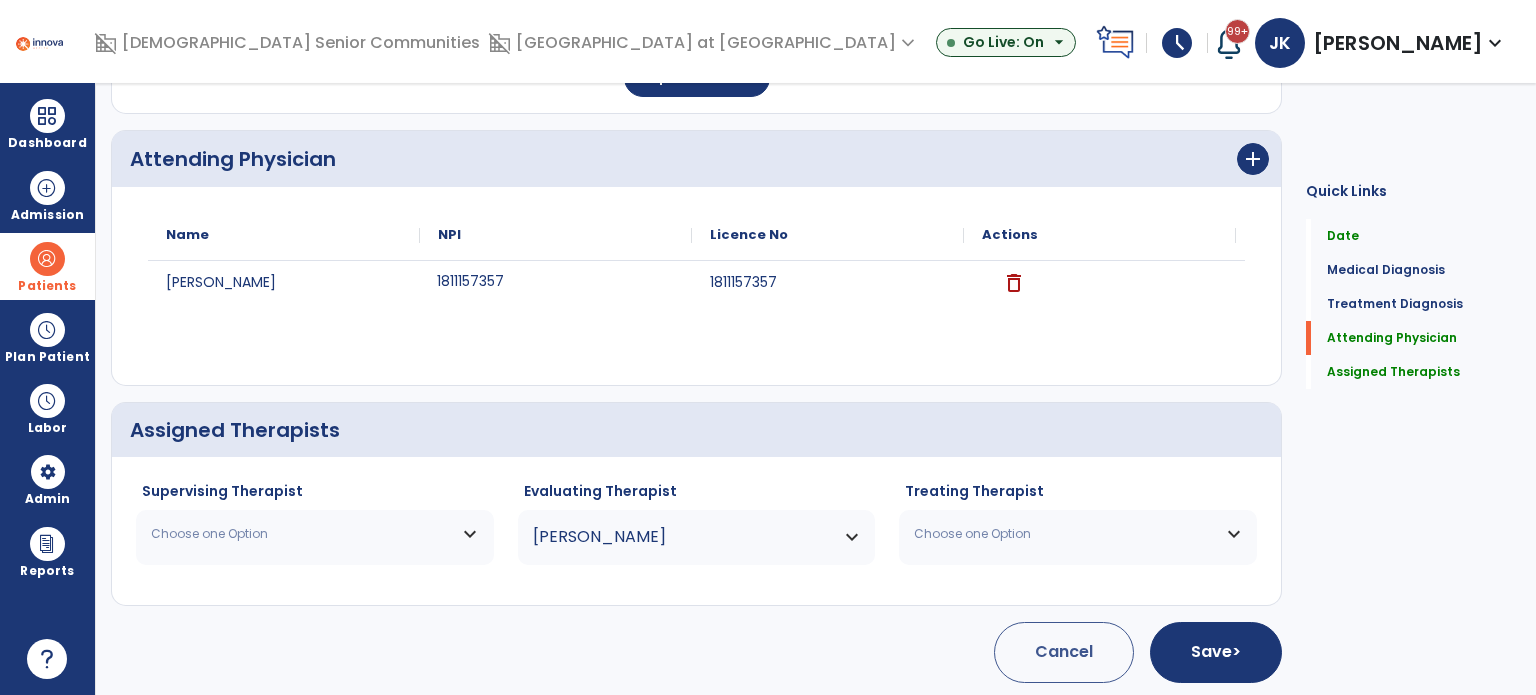 click on "Supervising Therapist Choose one Option [PERSON_NAME]  PT   NPI #  N/A   License #  05009789A [PERSON_NAME]  PT   NPI #  [US_HEALTHCARE_NPI]  License #  05012775A [PERSON_NAME]  PT   NPI #  N/A   License #  05009853A" 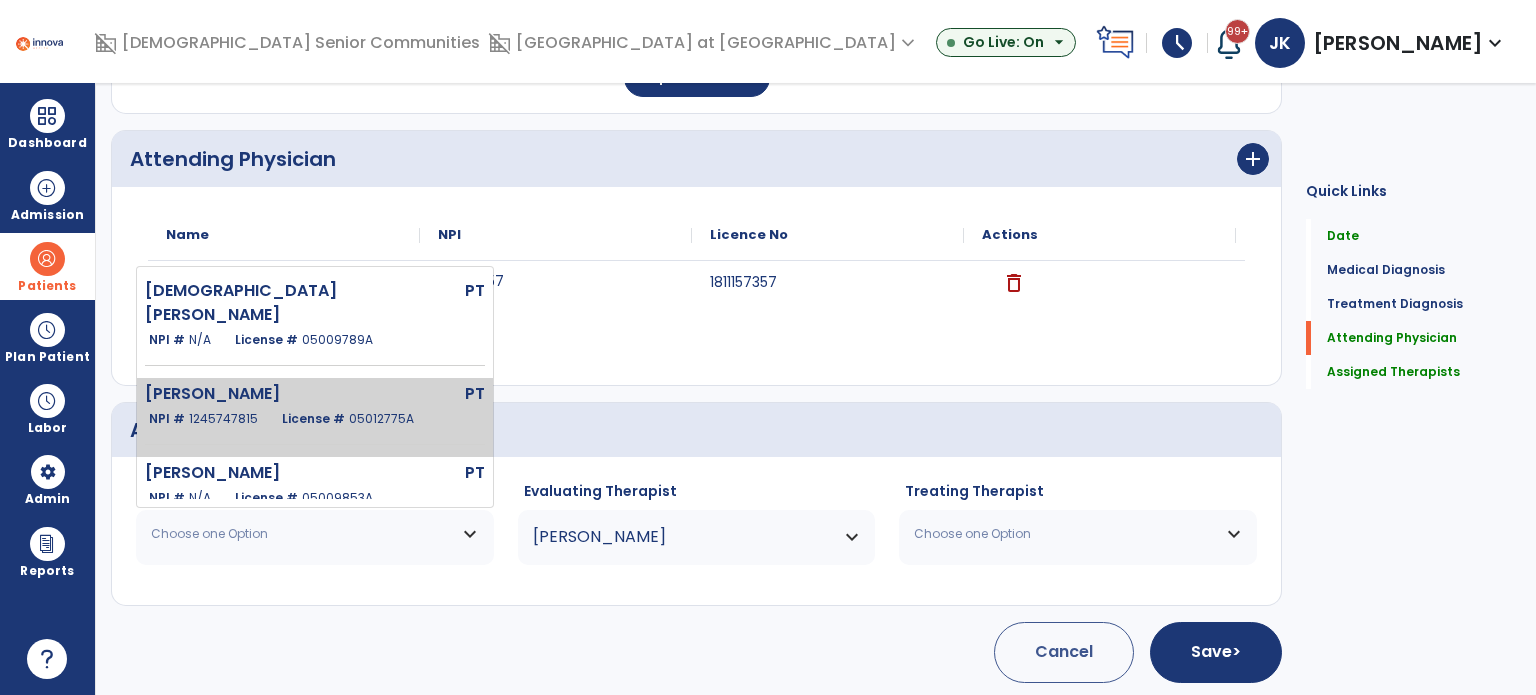 click on "NPI #  [US_HEALTHCARE_NPI]  License #  05012775A" 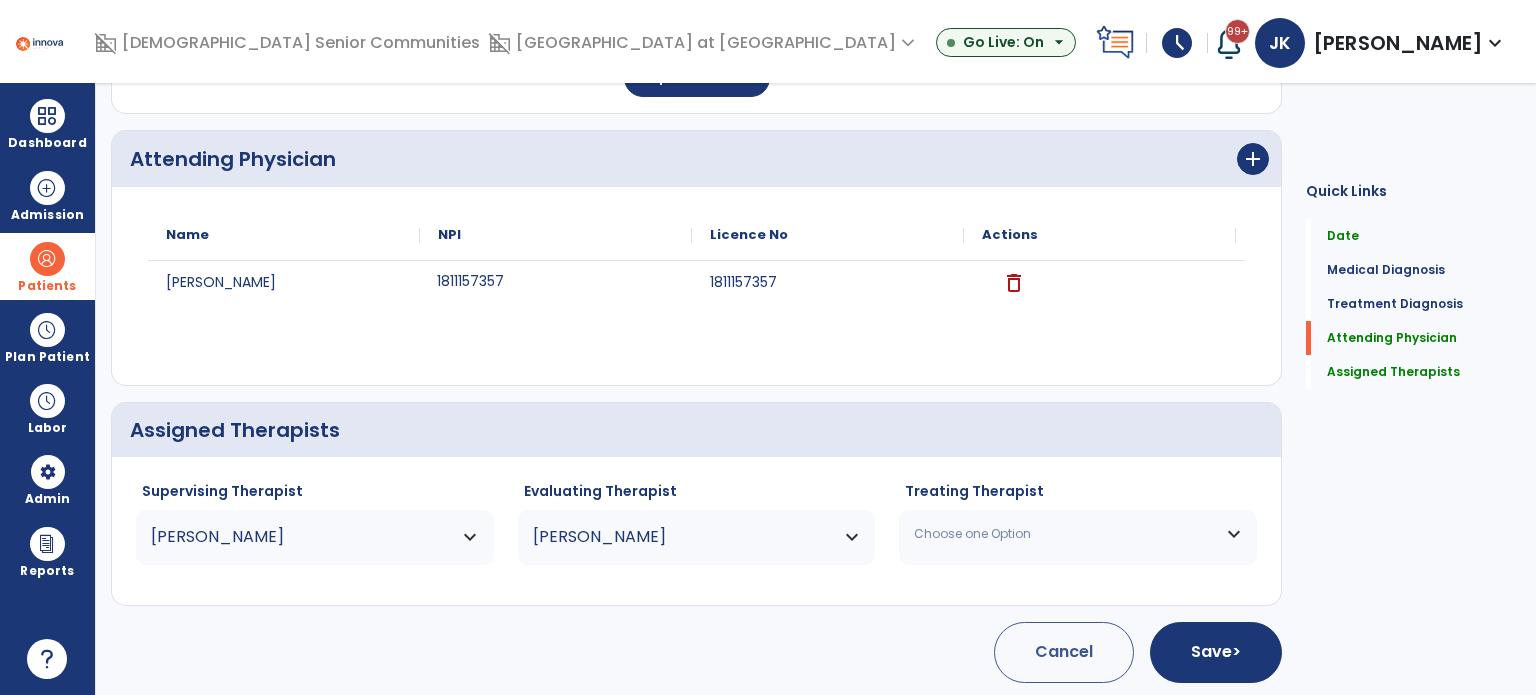 click on "Choose one Option" at bounding box center (1078, 534) 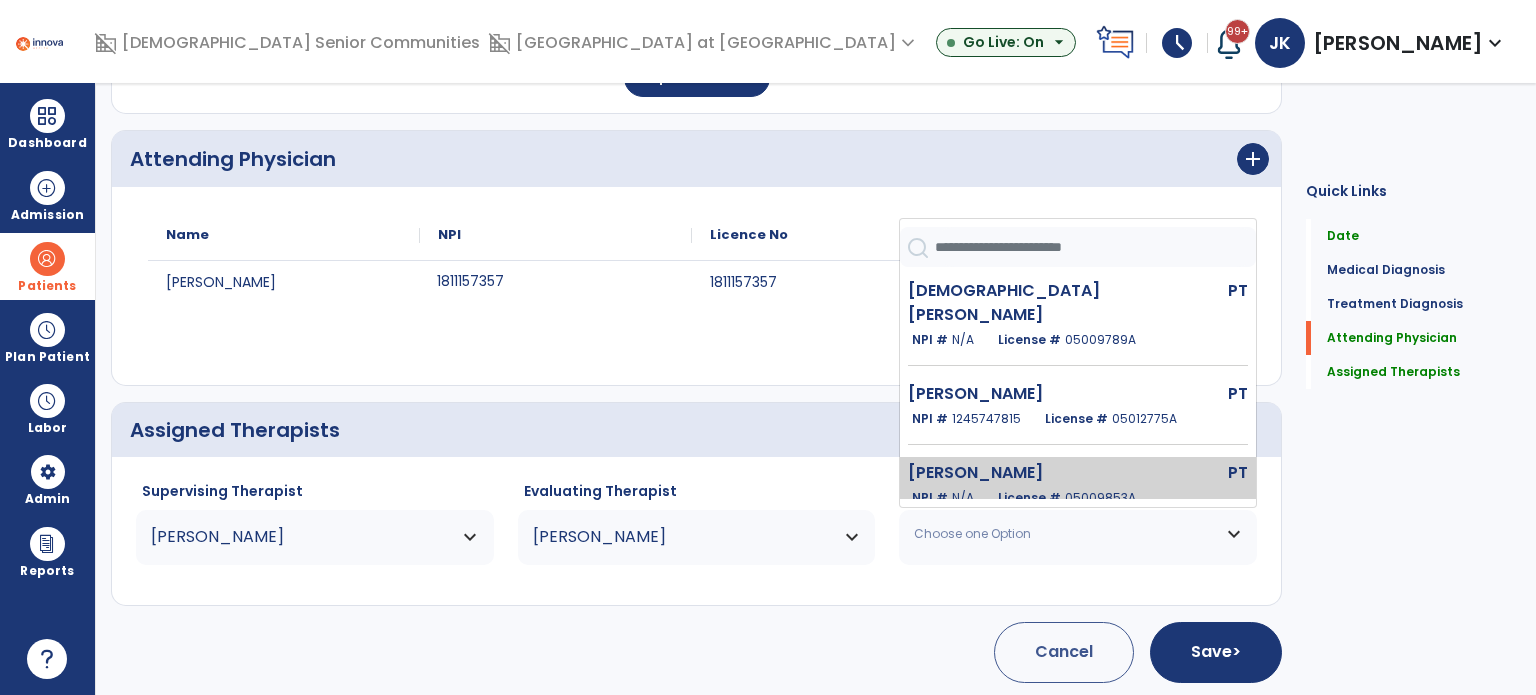 scroll, scrollTop: 91, scrollLeft: 0, axis: vertical 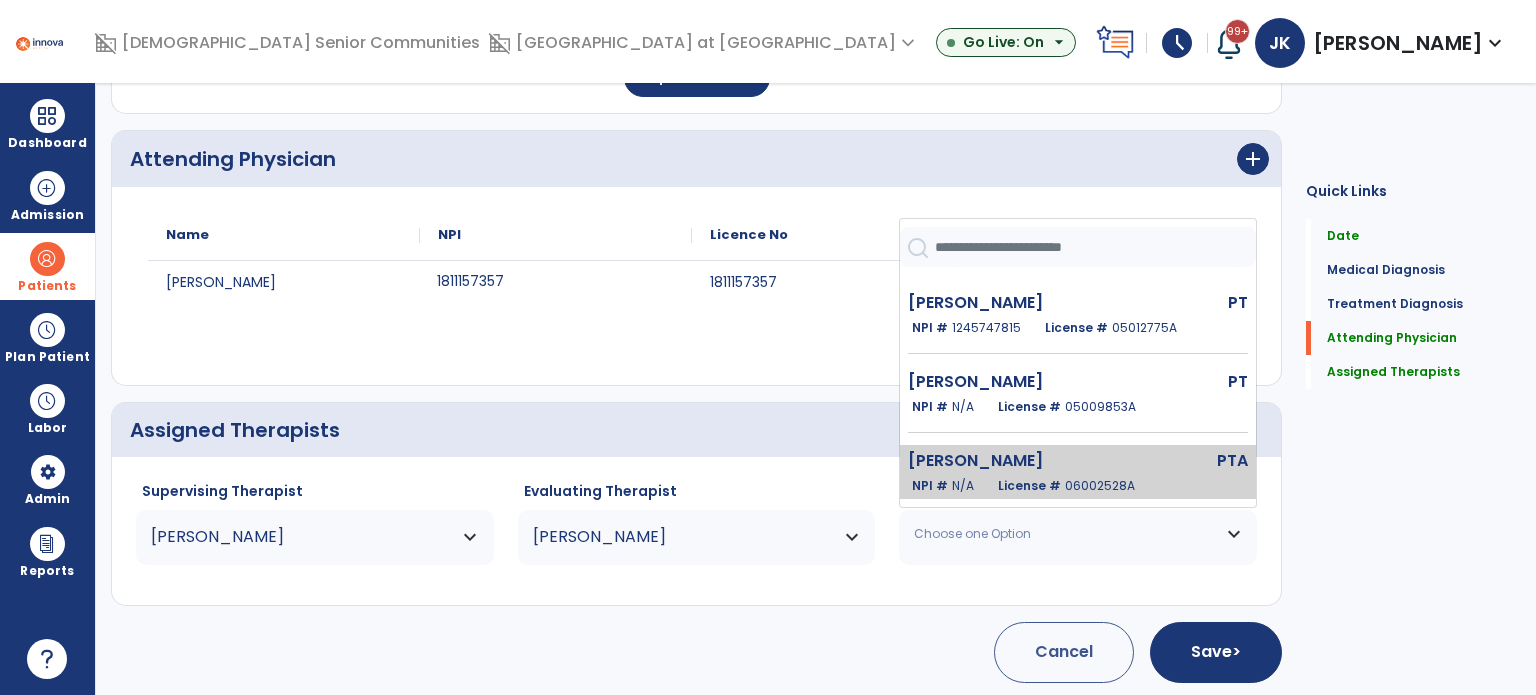 click on "[PERSON_NAME]" 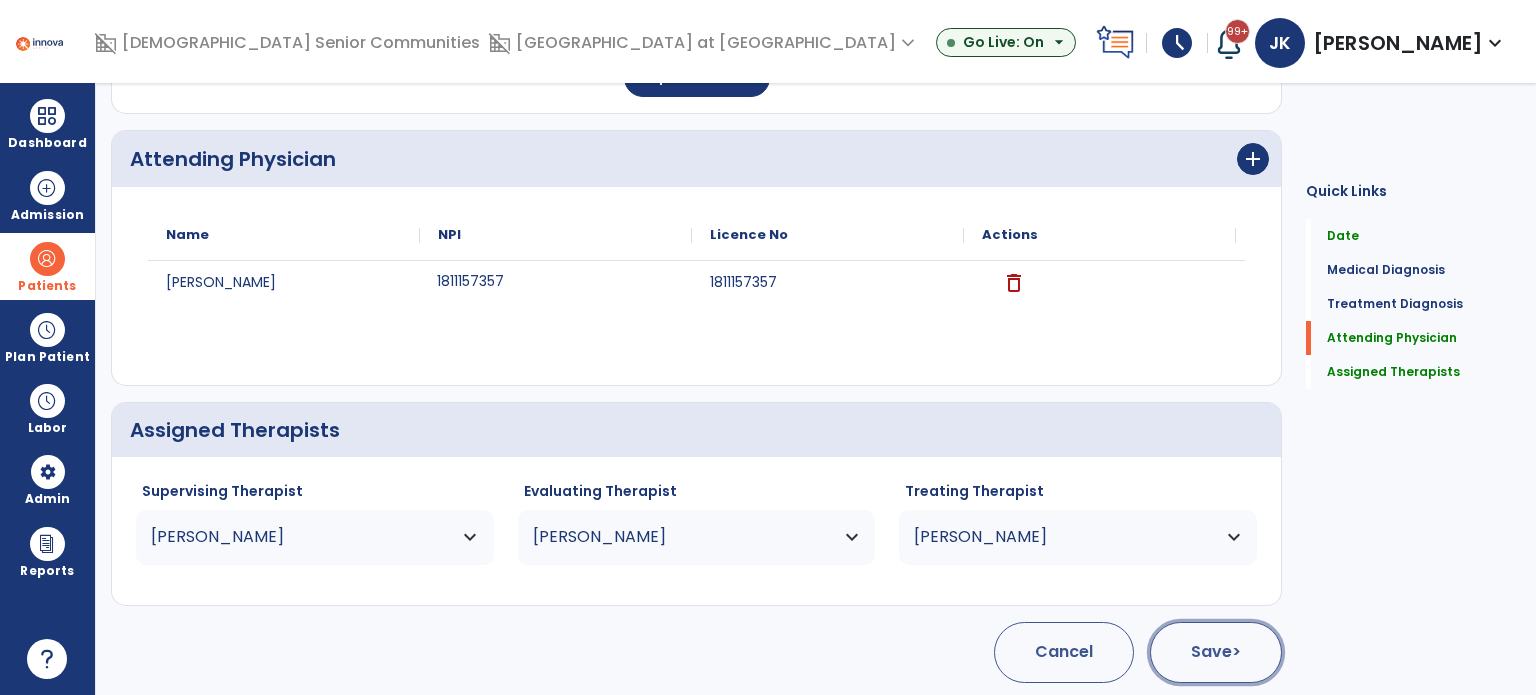 click on "Save  >" 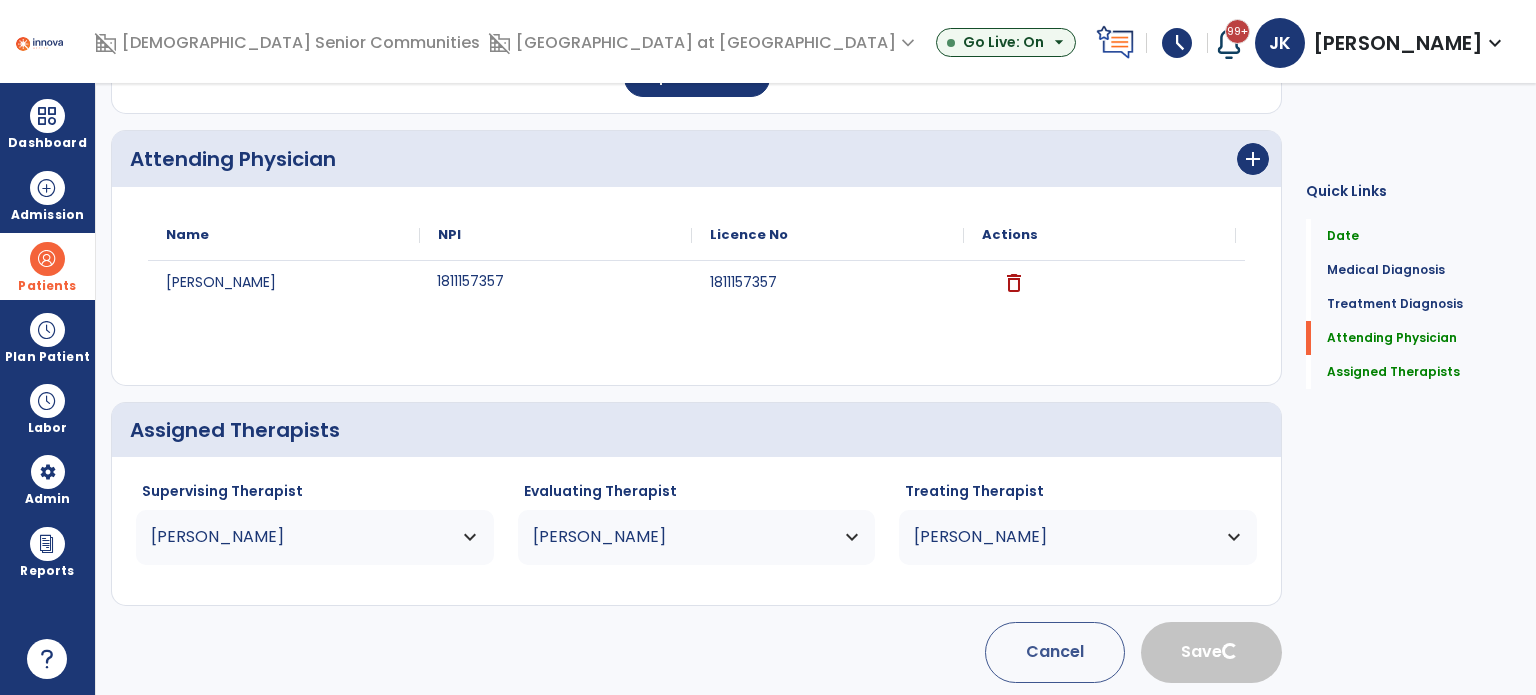 type 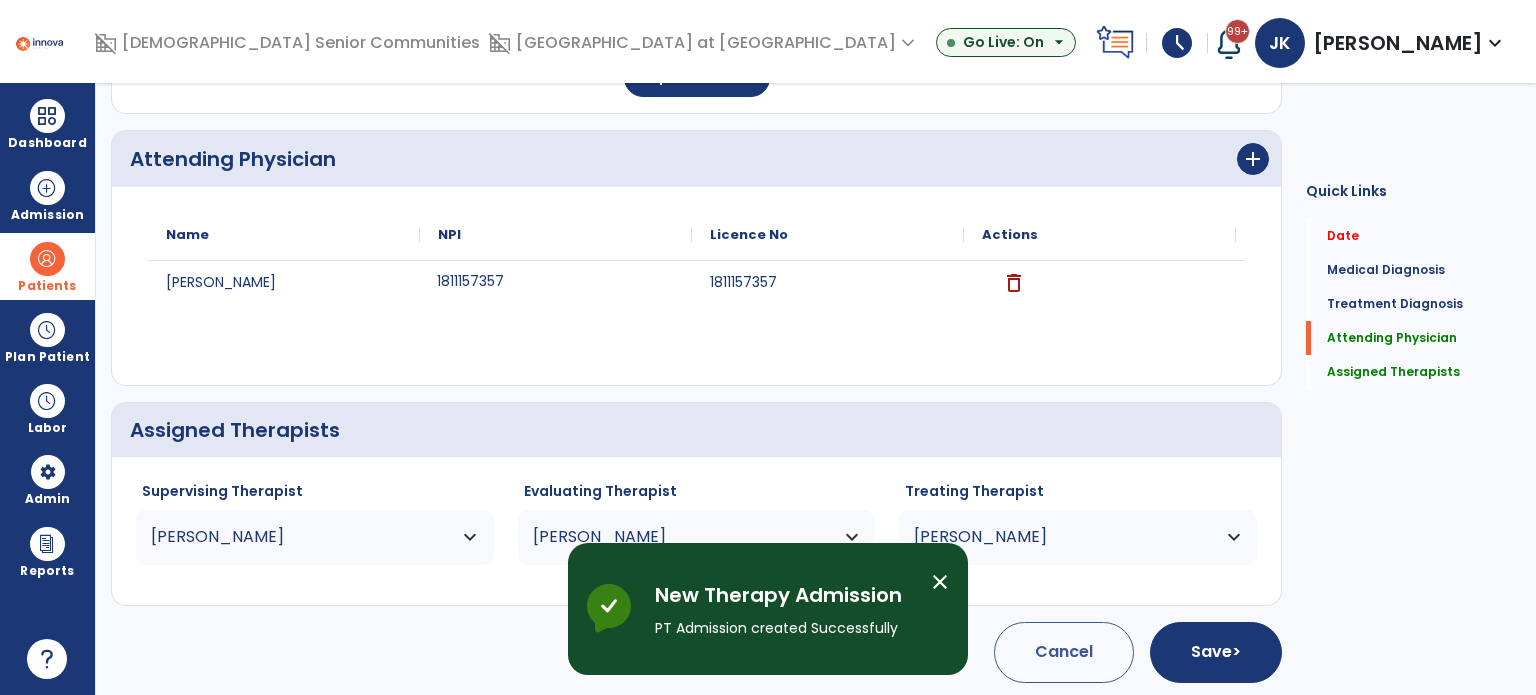 scroll, scrollTop: 62, scrollLeft: 0, axis: vertical 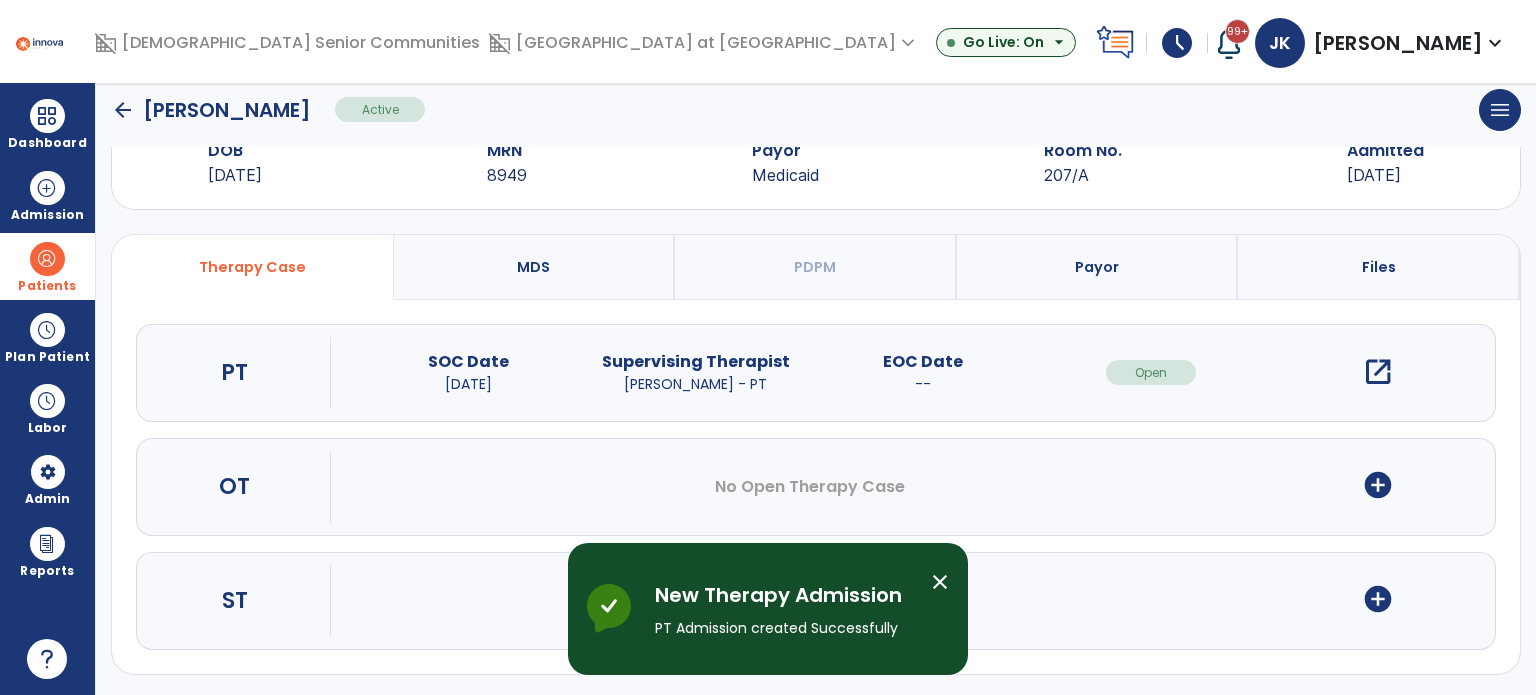 click on "add_circle" at bounding box center (1378, 485) 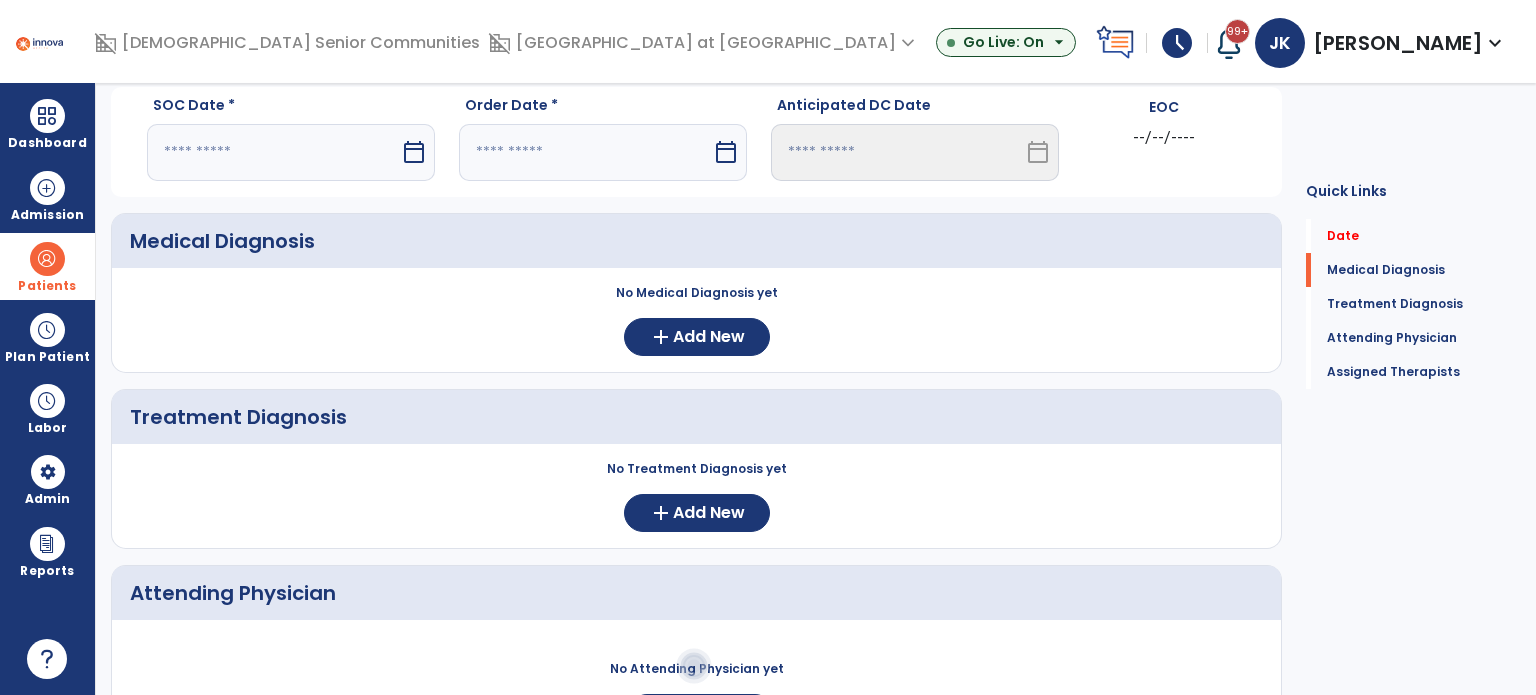 click at bounding box center (273, 152) 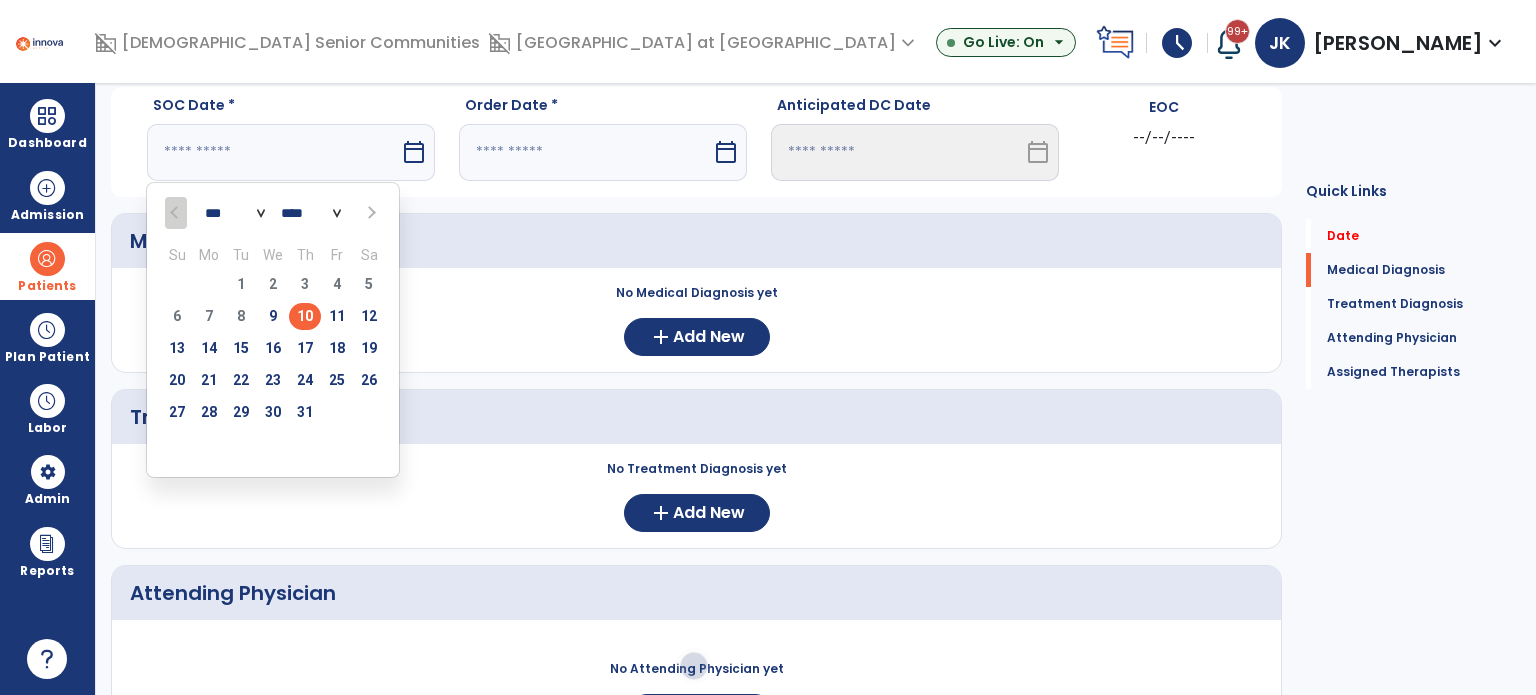 click on "10" at bounding box center [305, 316] 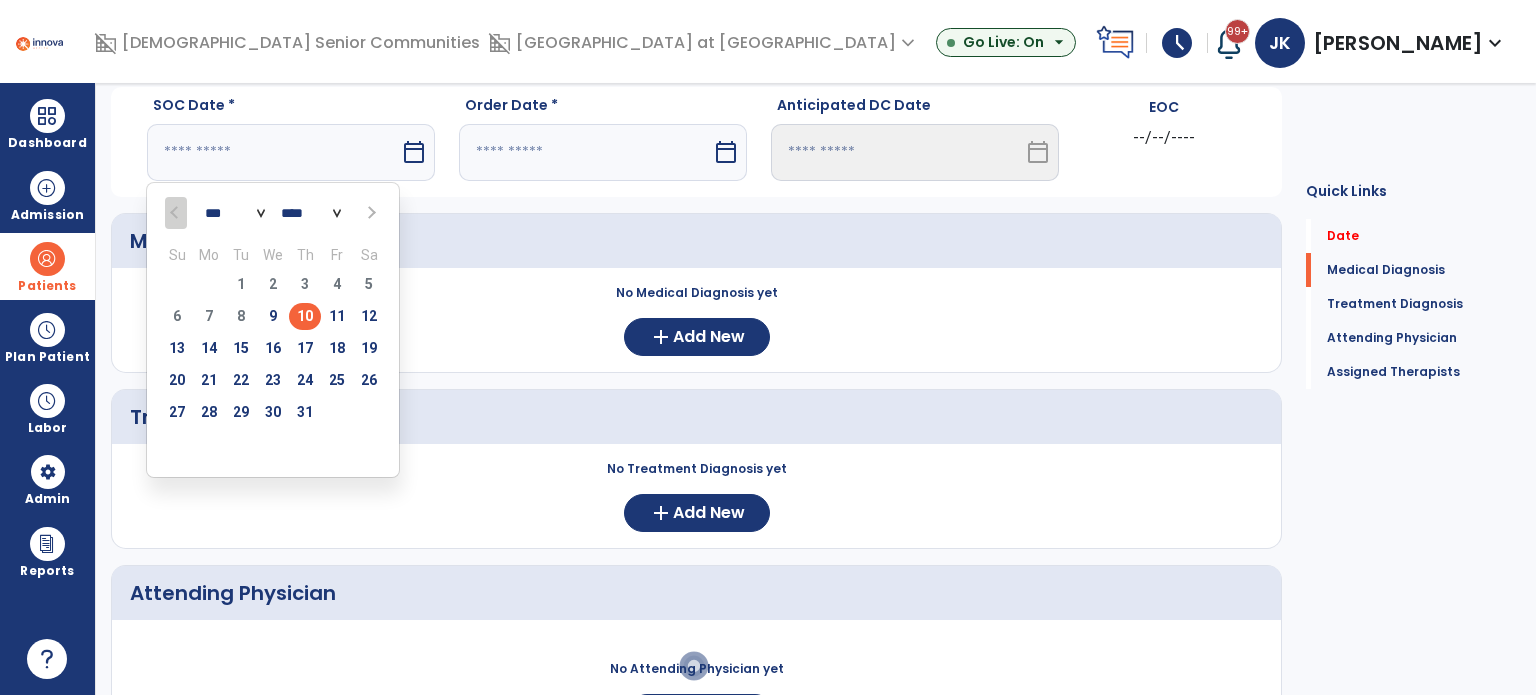 type on "*********" 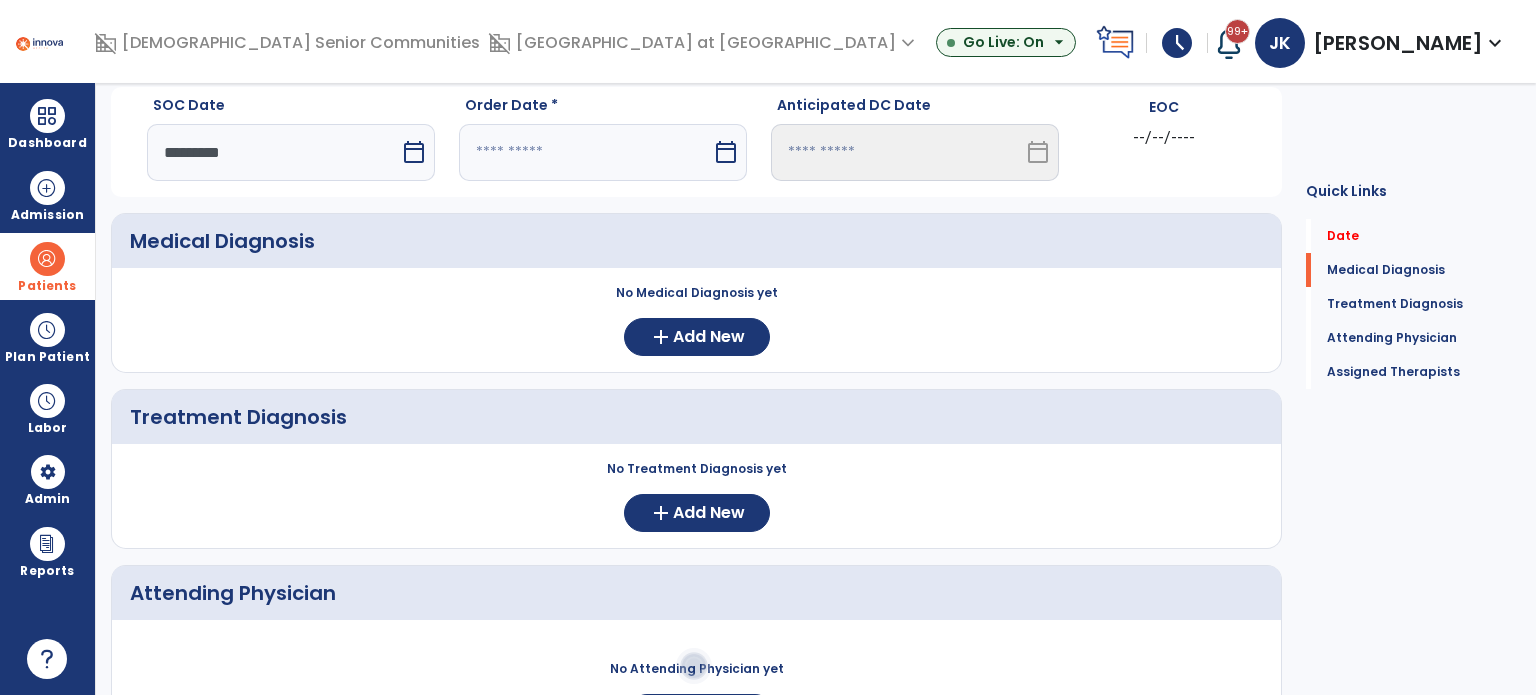 click at bounding box center (585, 152) 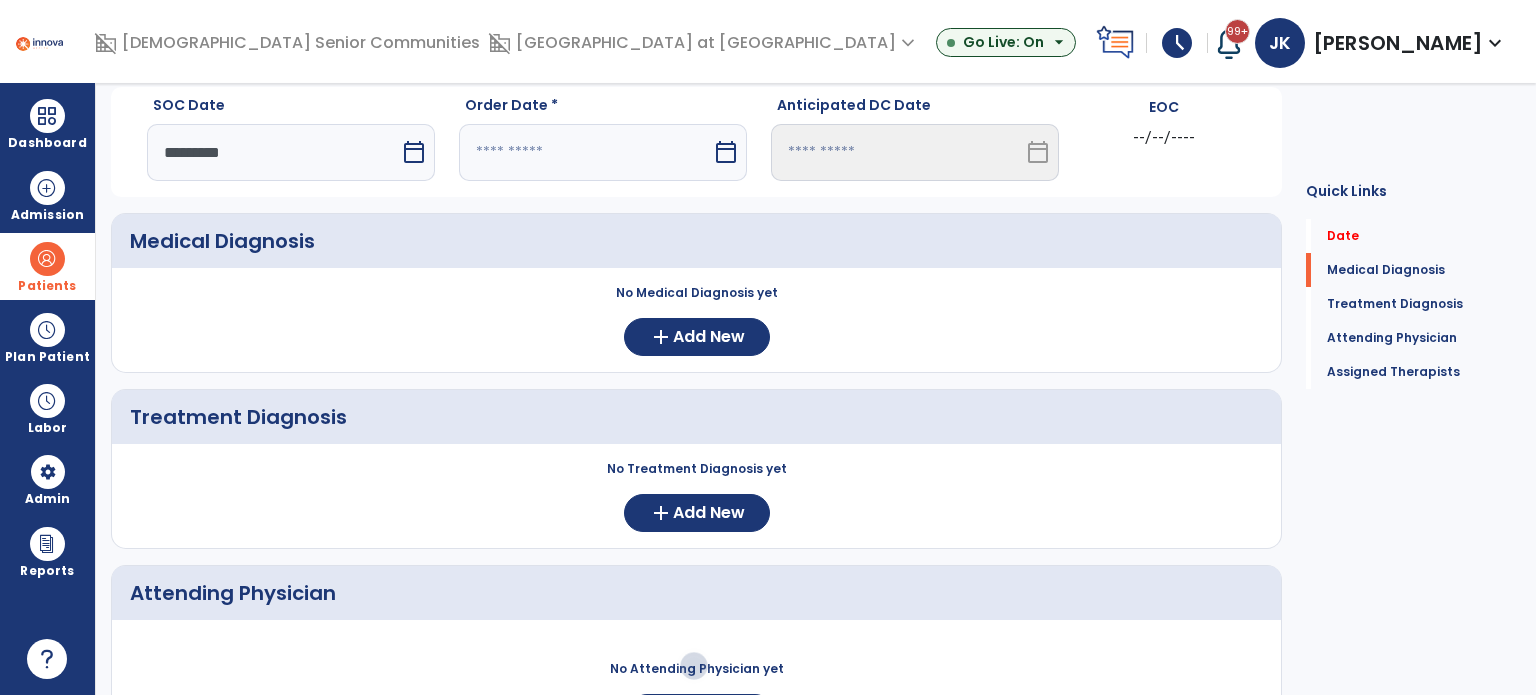select on "*" 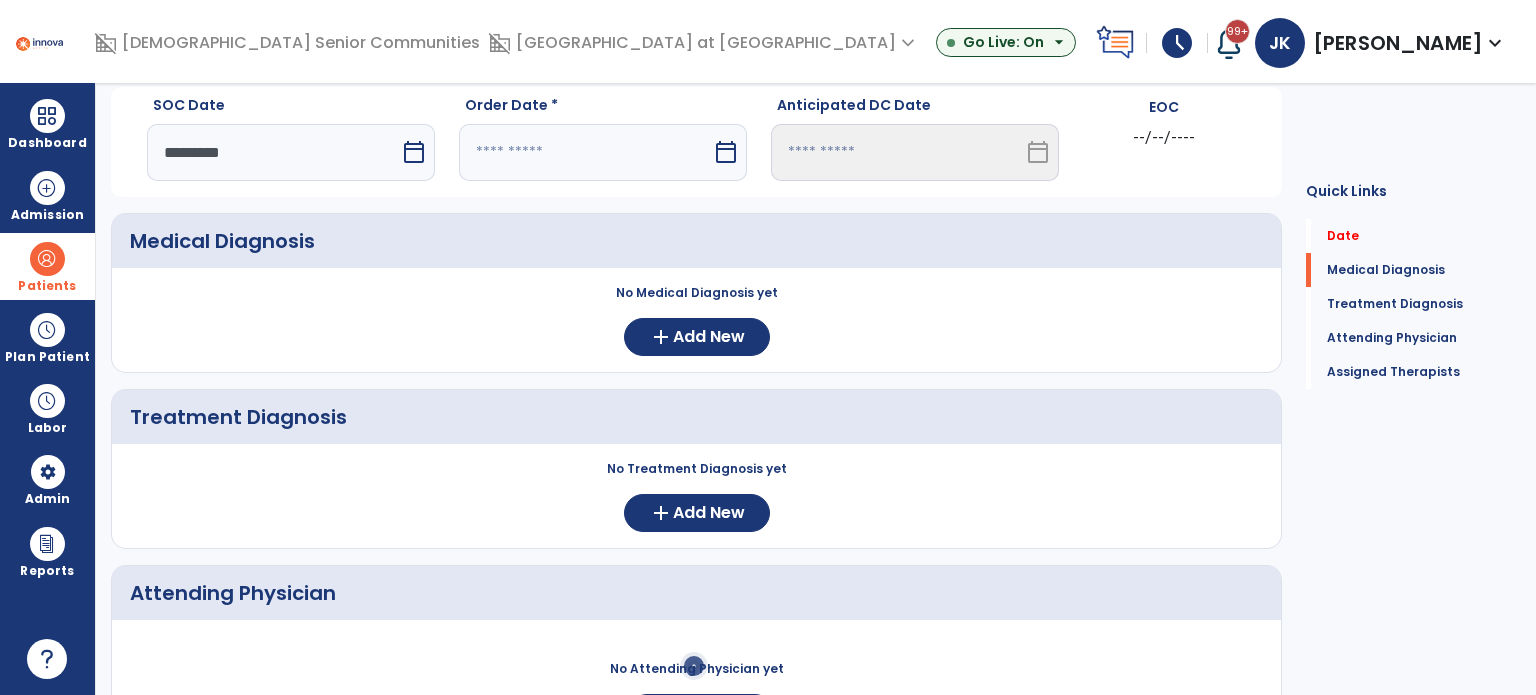 select on "****" 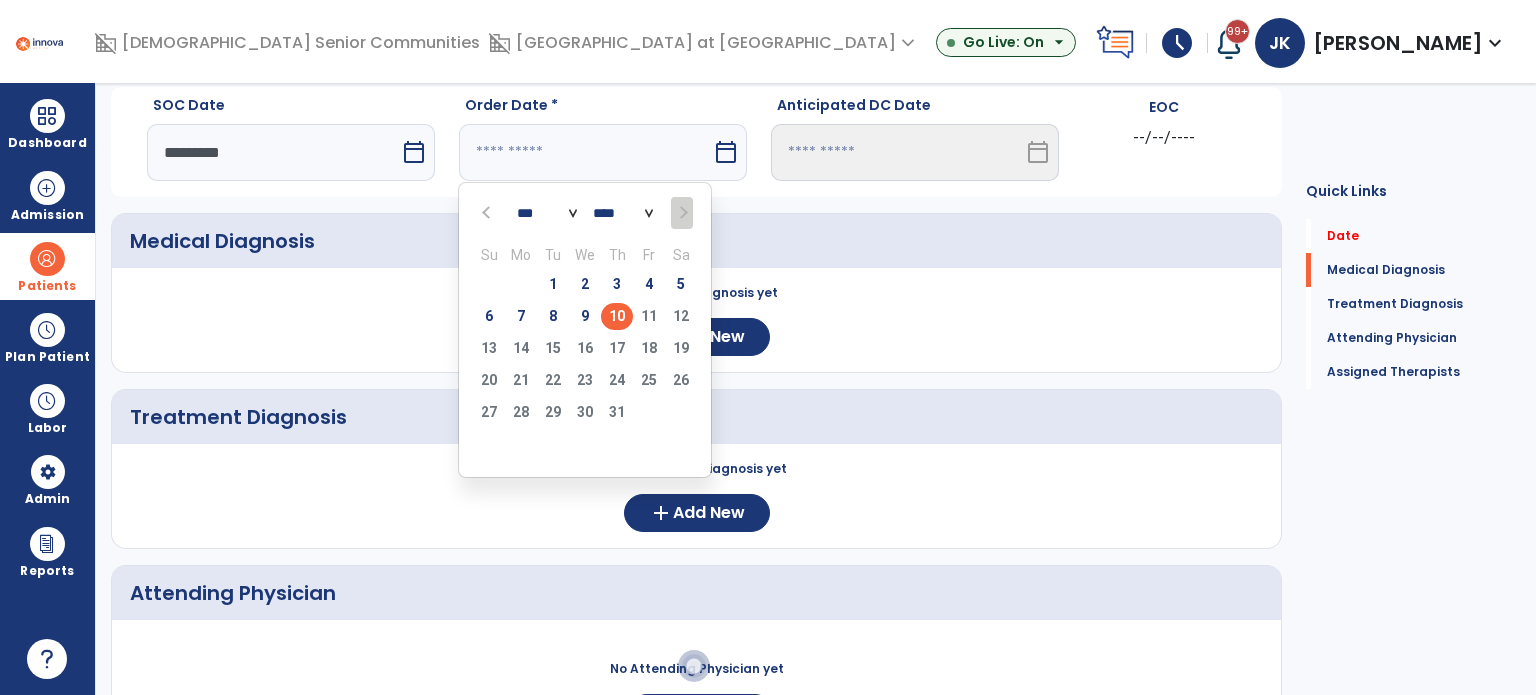 click on "10" at bounding box center [617, 316] 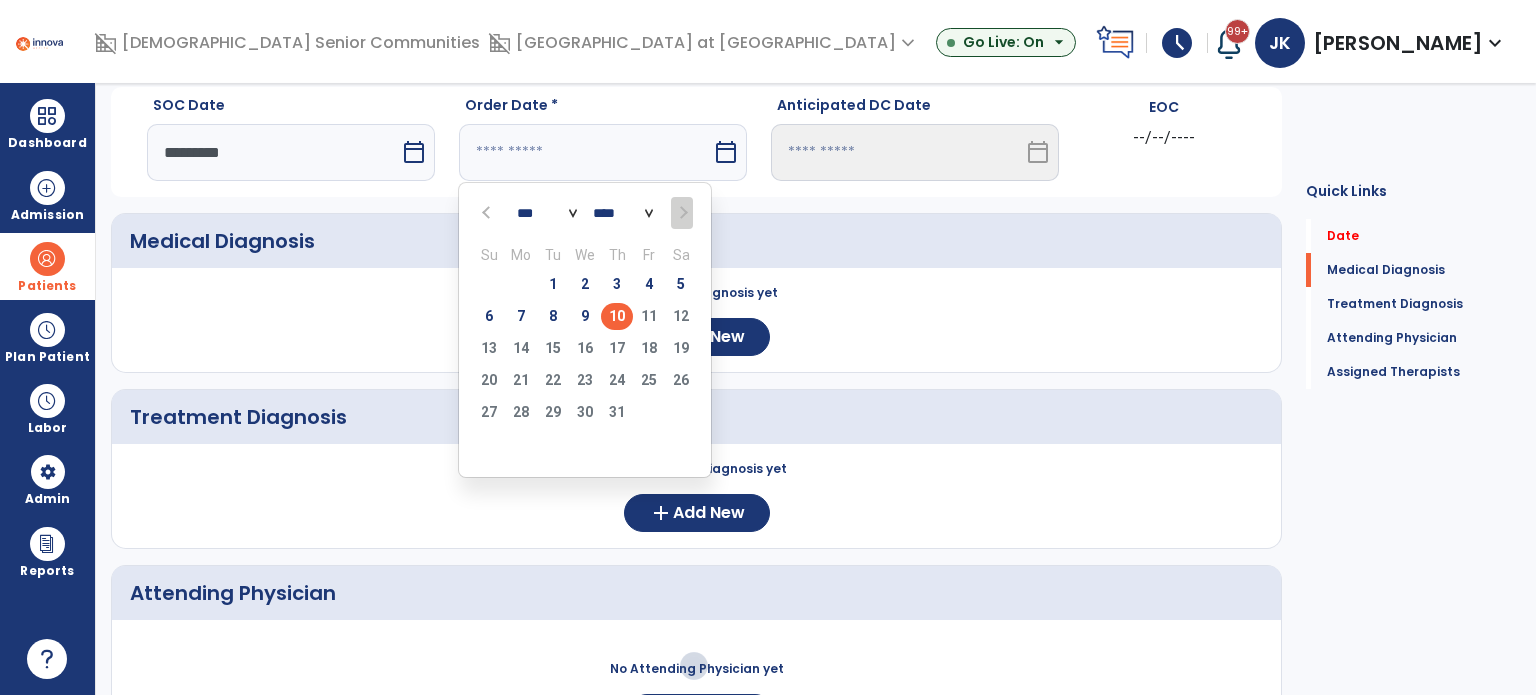 type on "*********" 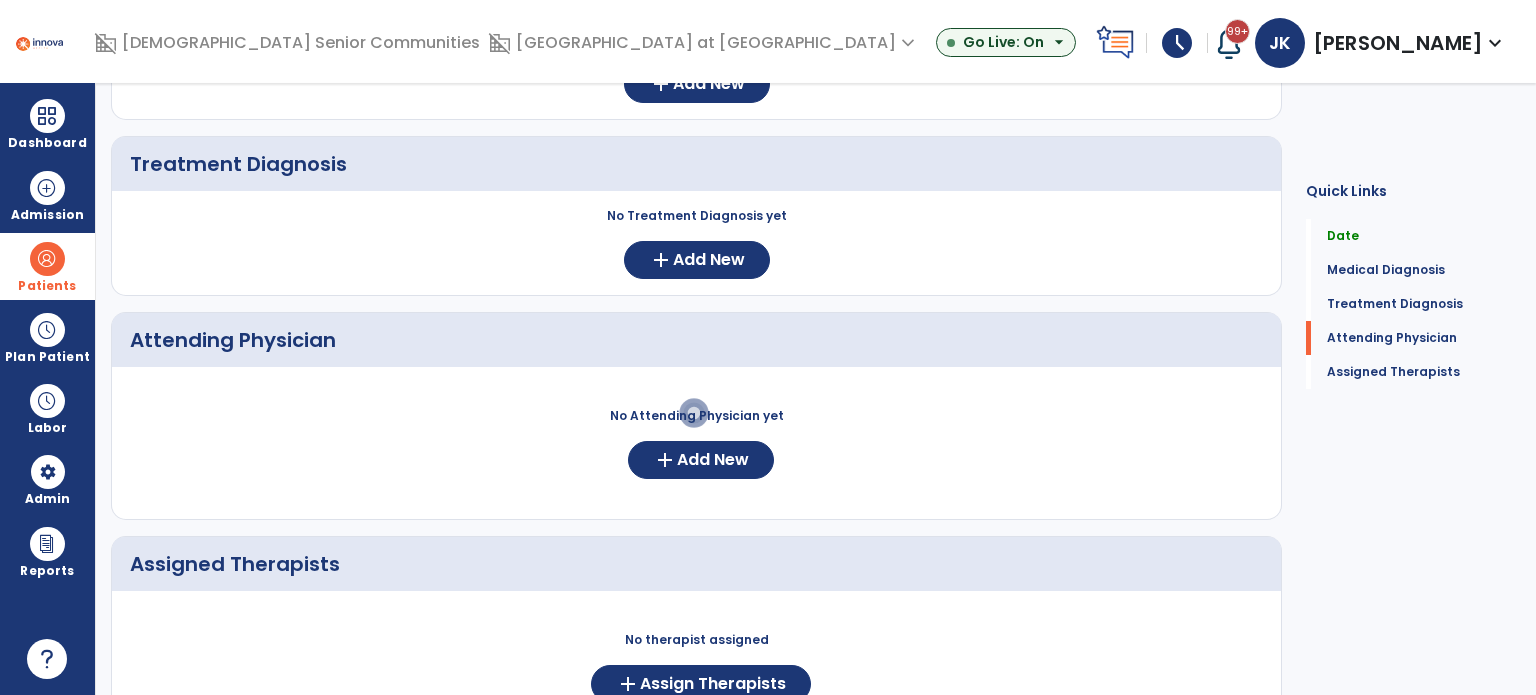 scroll, scrollTop: 318, scrollLeft: 0, axis: vertical 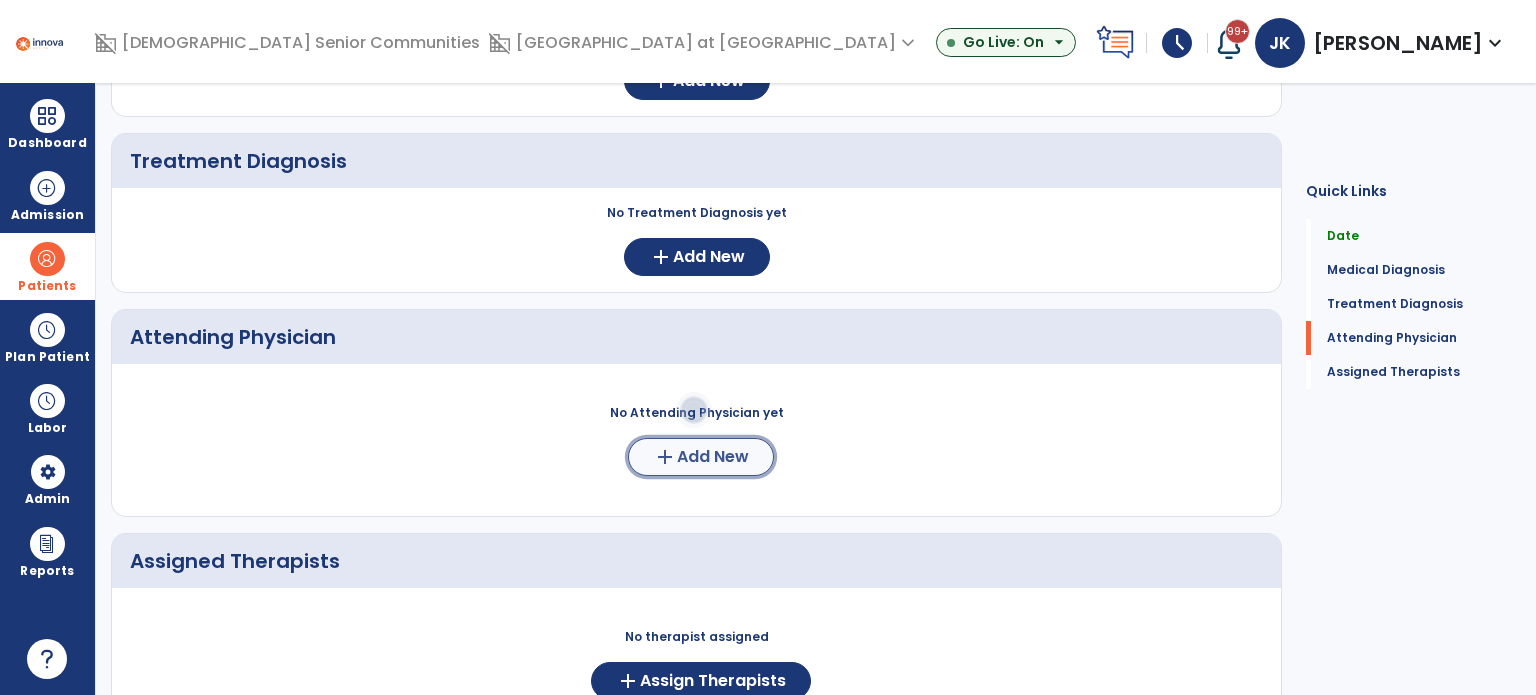 click on "Add New" 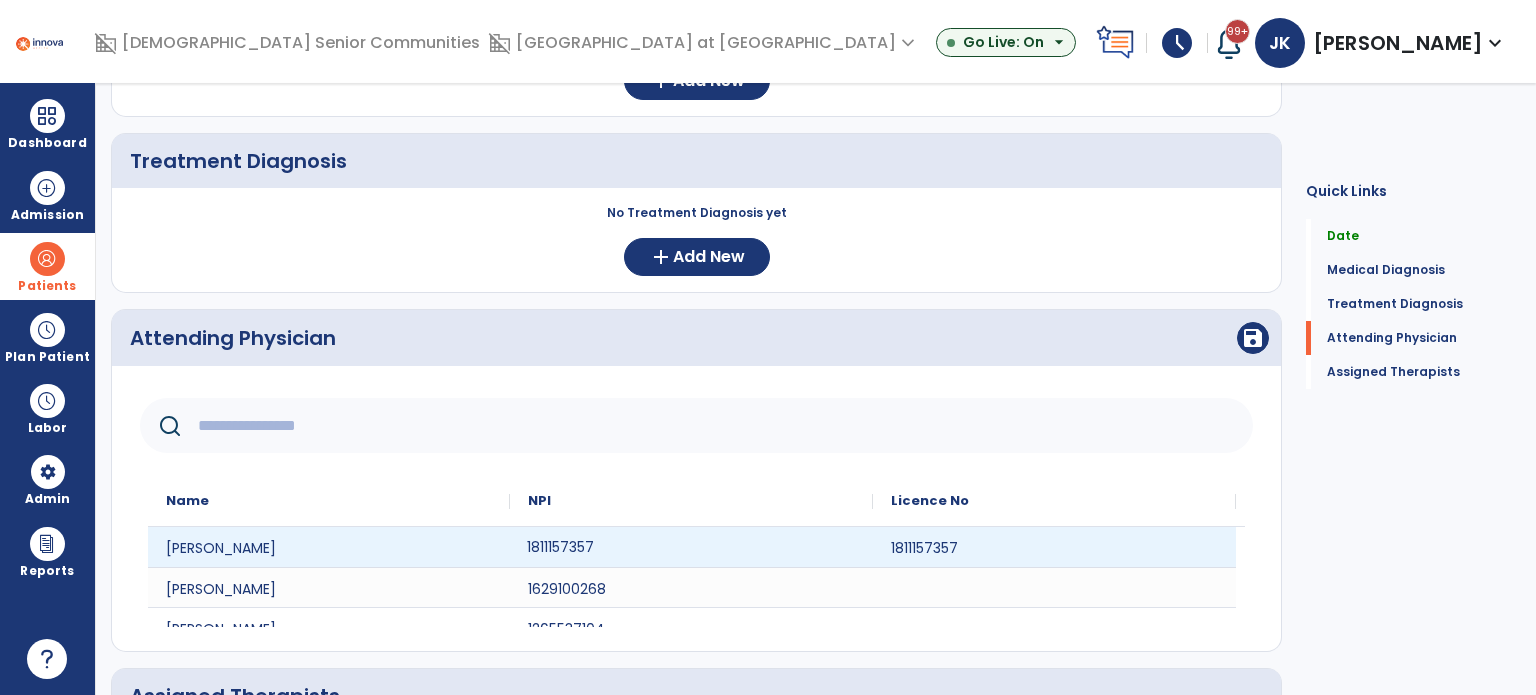 click on "1811157357" 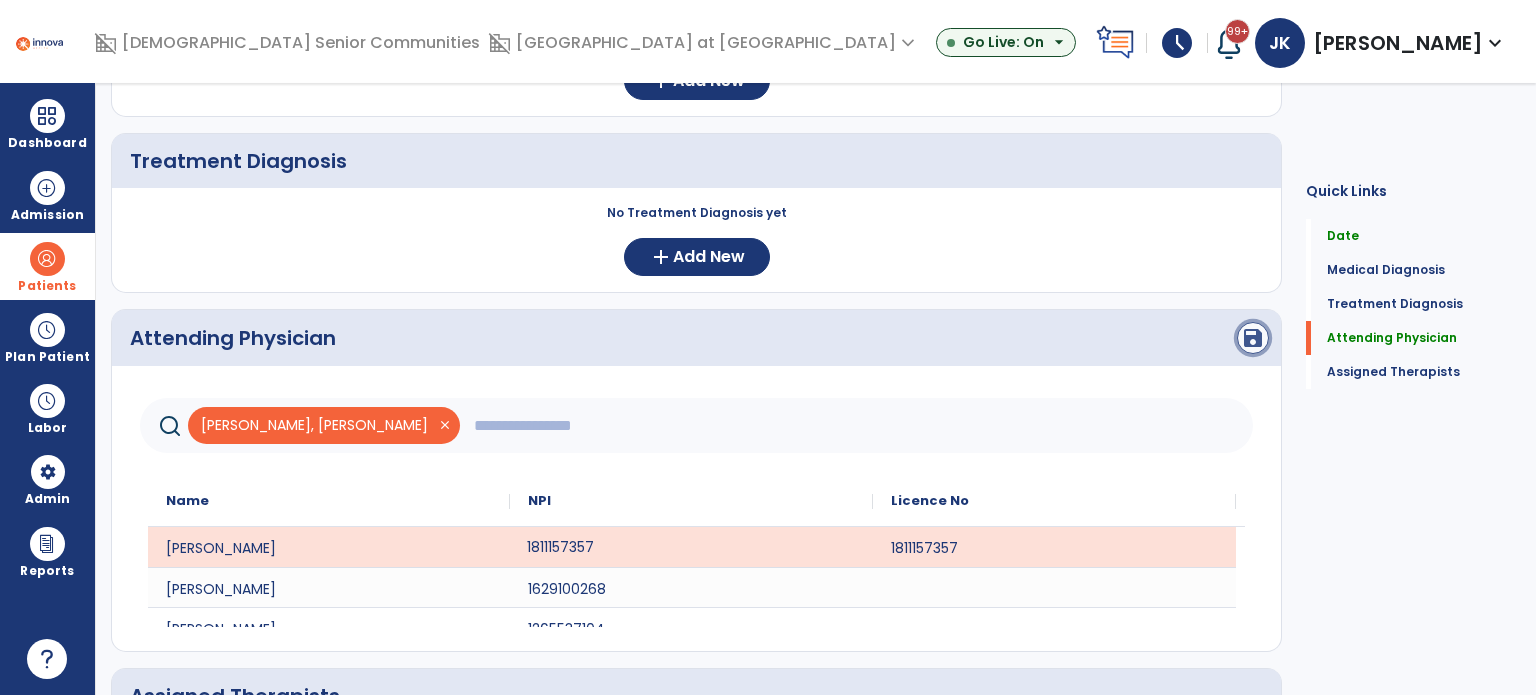 click on "save" 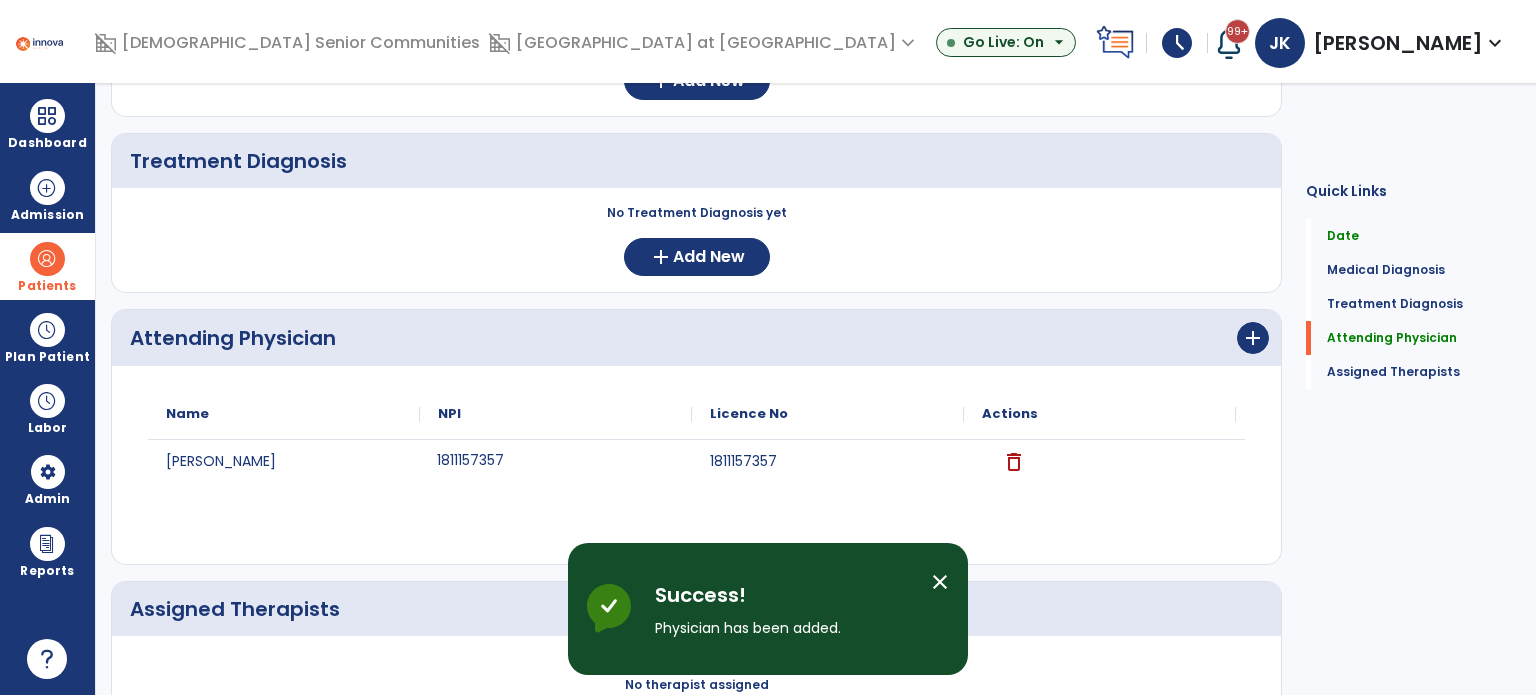 scroll, scrollTop: 500, scrollLeft: 0, axis: vertical 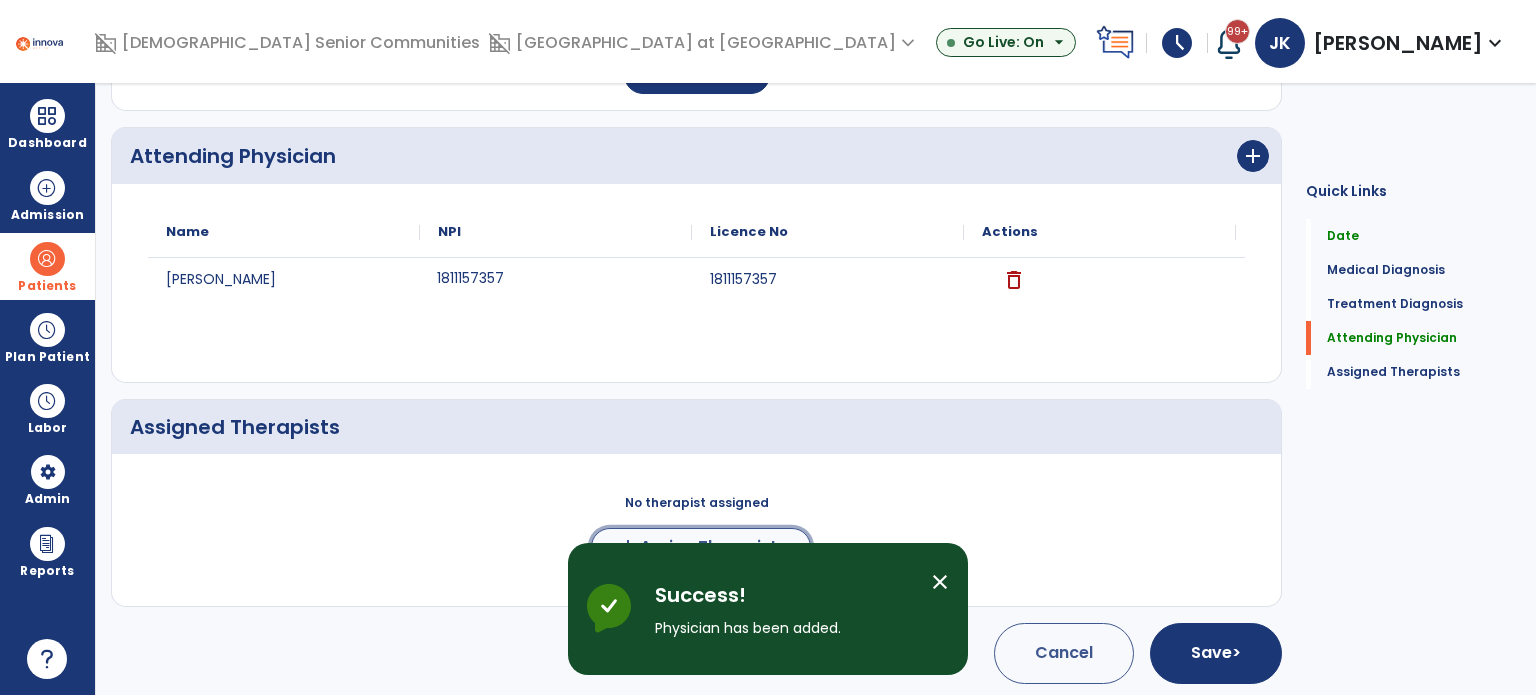 click on "add  Assign Therapists" 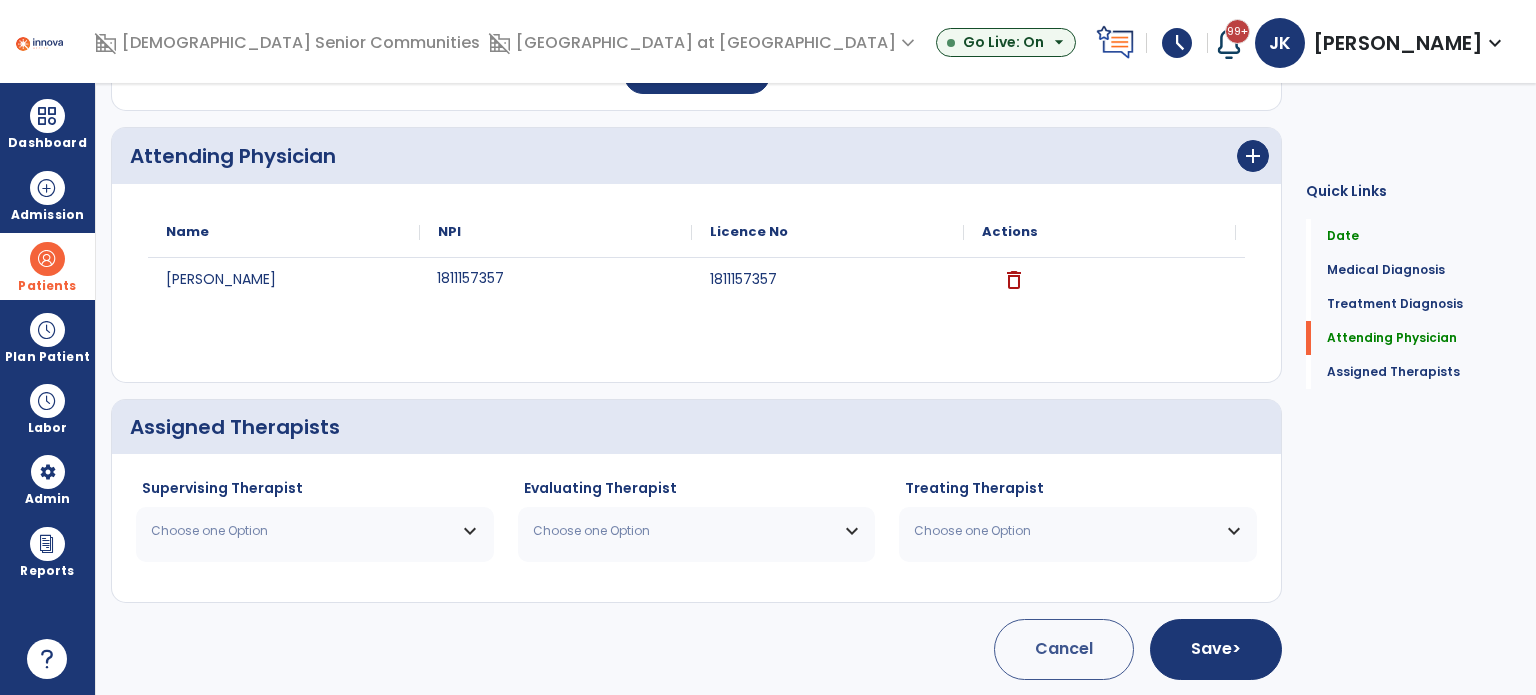 scroll, scrollTop: 497, scrollLeft: 0, axis: vertical 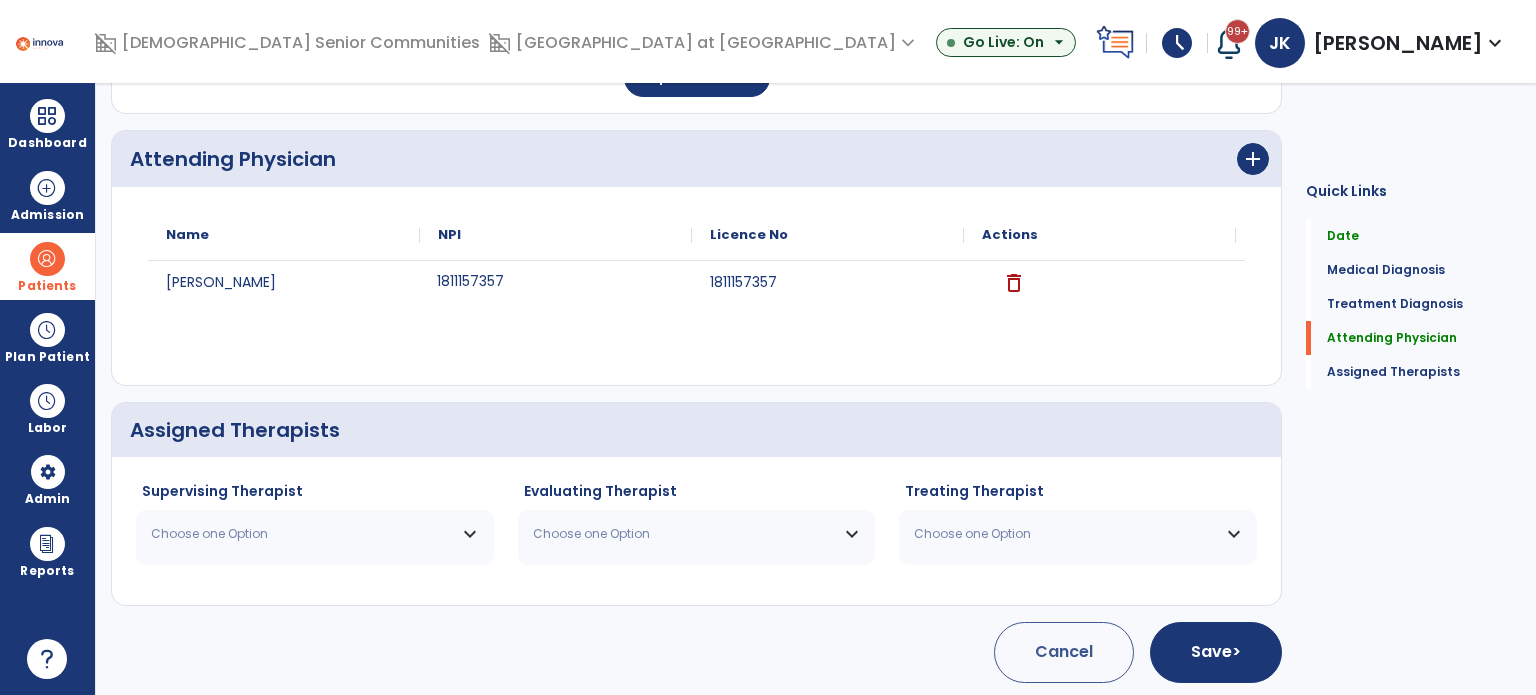 click on "Choose one Option" at bounding box center (315, 534) 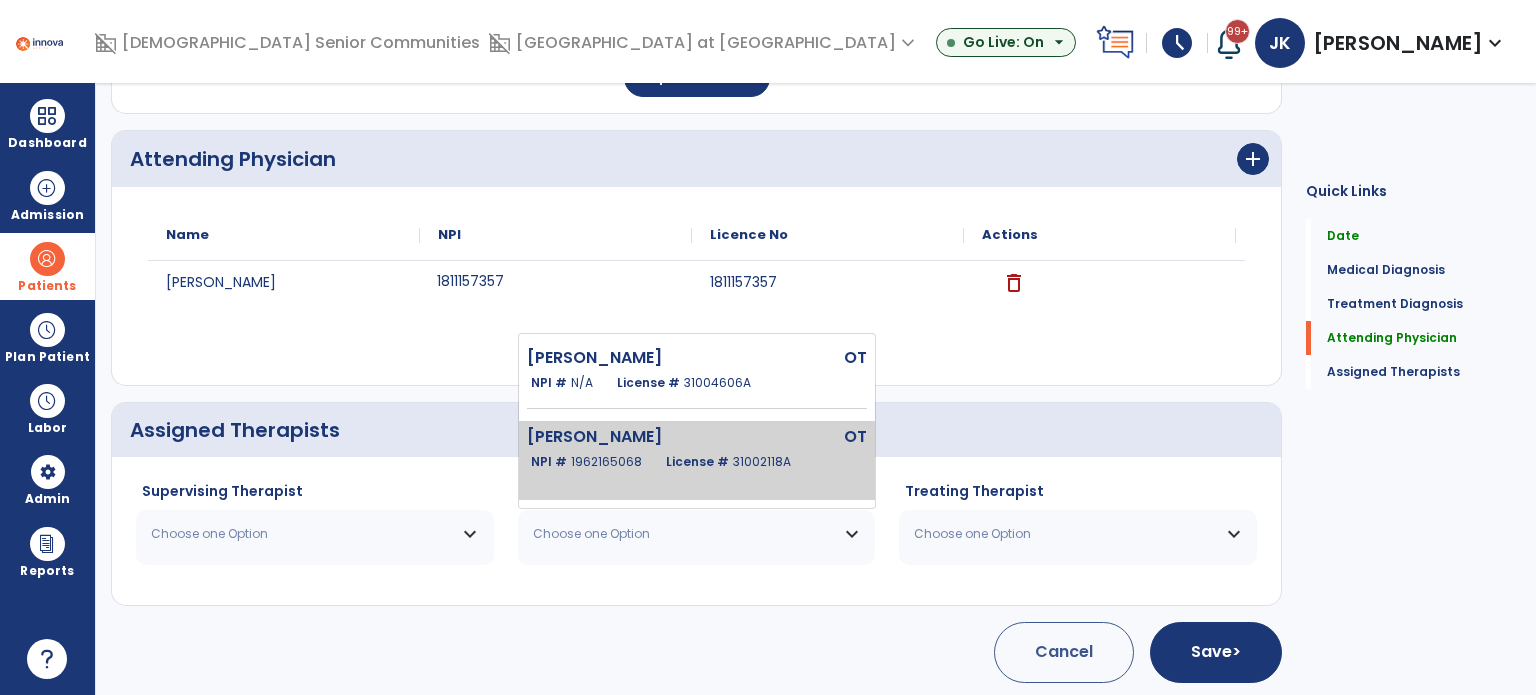 click on "1962165068" 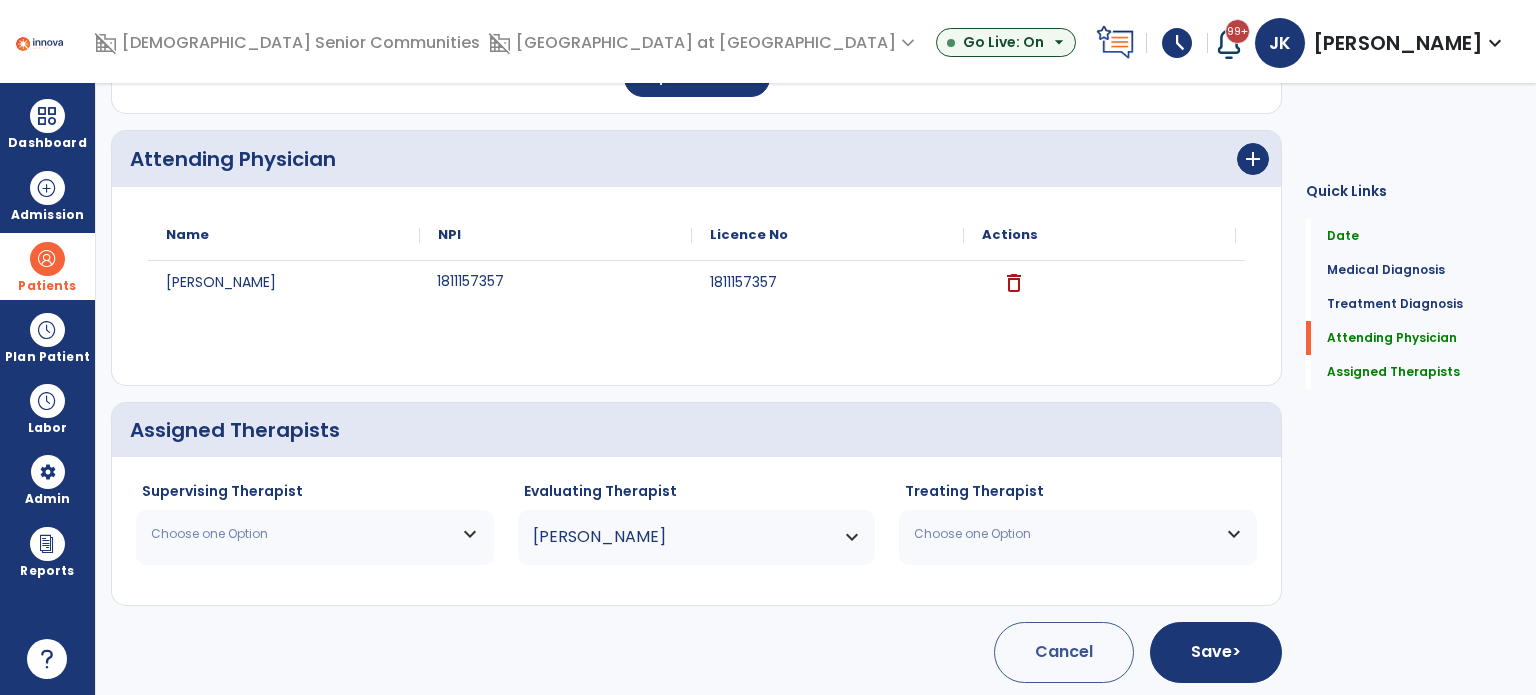 click on "Choose one Option" at bounding box center [302, 534] 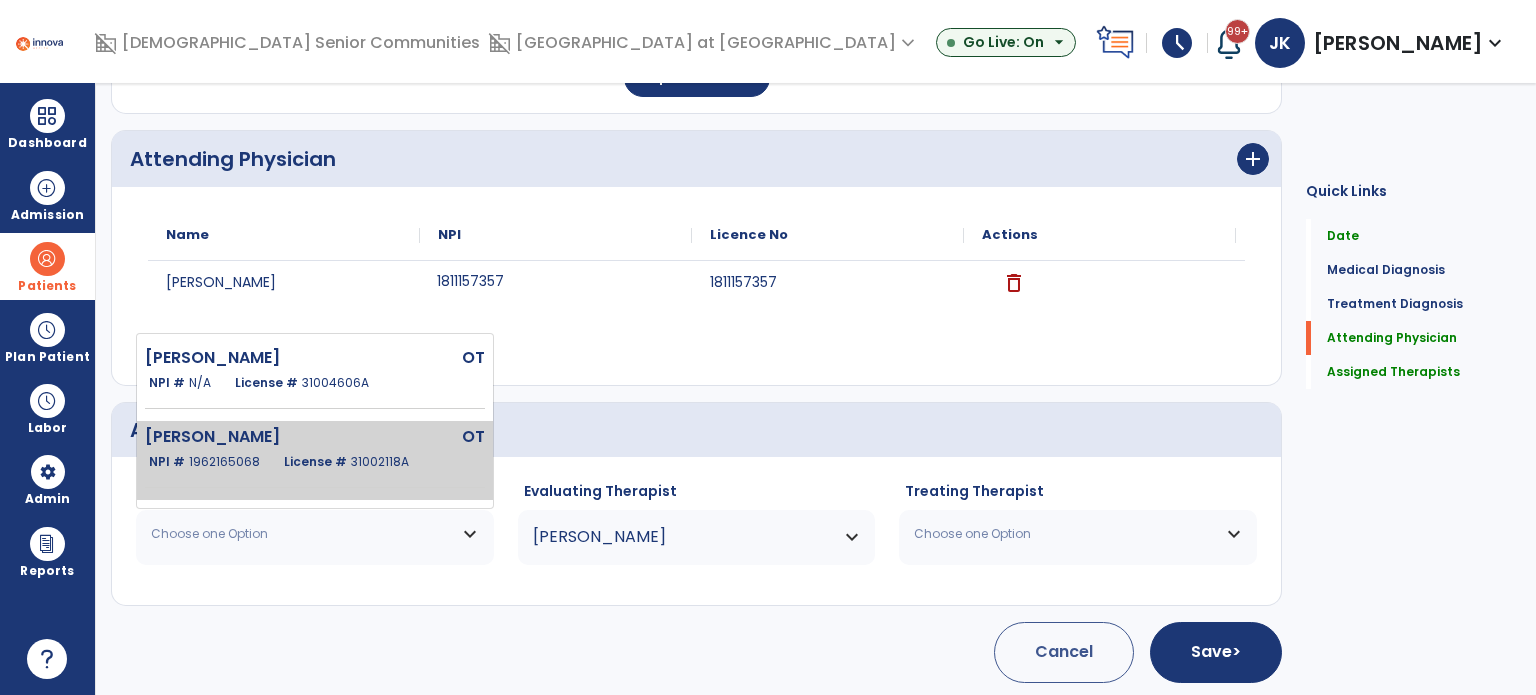 click on "31002118A" 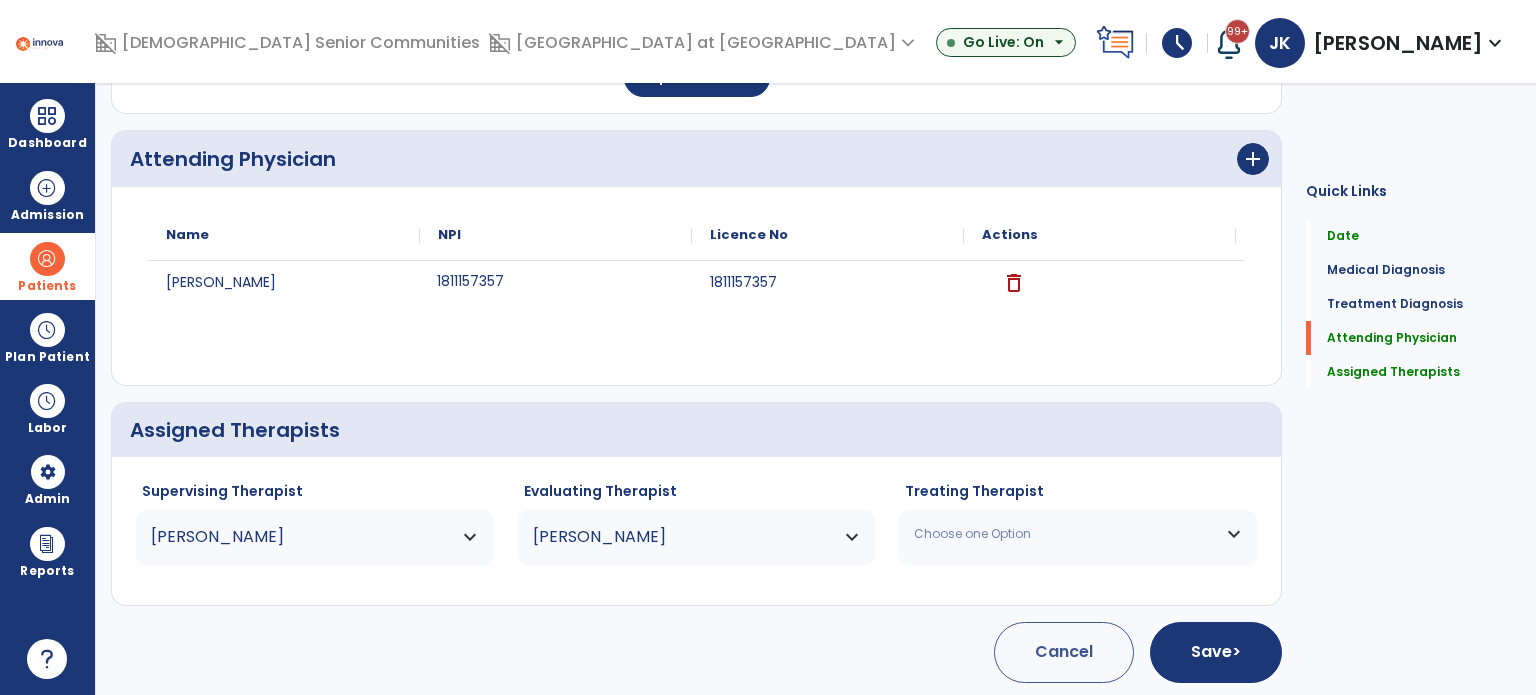 click on "Choose one Option" at bounding box center [1078, 534] 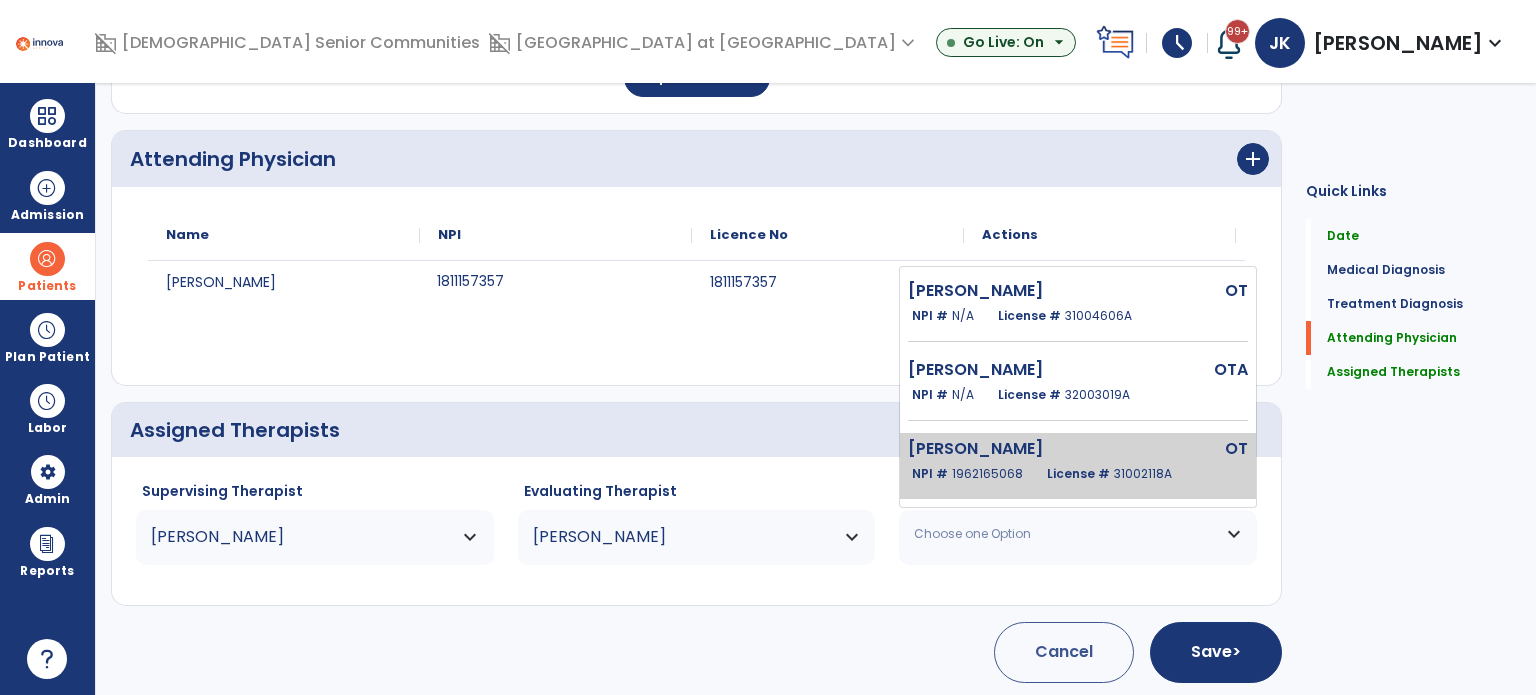 click on "[PERSON_NAME]  OT   NPI #  [US_HEALTHCARE_NPI]  License #  31002118A" 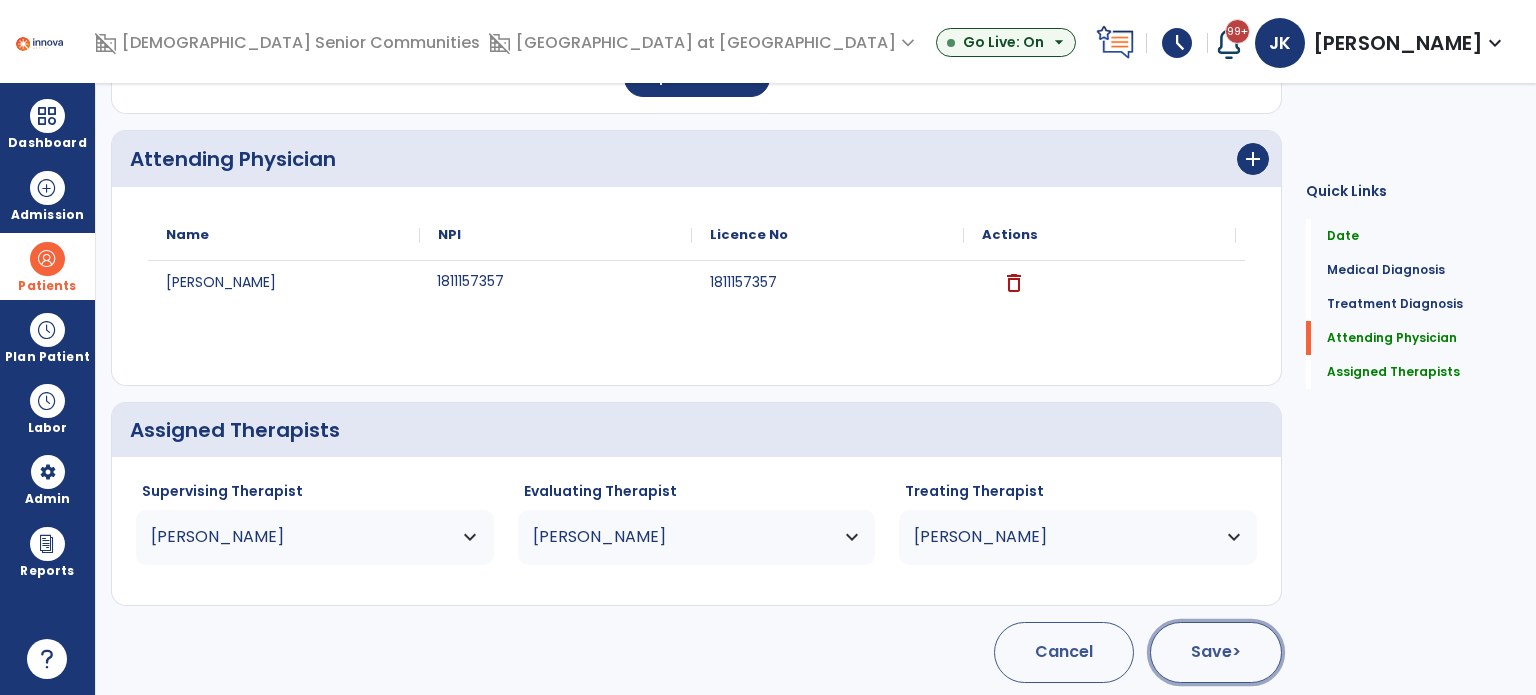 click on "Save  >" 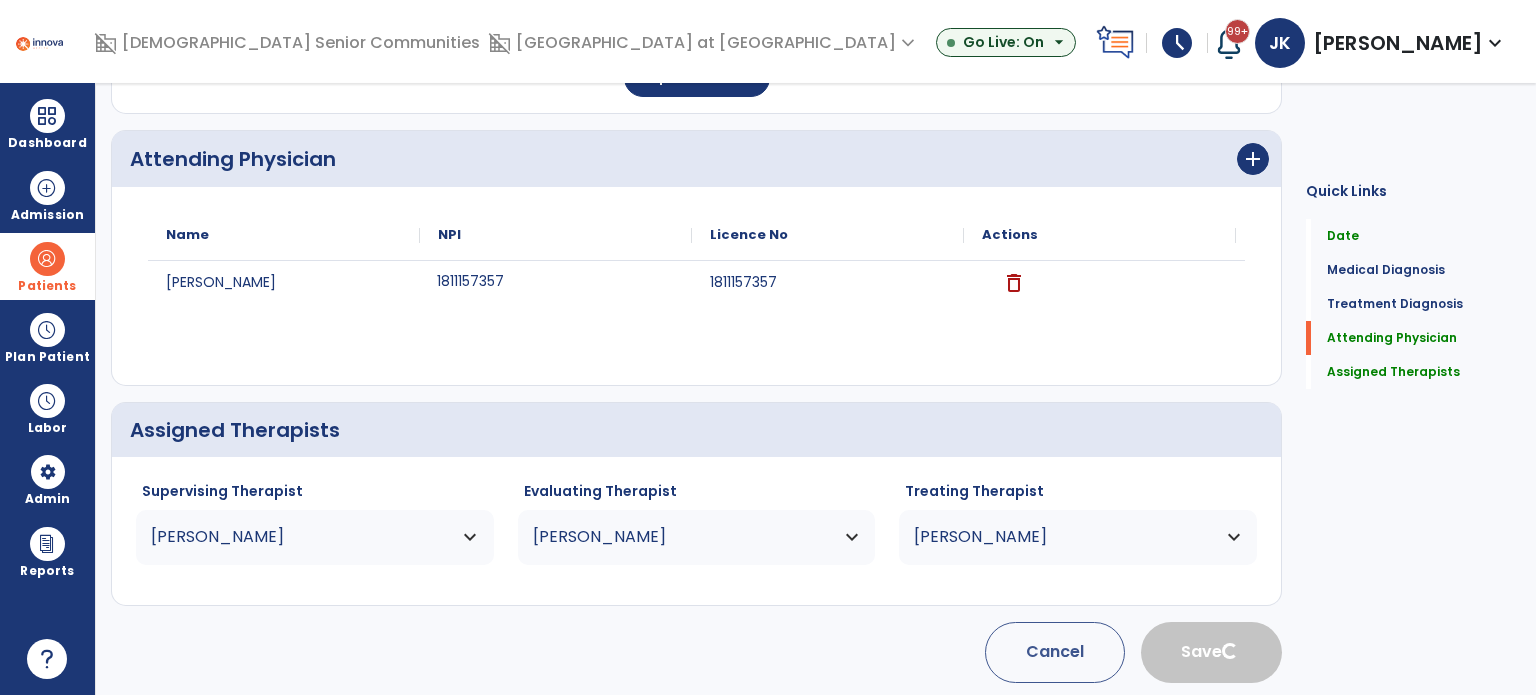 type 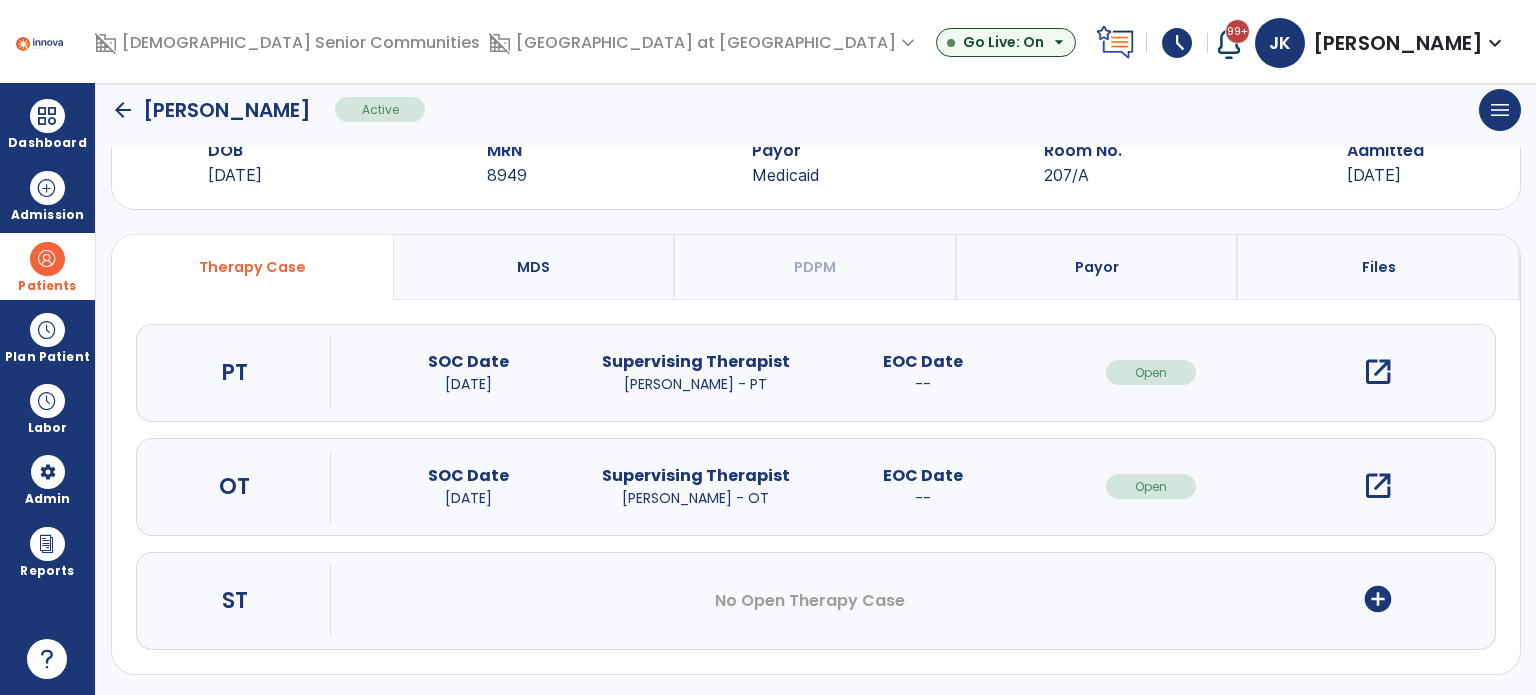 scroll, scrollTop: 0, scrollLeft: 0, axis: both 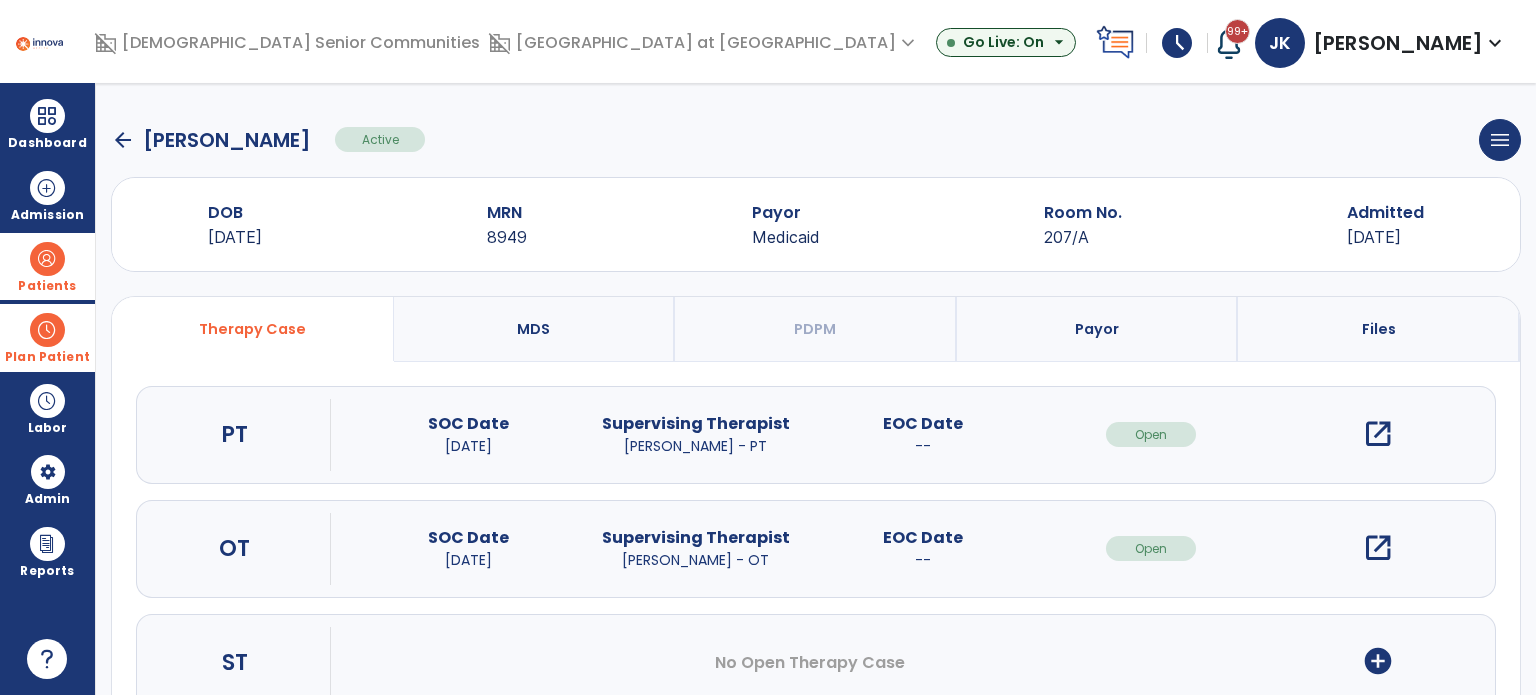 click at bounding box center (47, 330) 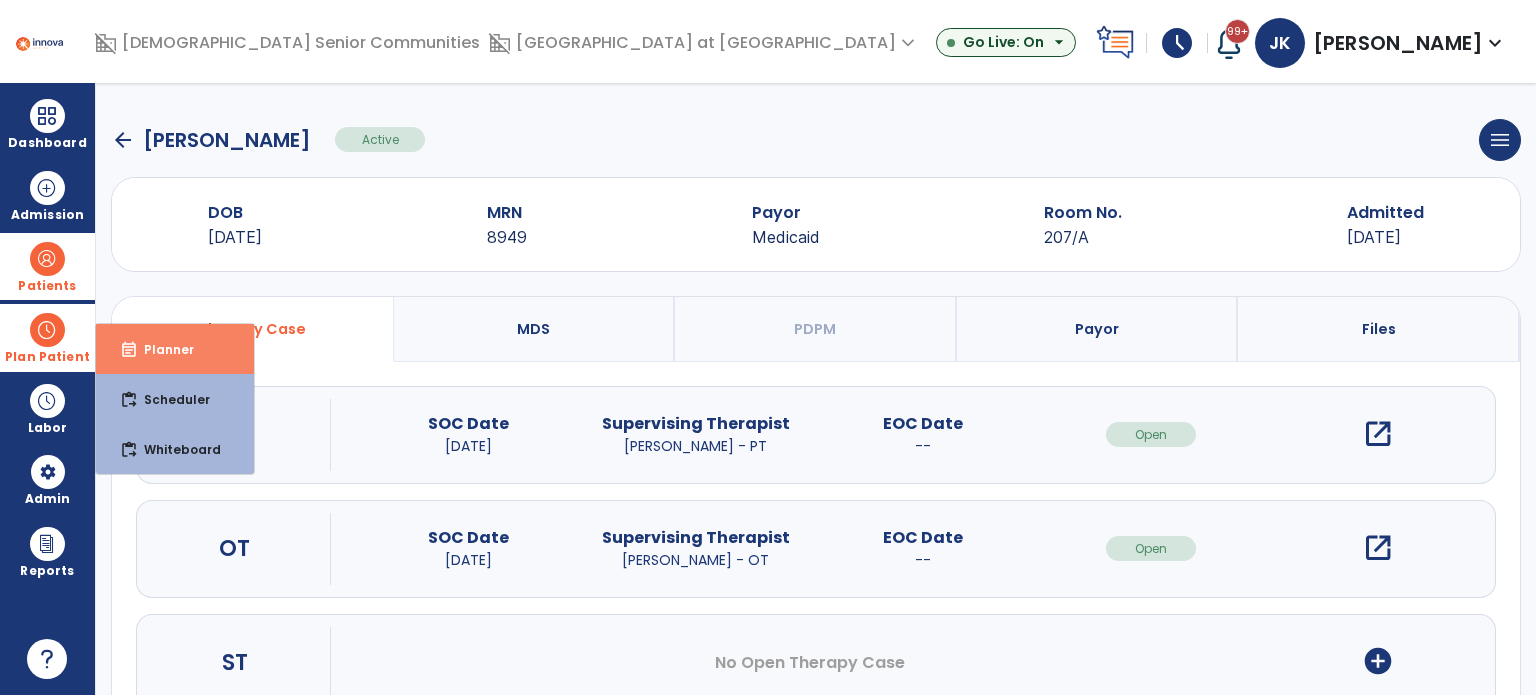 click on "event_note  Planner" at bounding box center [175, 349] 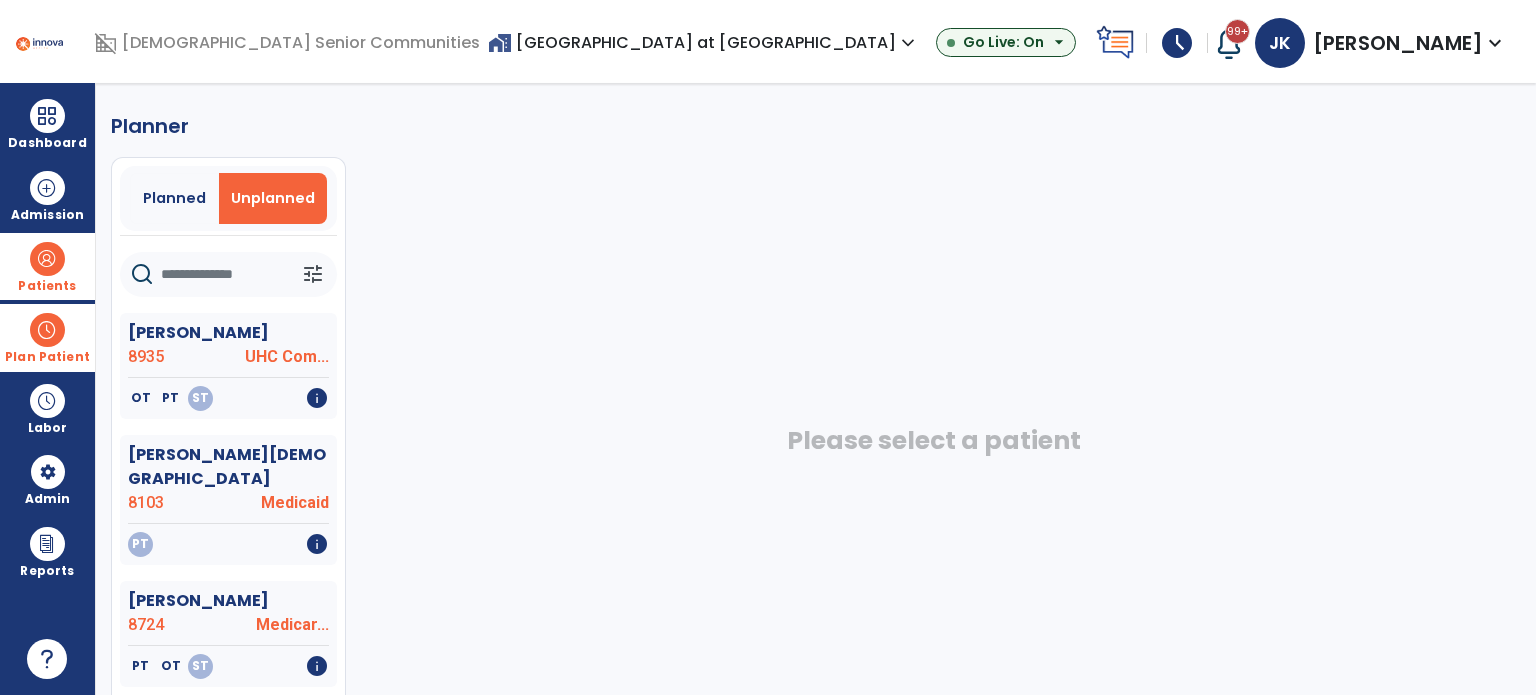 click on "Planned" at bounding box center [175, 198] 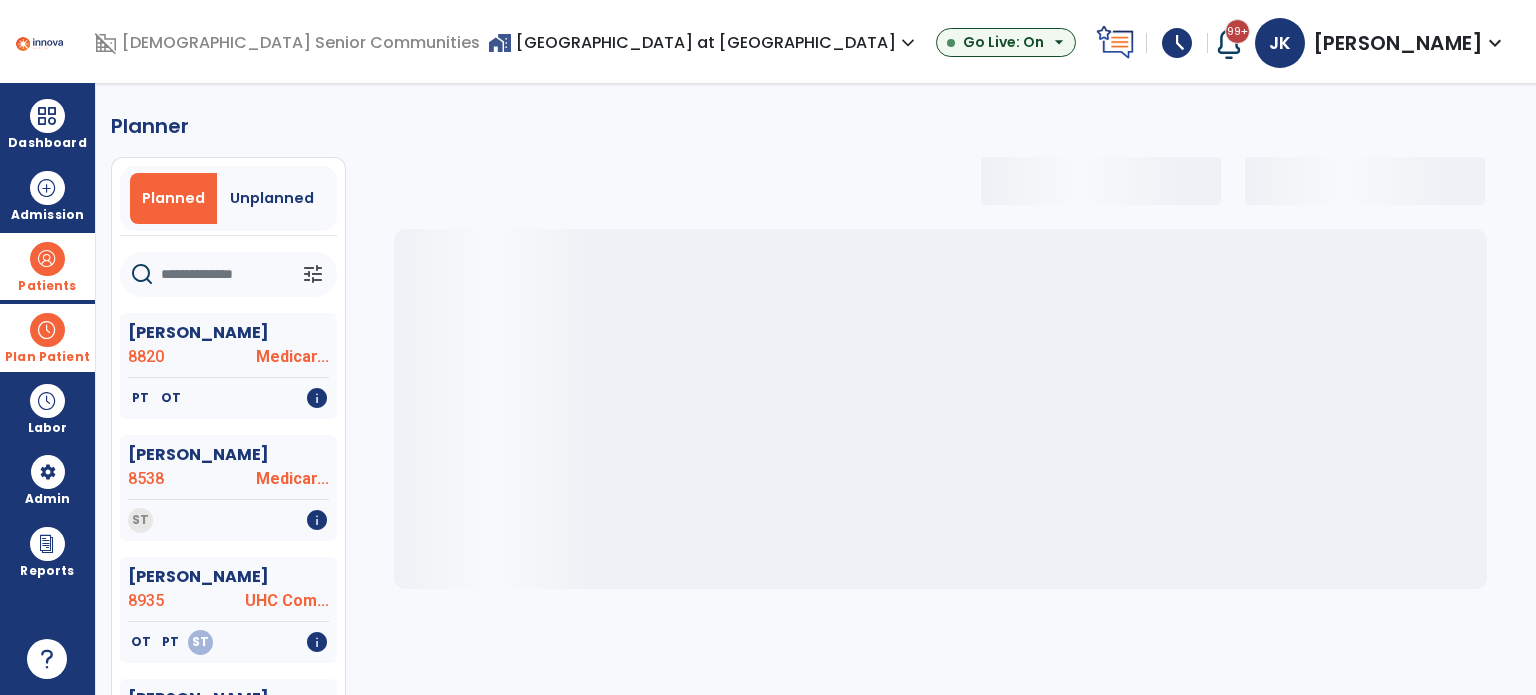 click 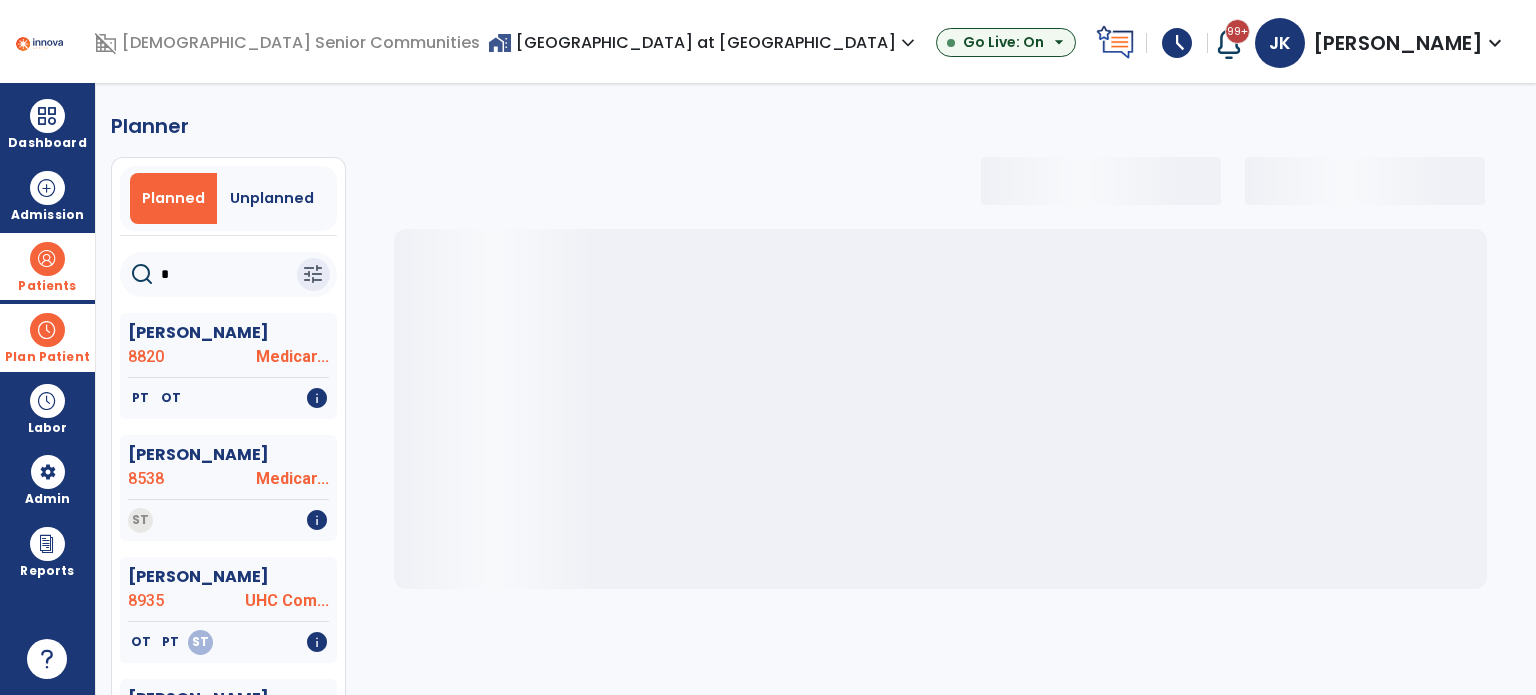 type on "**" 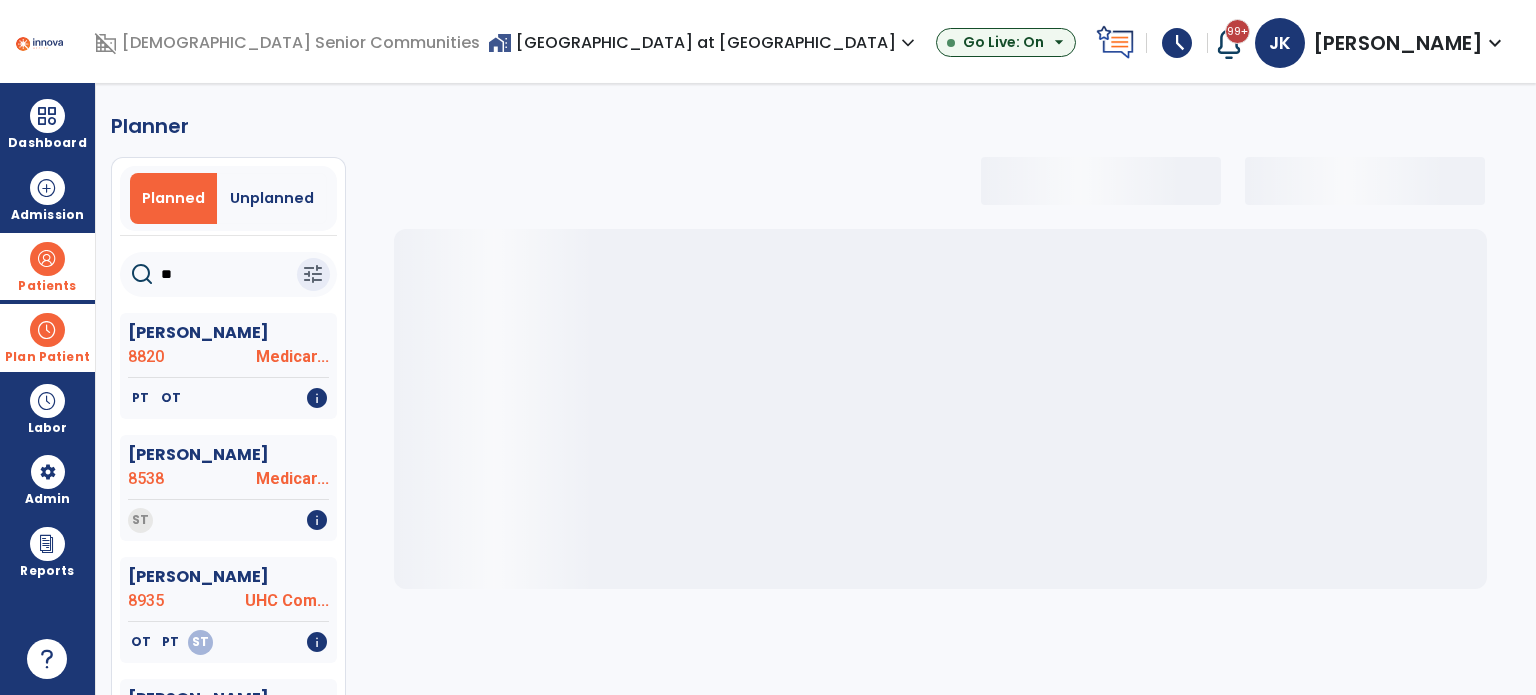 select on "***" 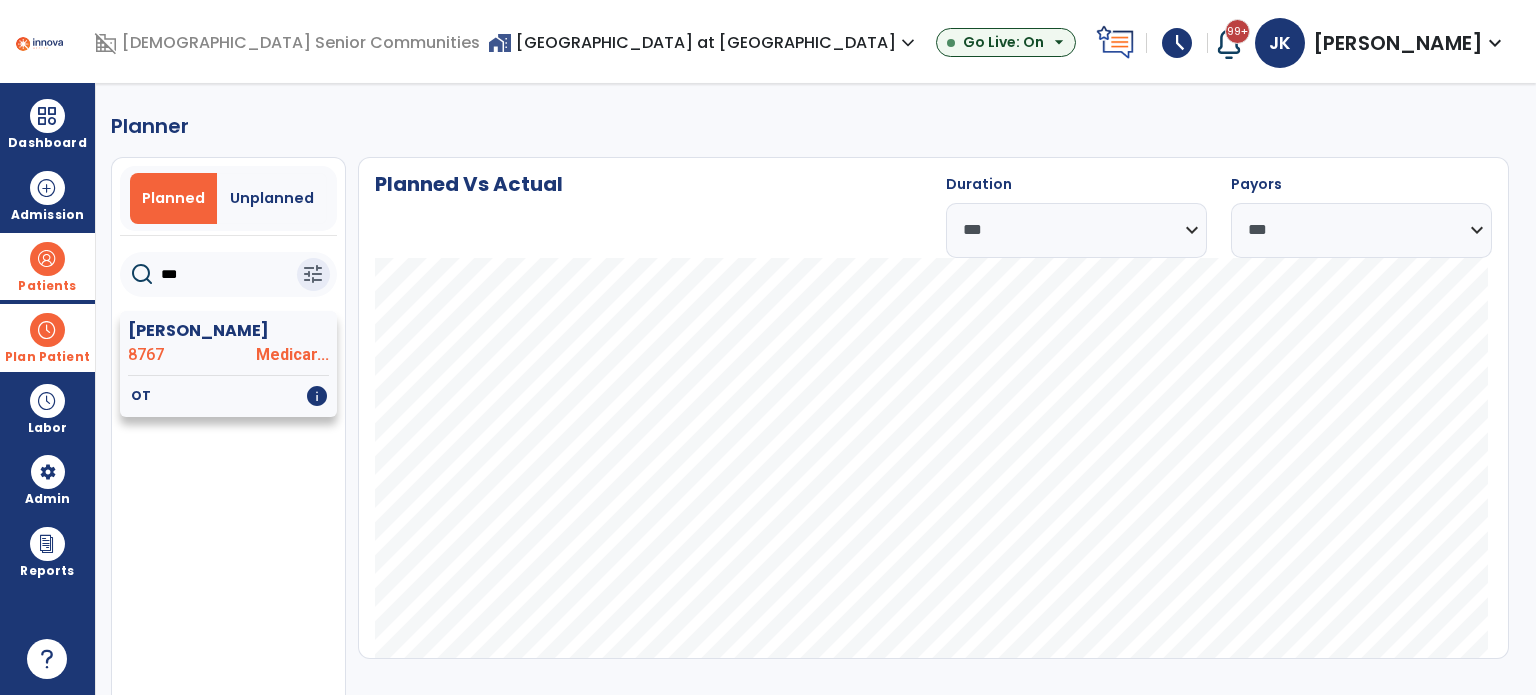 type on "***" 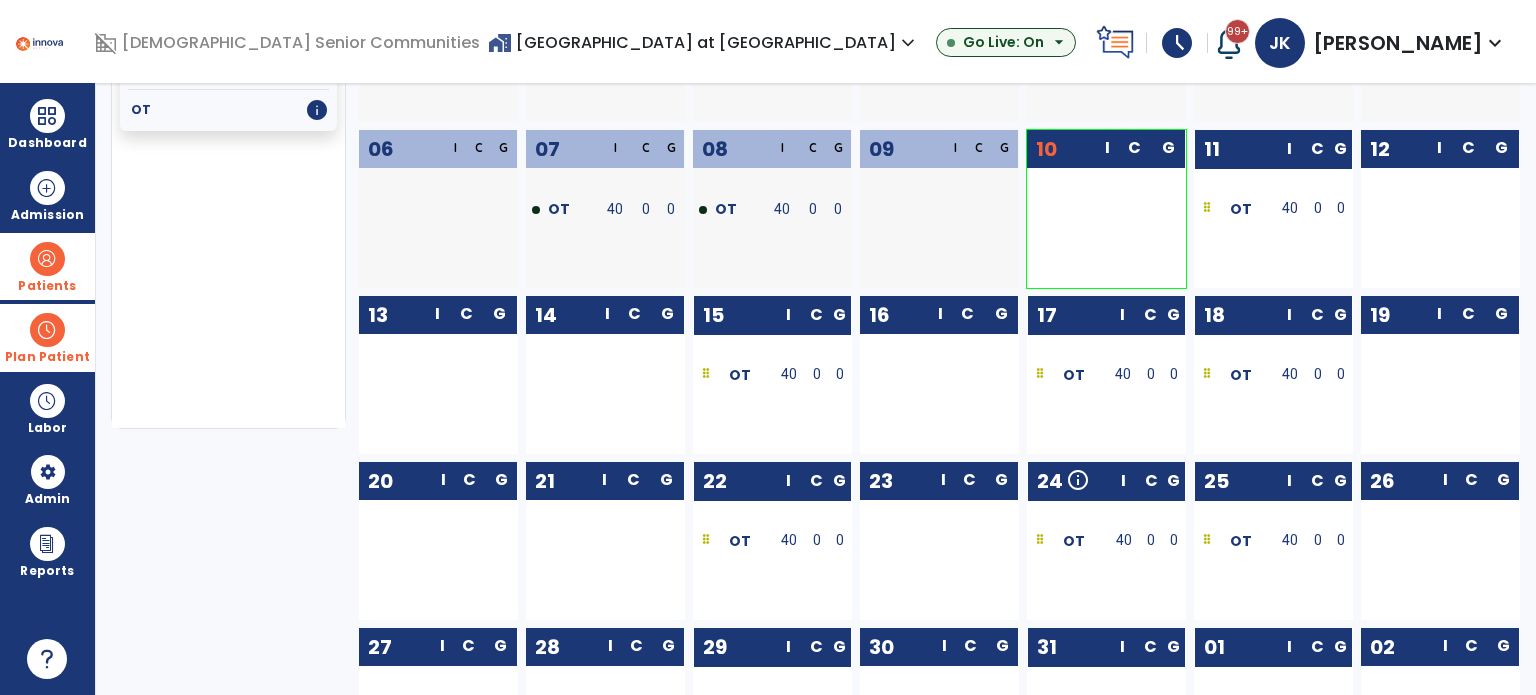 scroll, scrollTop: 0, scrollLeft: 0, axis: both 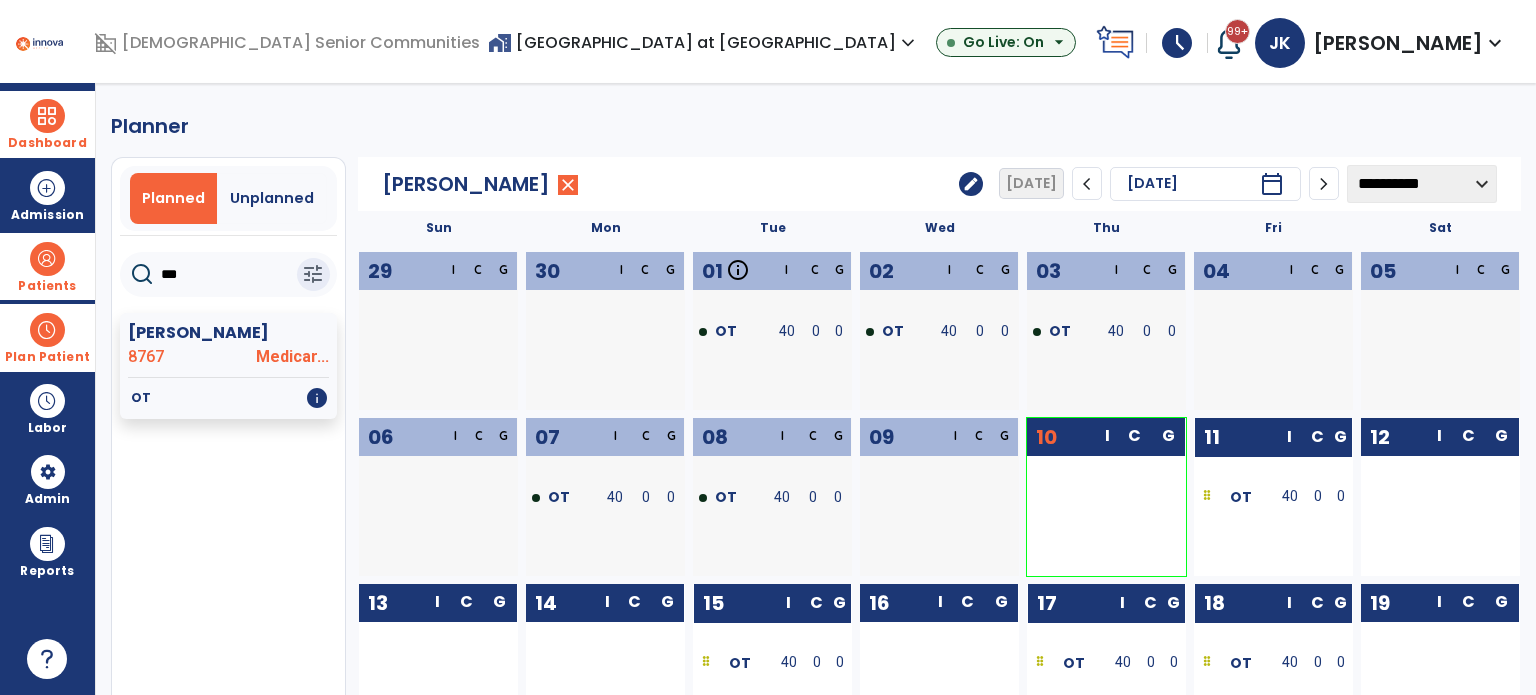 click on "Dashboard" at bounding box center (47, 124) 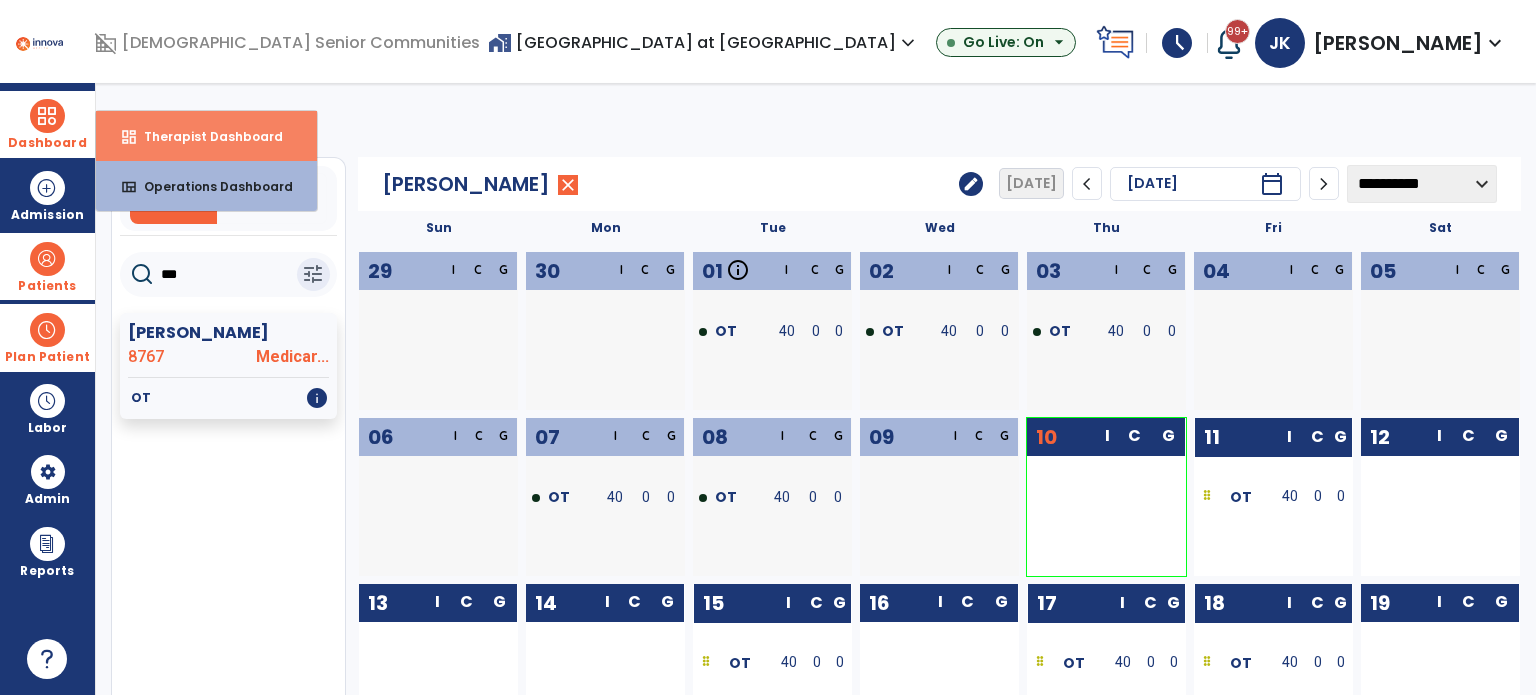click on "Therapist Dashboard" at bounding box center (205, 136) 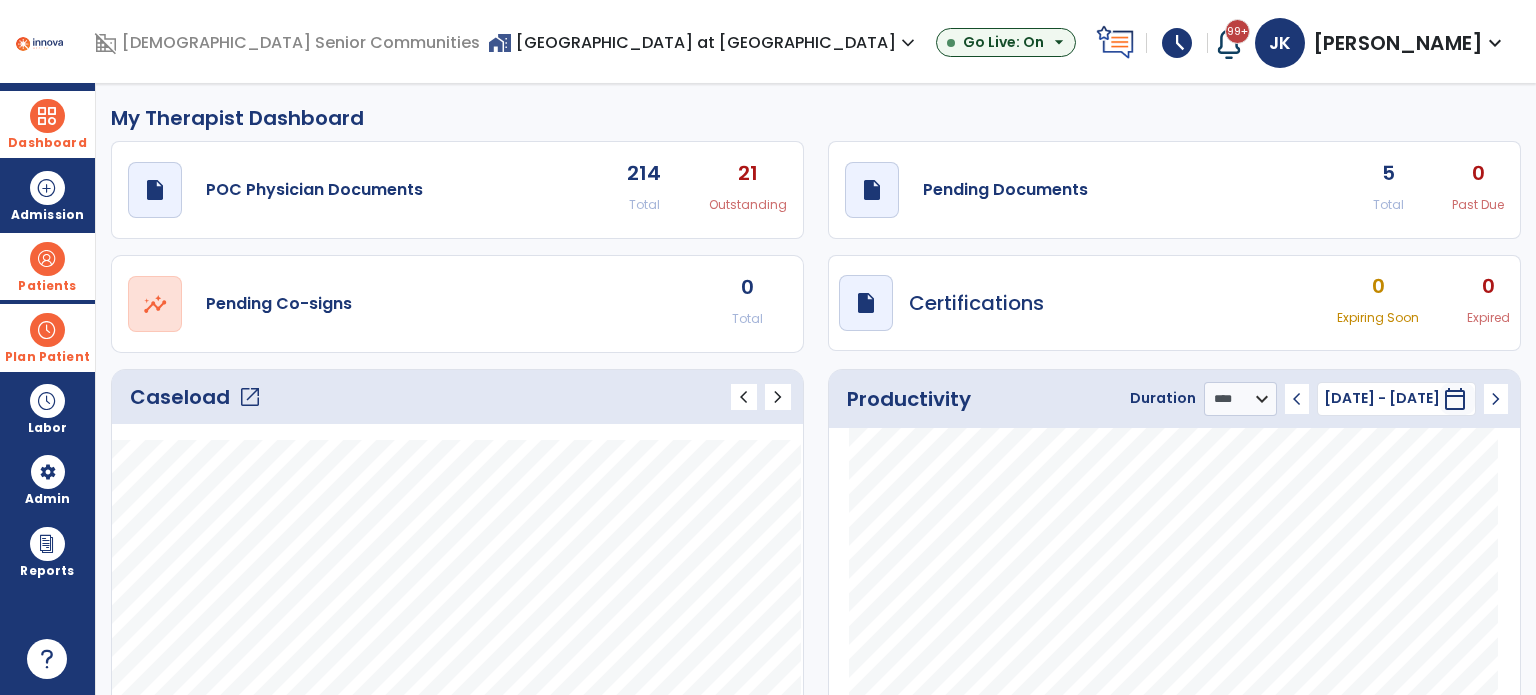 click on "open_in_new" 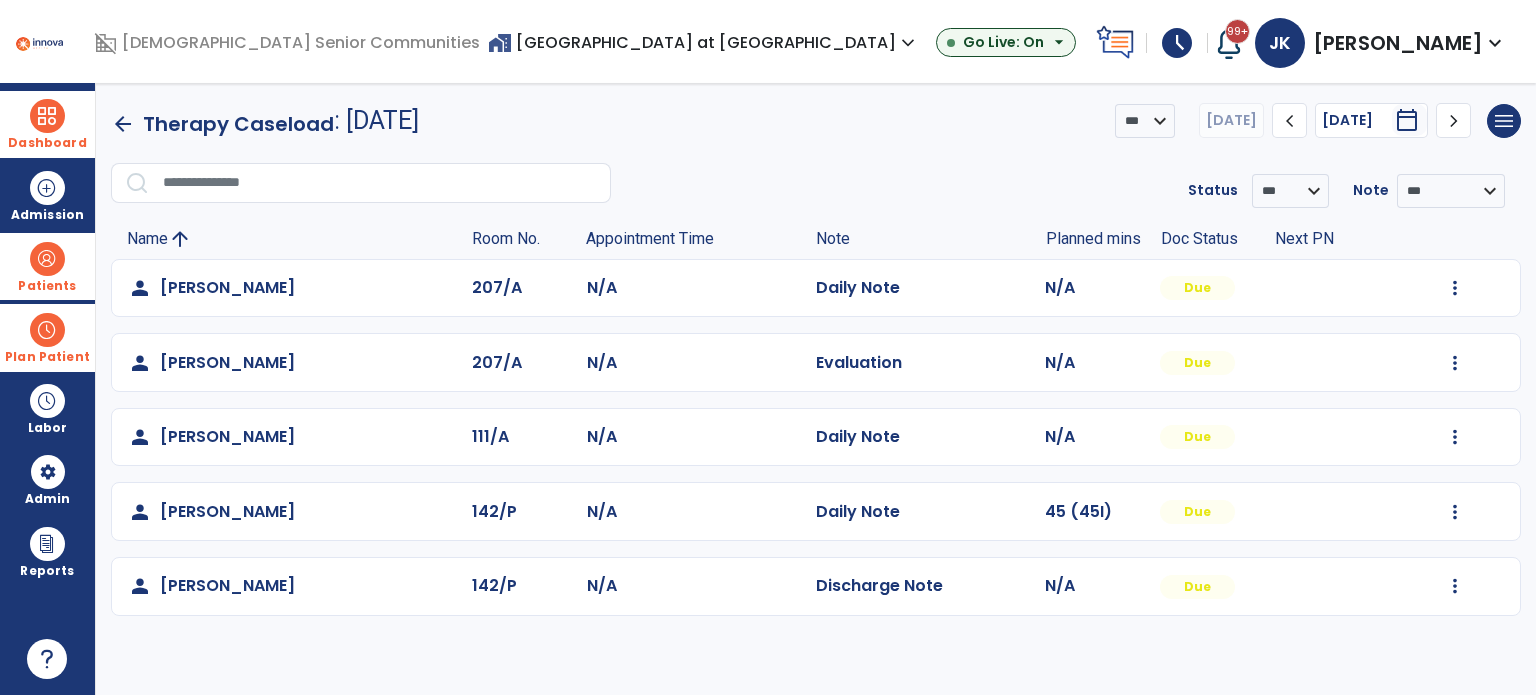 click at bounding box center (47, 259) 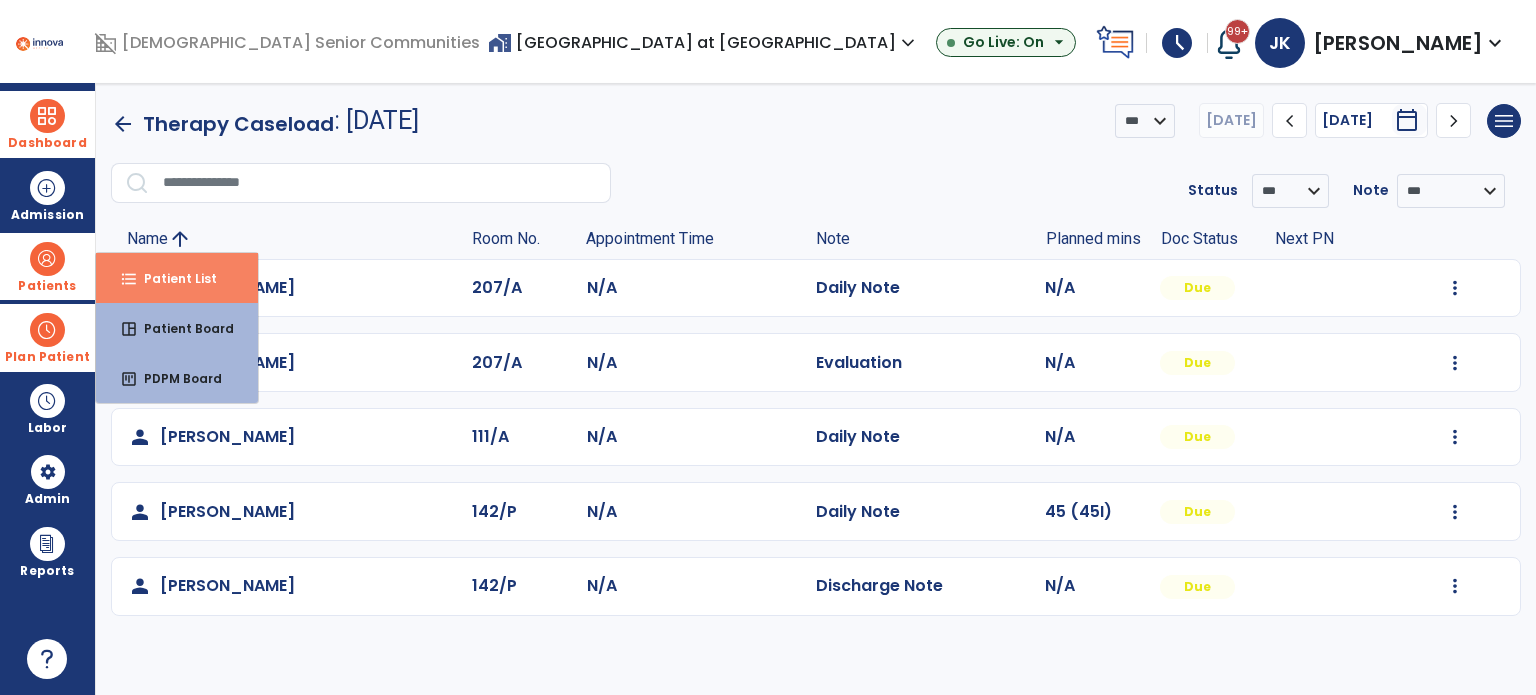 click on "Patient List" at bounding box center [172, 278] 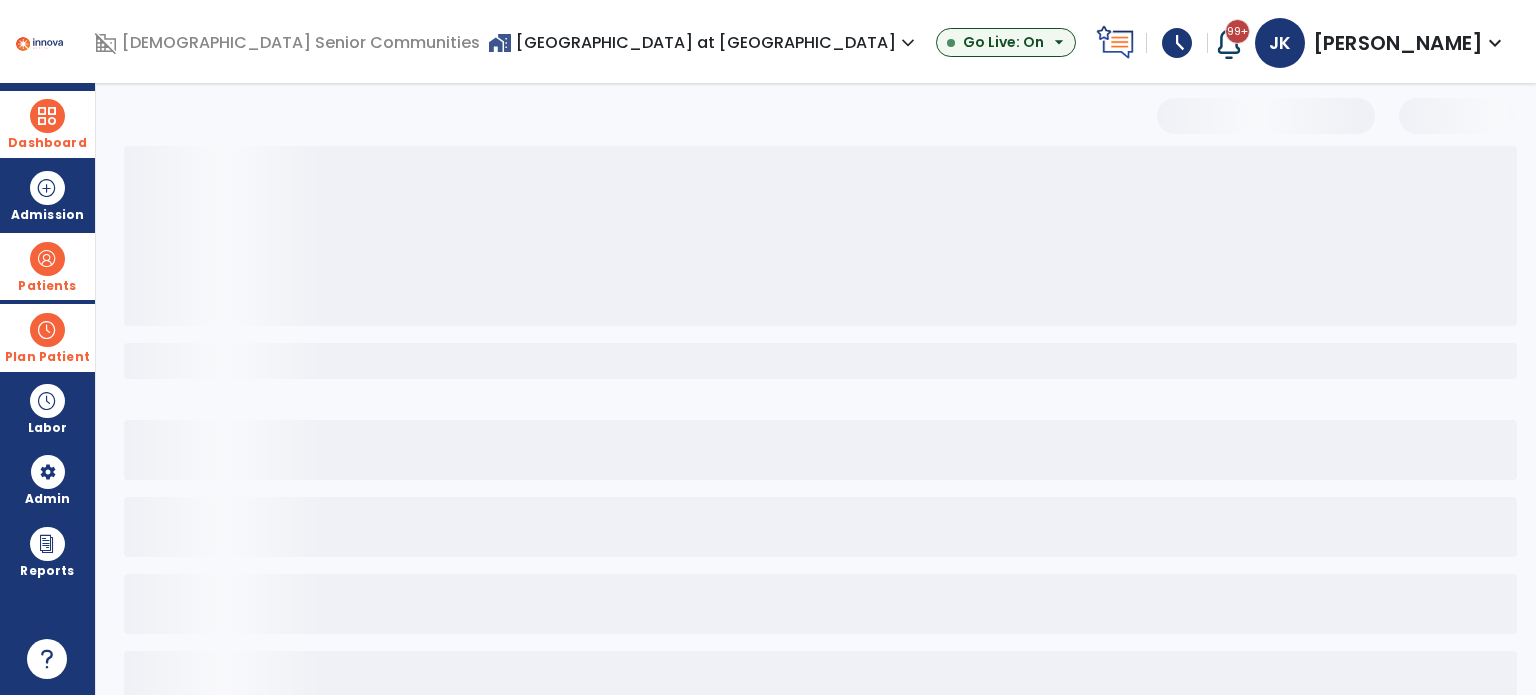 select on "***" 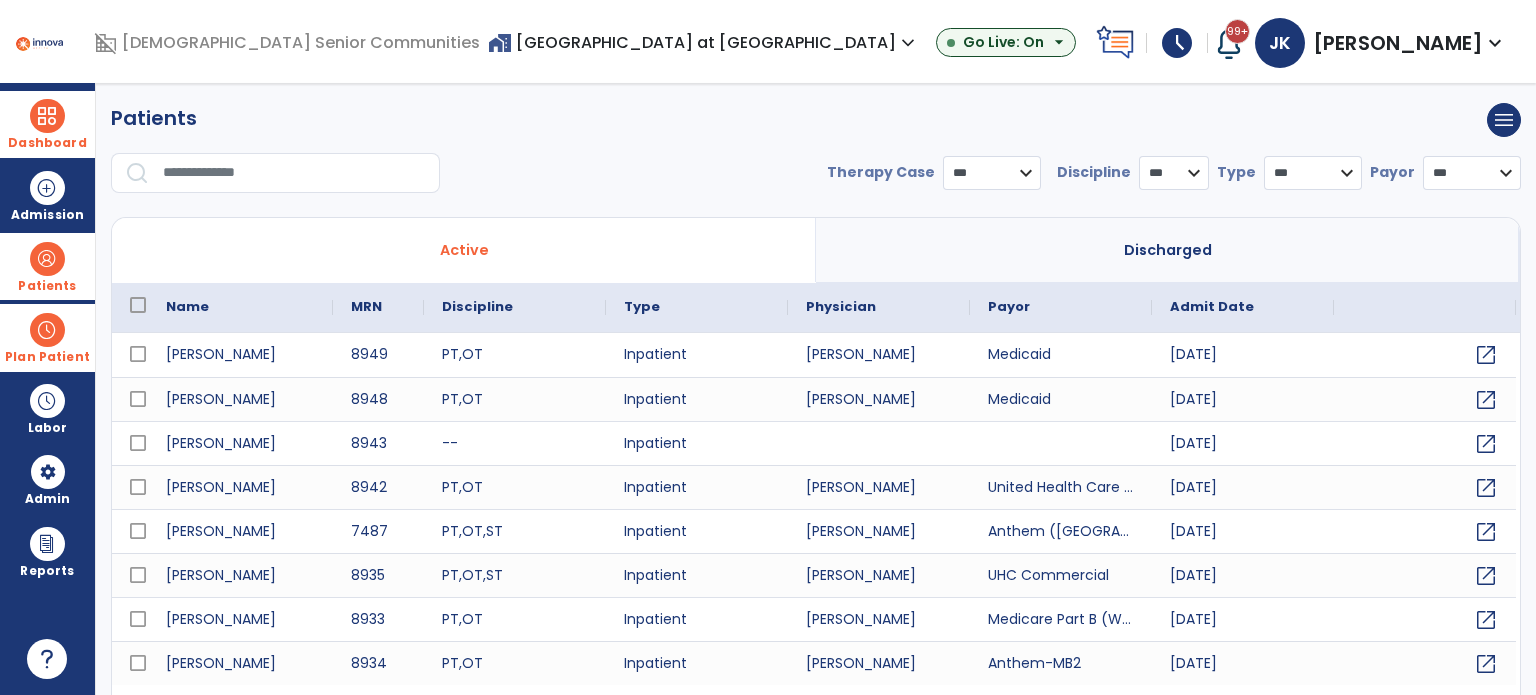 click on "Plan Patient" at bounding box center [47, 286] 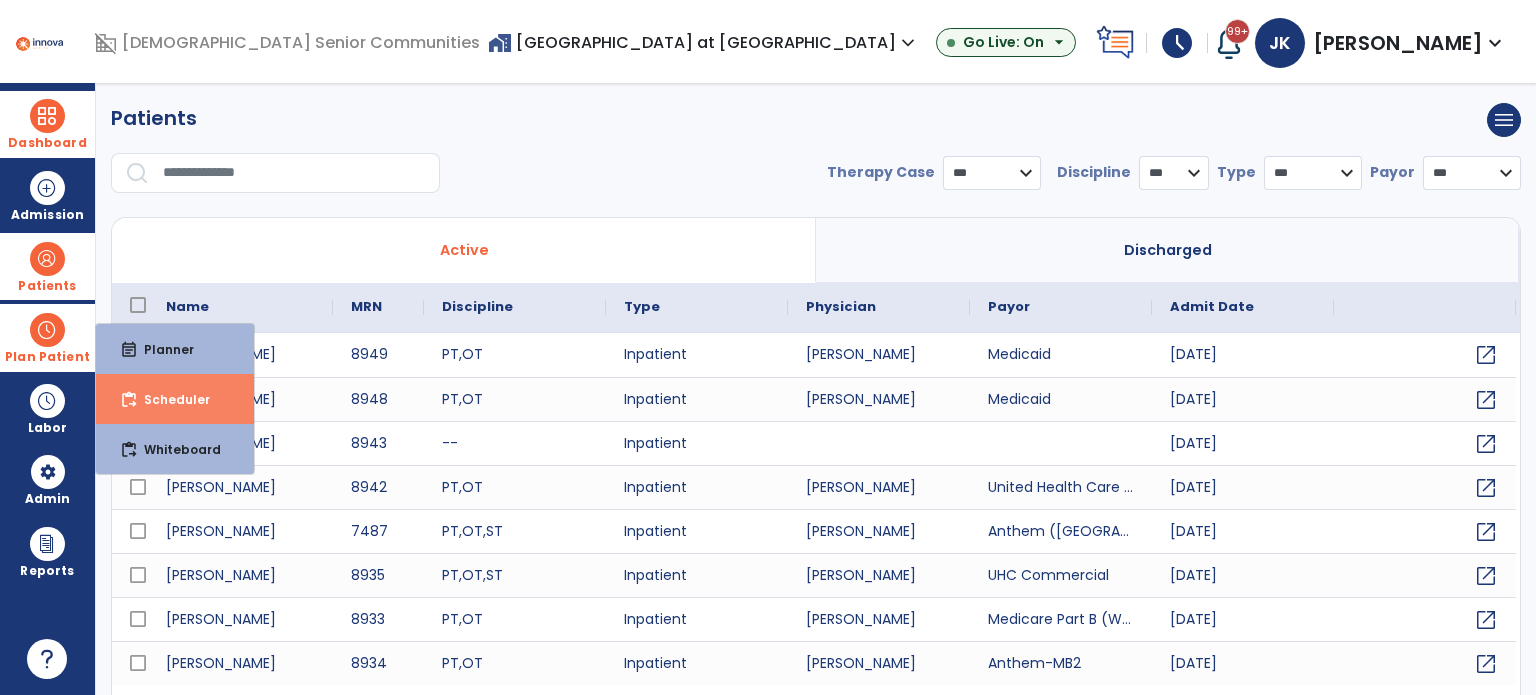 click on "content_paste_go  Scheduler" at bounding box center [175, 399] 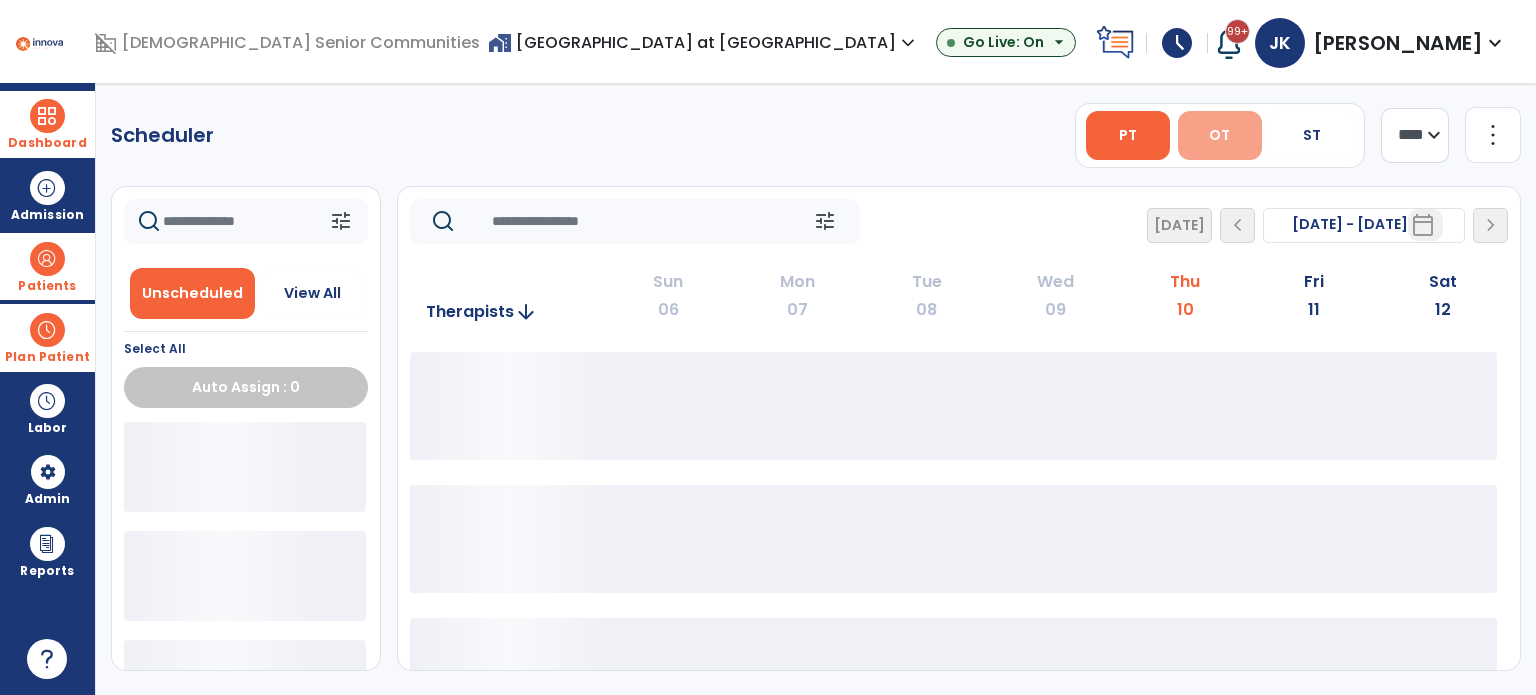 click on "OT" at bounding box center (1219, 135) 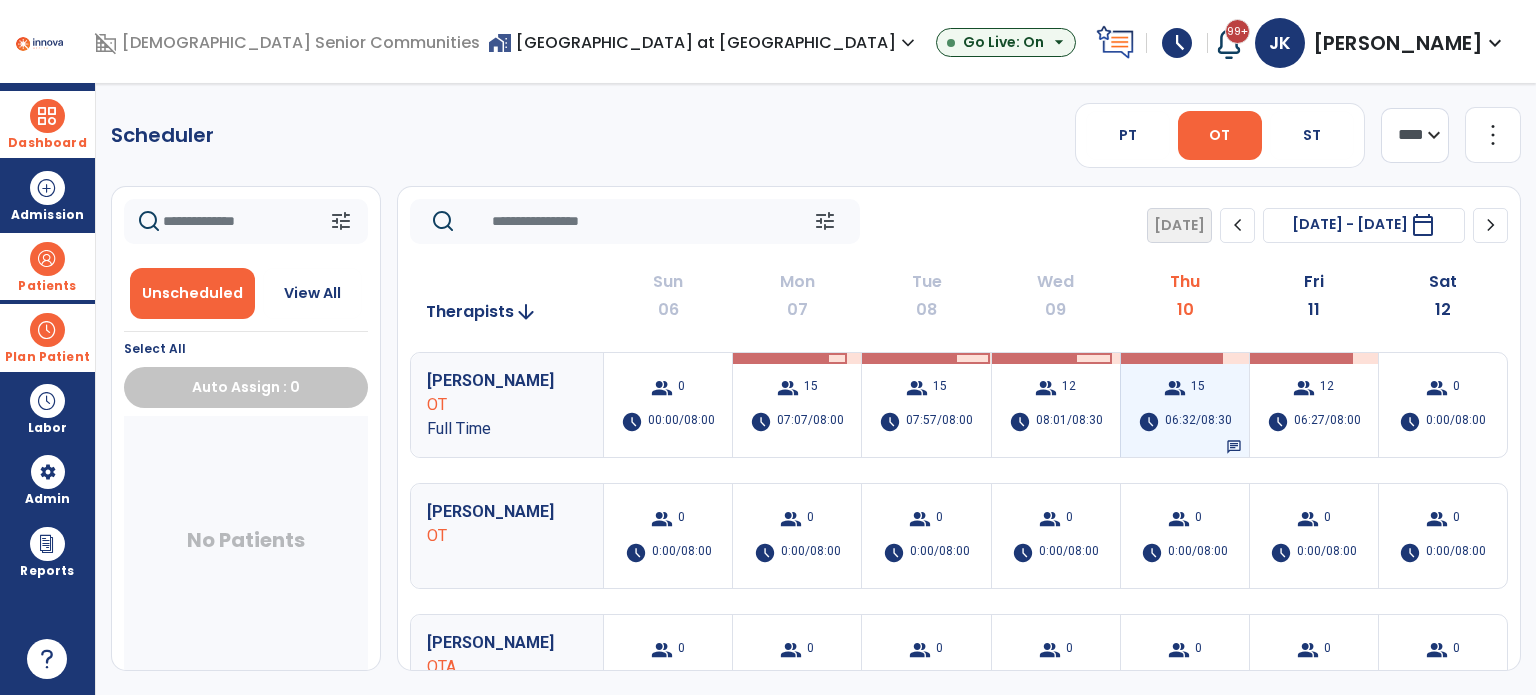 click on "06:32/08:30" at bounding box center [1198, 422] 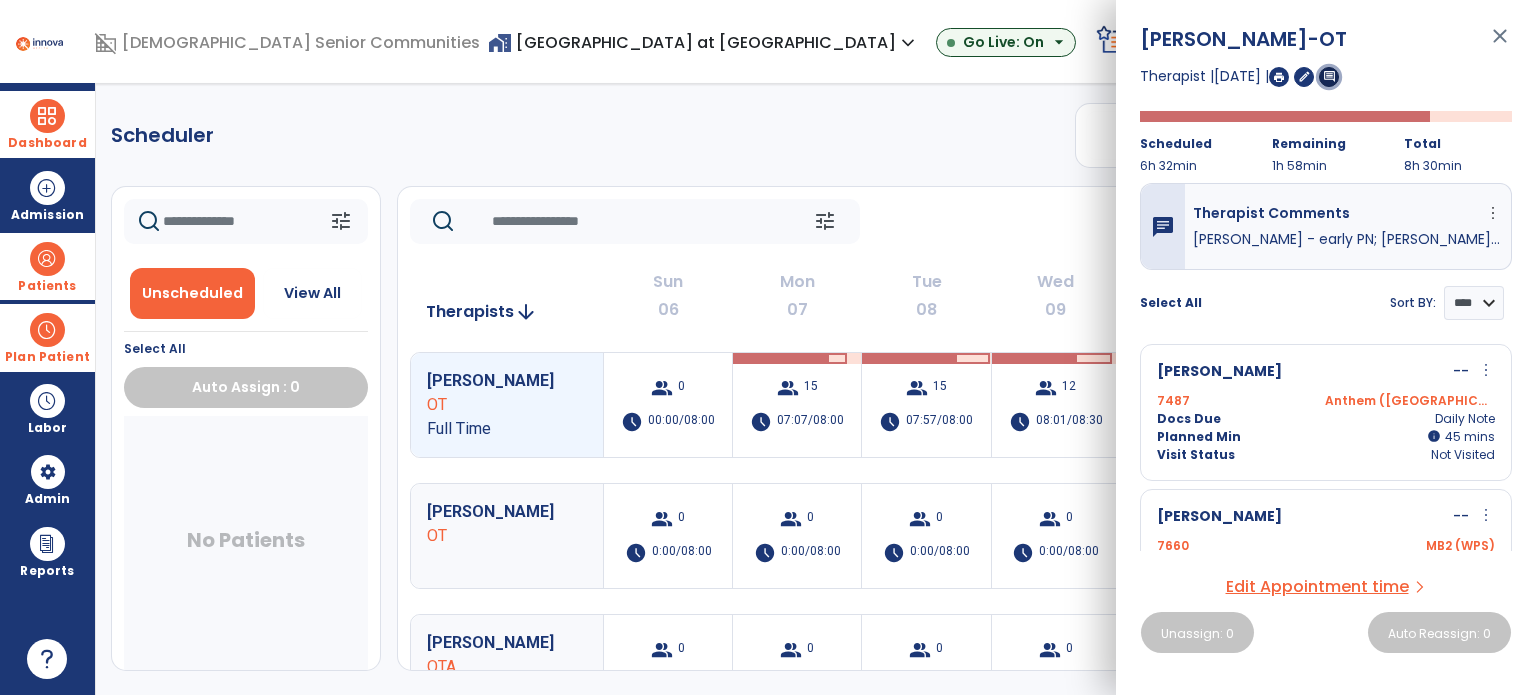 click on "comment" at bounding box center [1329, 76] 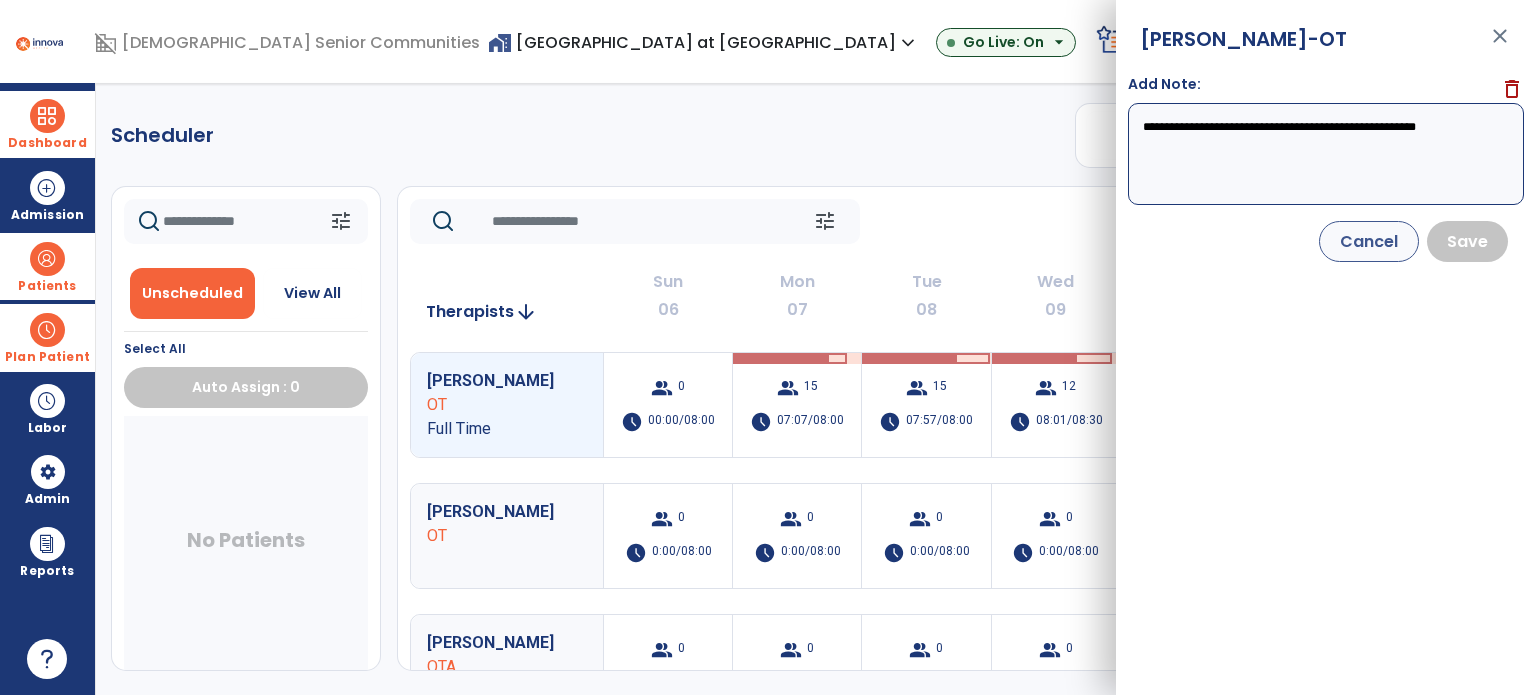 click on "**********" at bounding box center [1326, 154] 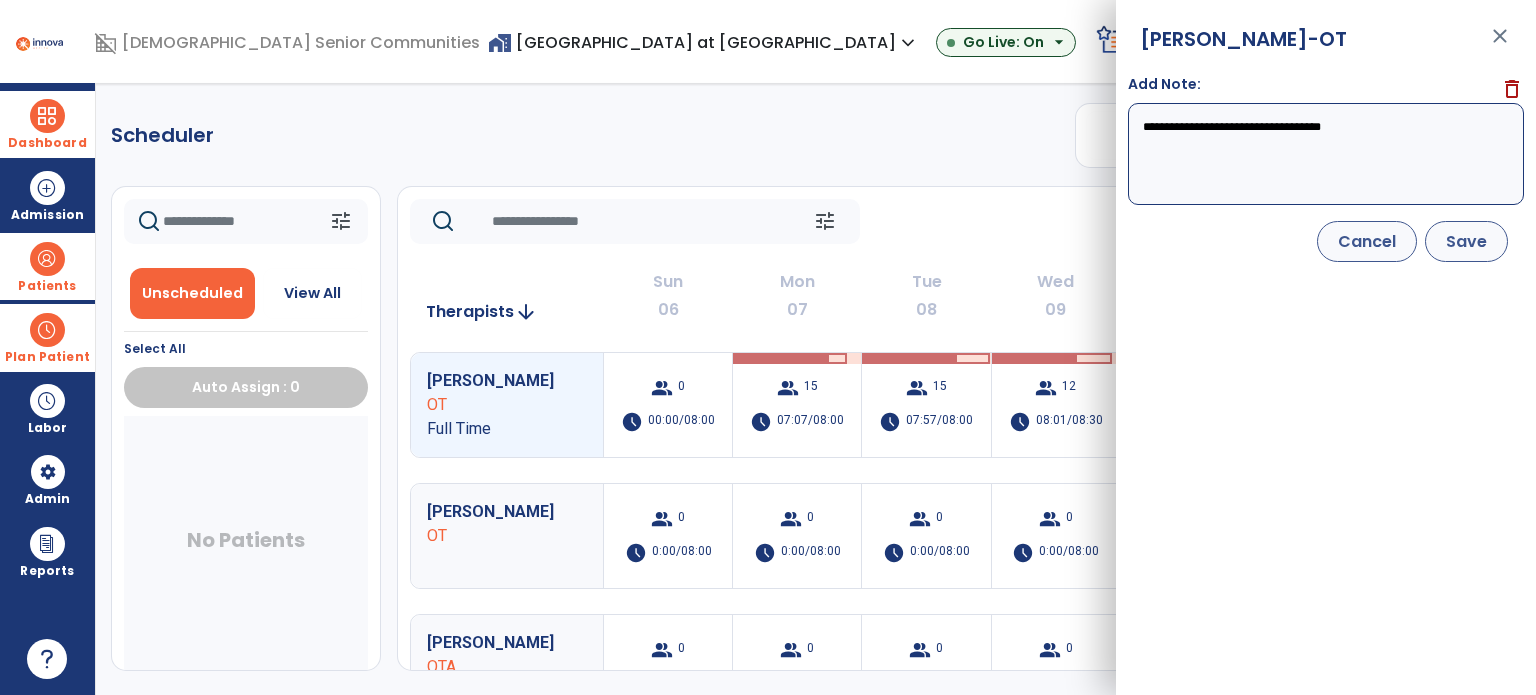 type on "**********" 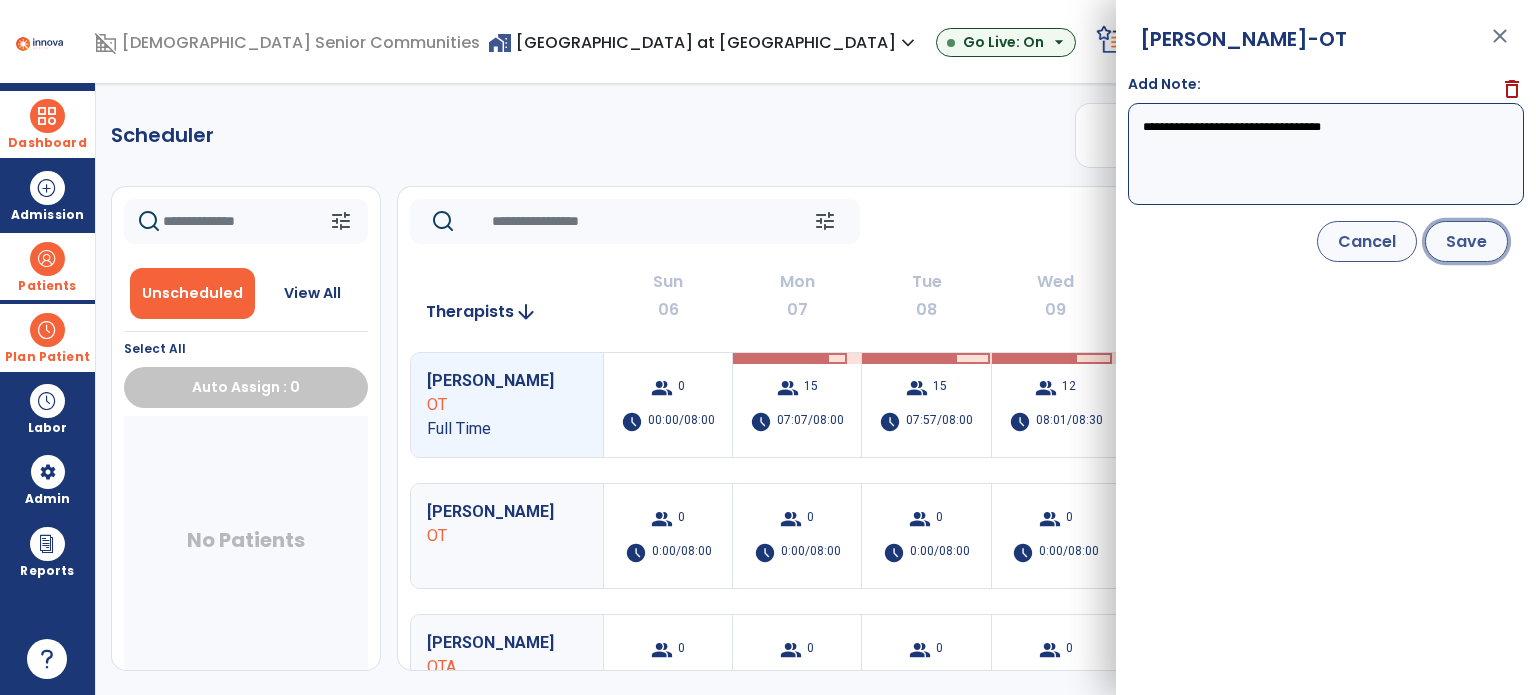 click on "Save" at bounding box center (1466, 241) 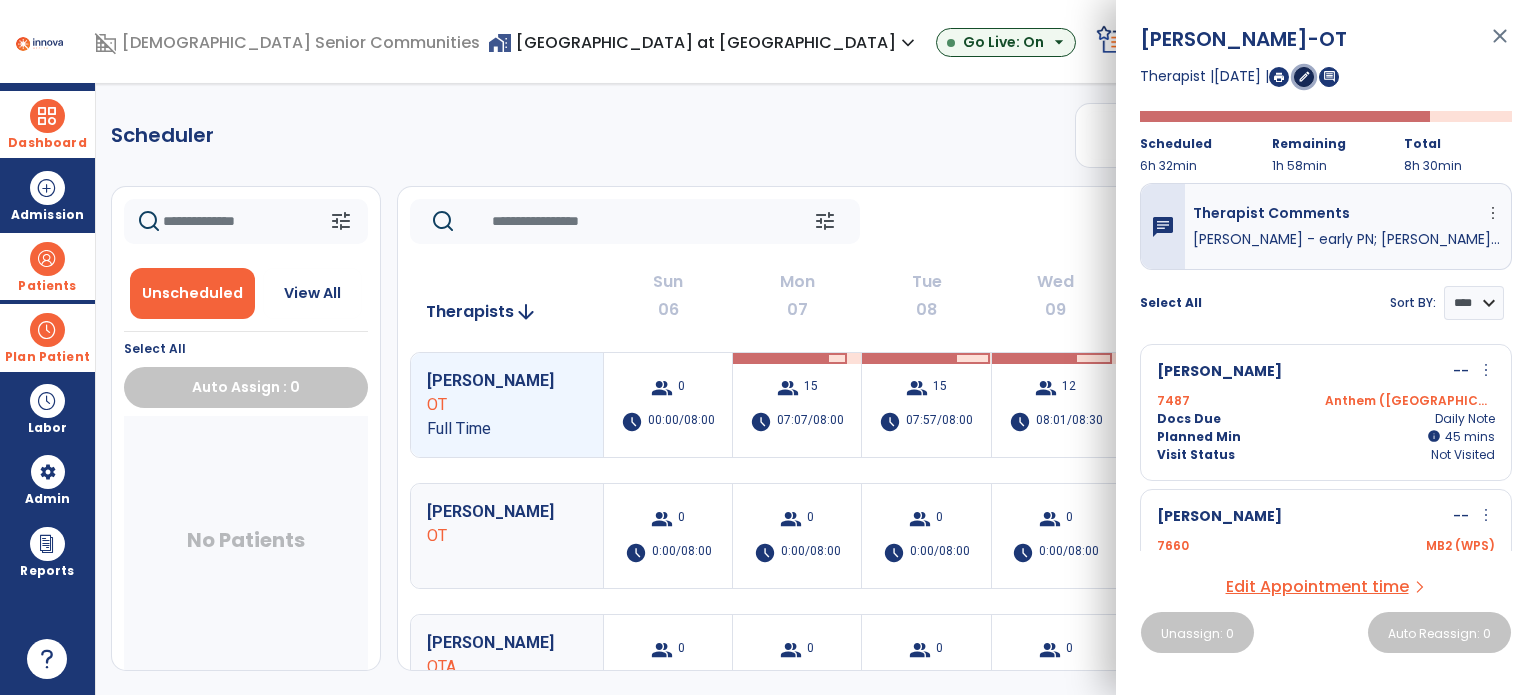 click on "edit" at bounding box center (1304, 76) 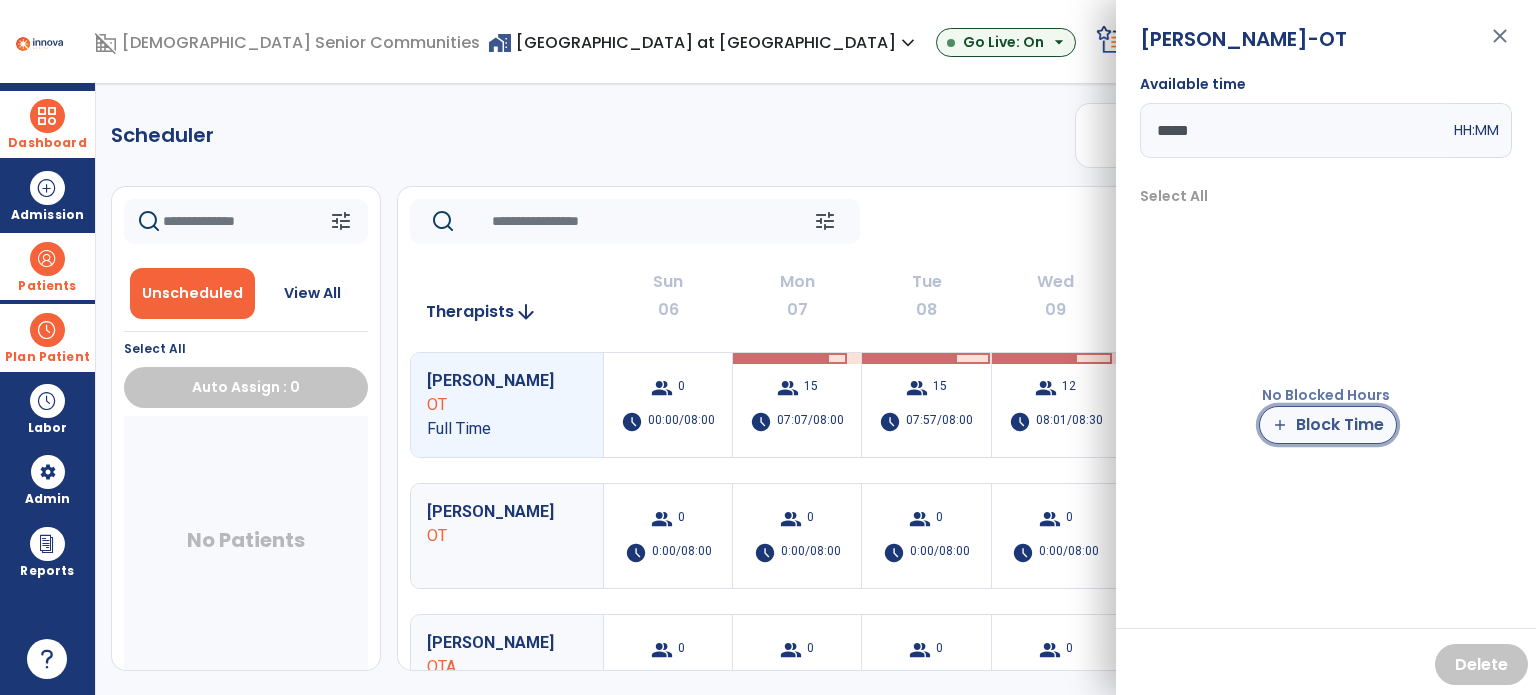 click on "add   Block Time" at bounding box center [1328, 425] 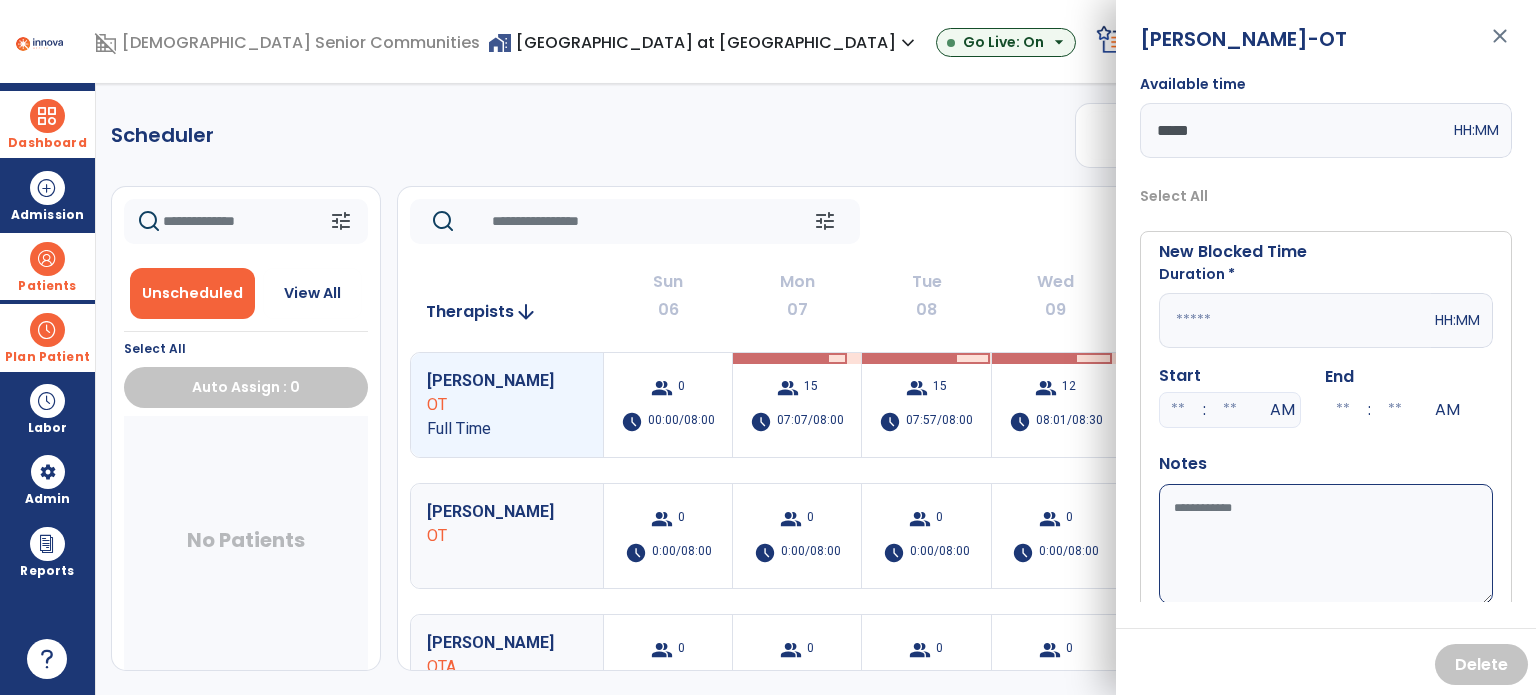 click at bounding box center (1295, 320) 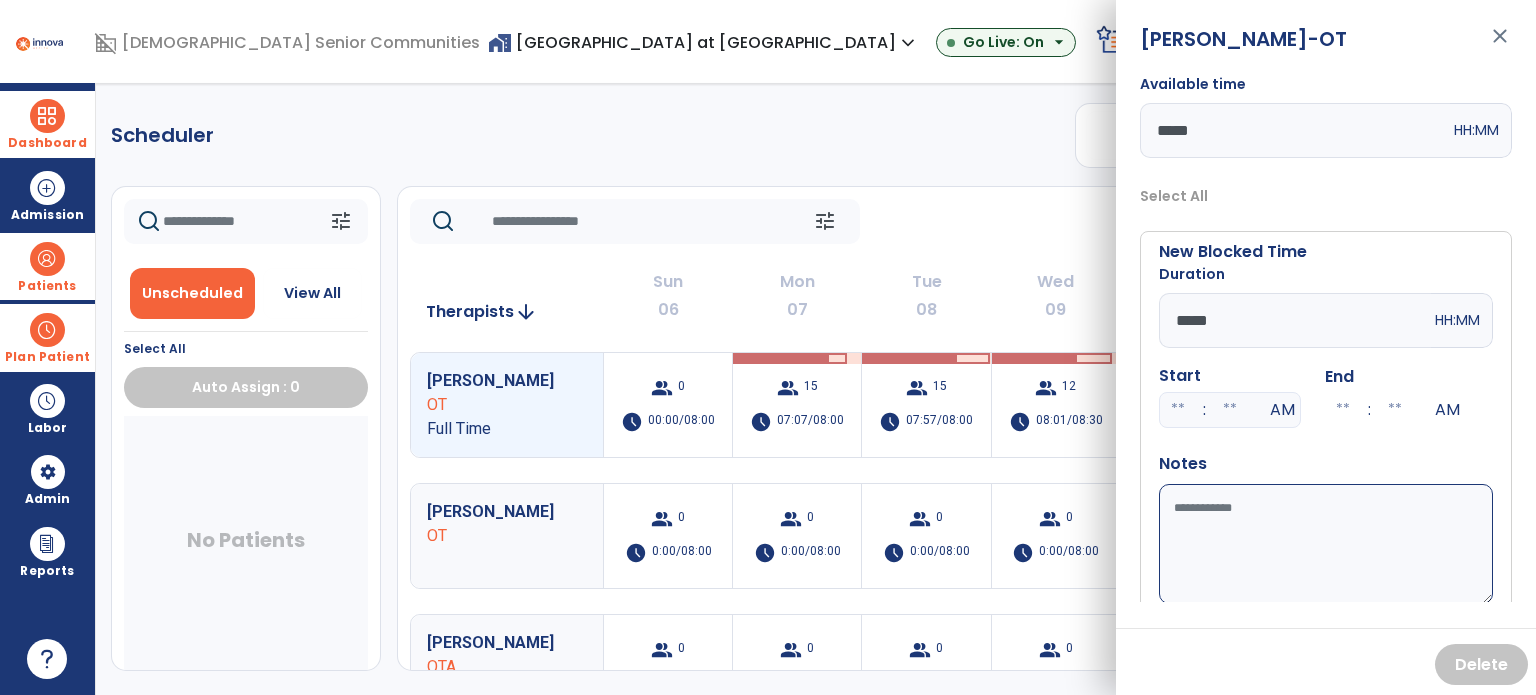type on "*****" 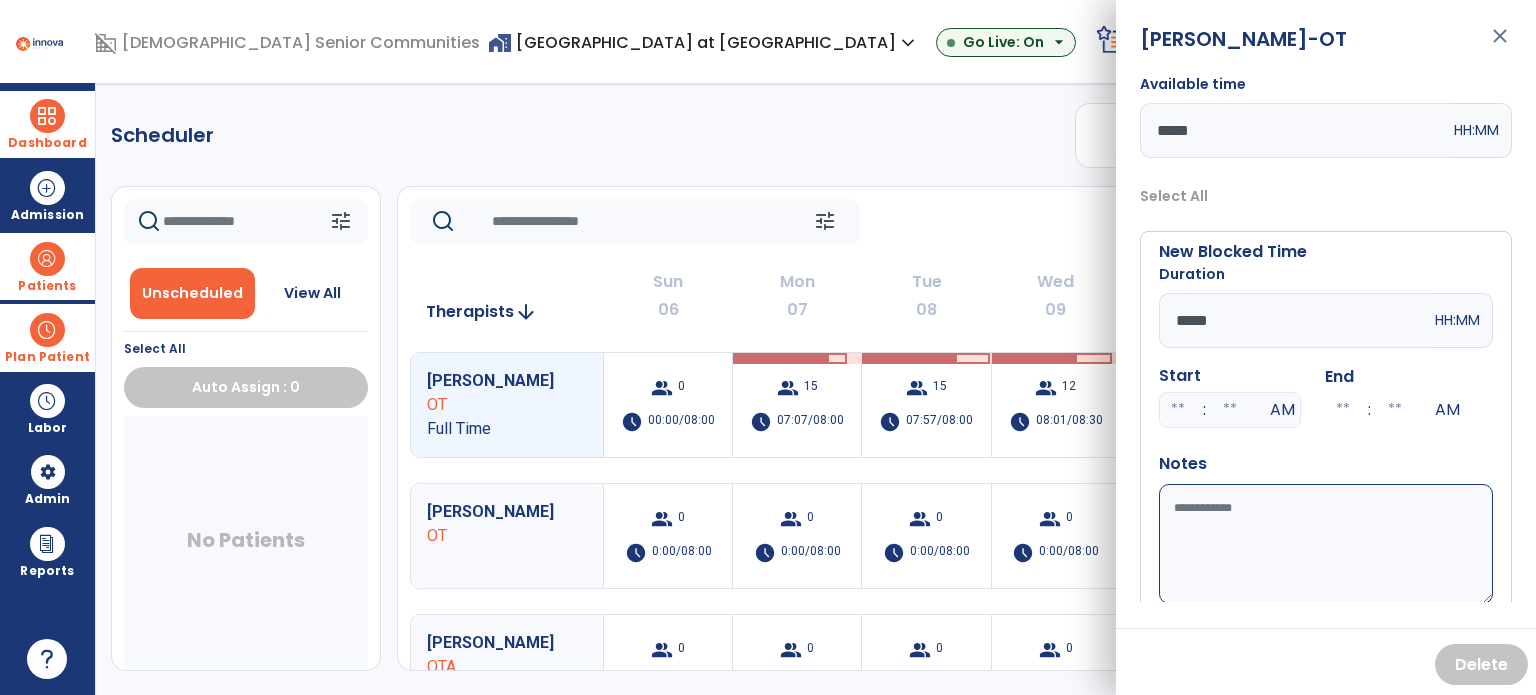 click on "Available time" at bounding box center [1326, 544] 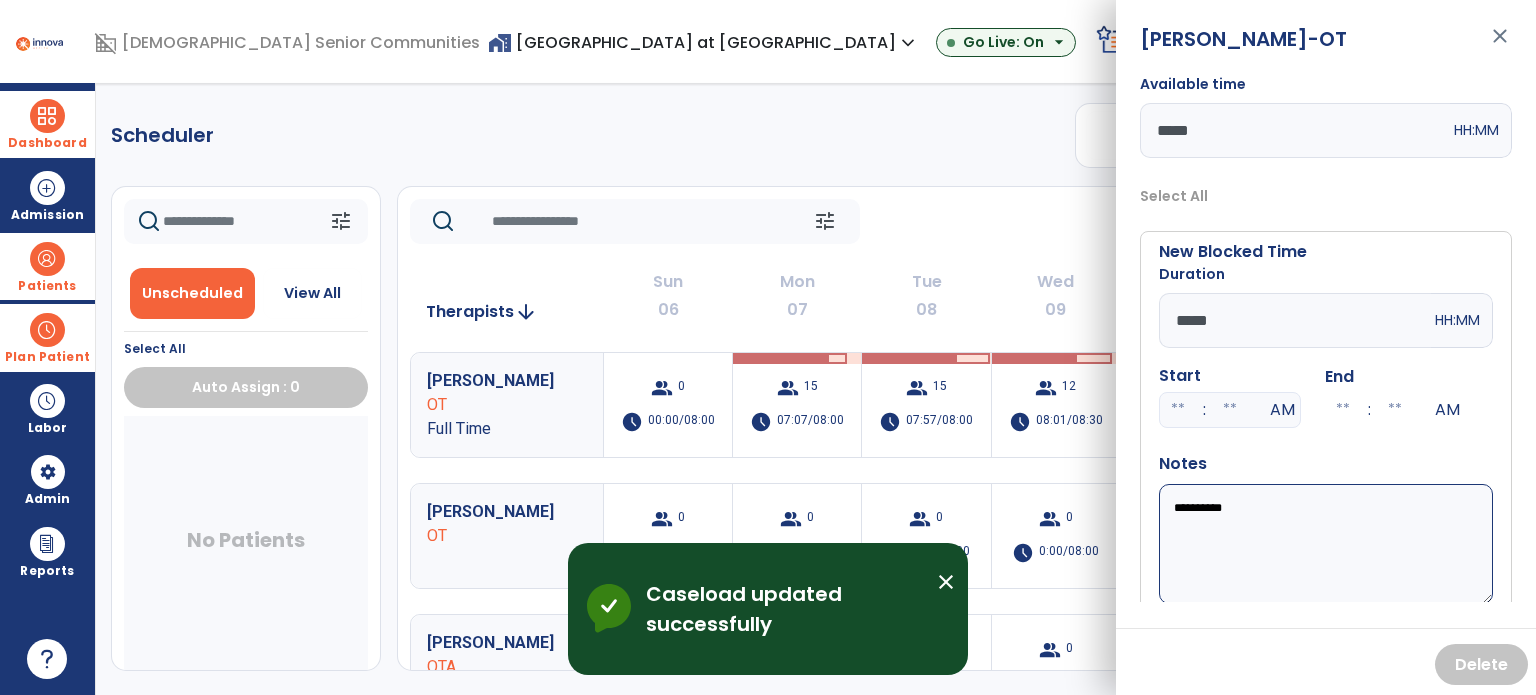 scroll, scrollTop: 56, scrollLeft: 0, axis: vertical 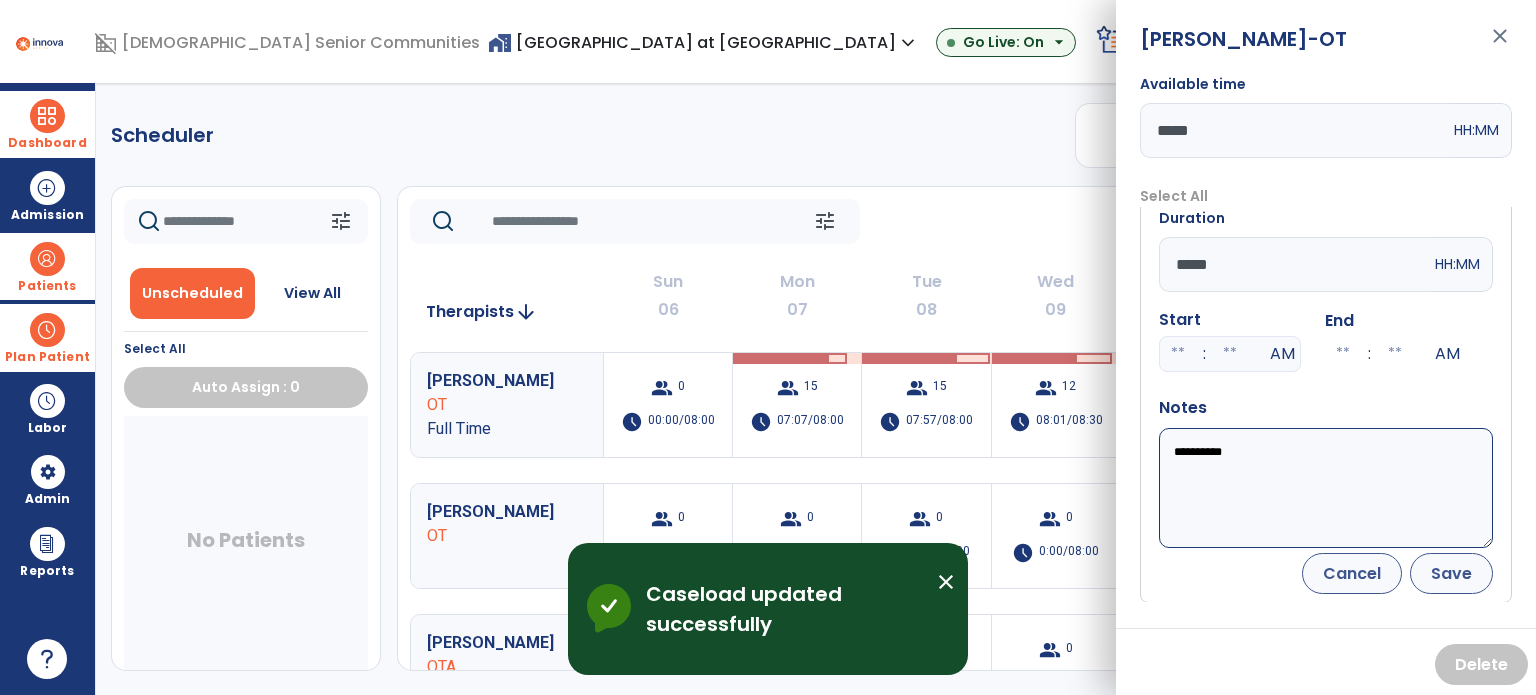 type on "**********" 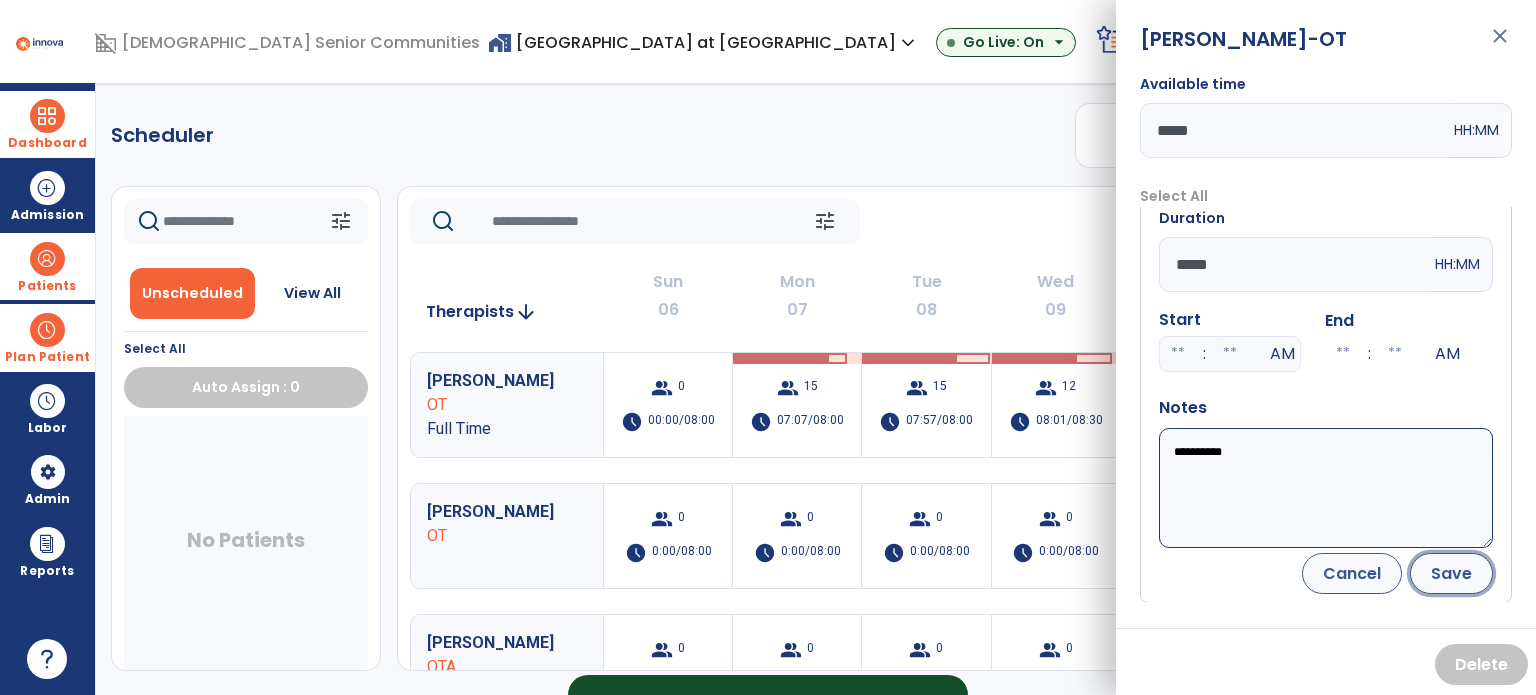click on "Save" at bounding box center [1451, 573] 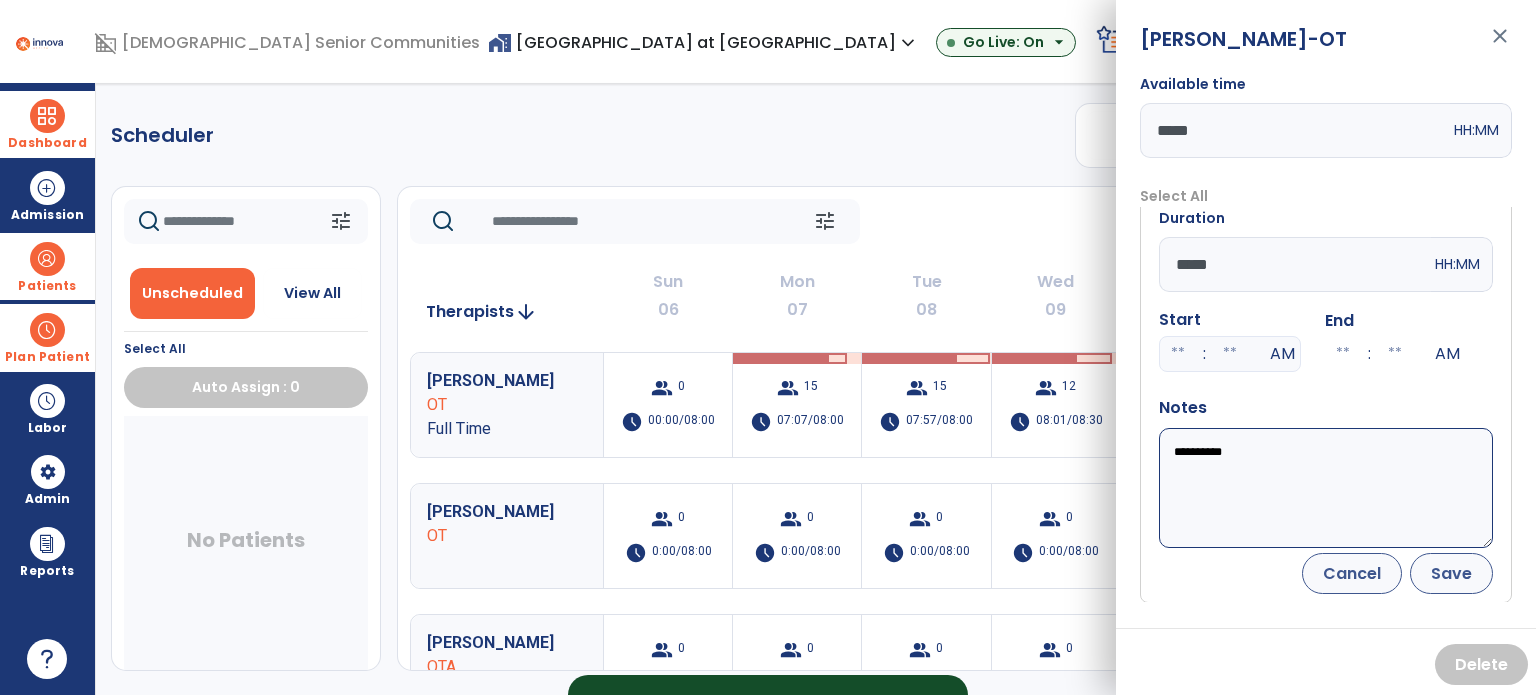 scroll, scrollTop: 0, scrollLeft: 0, axis: both 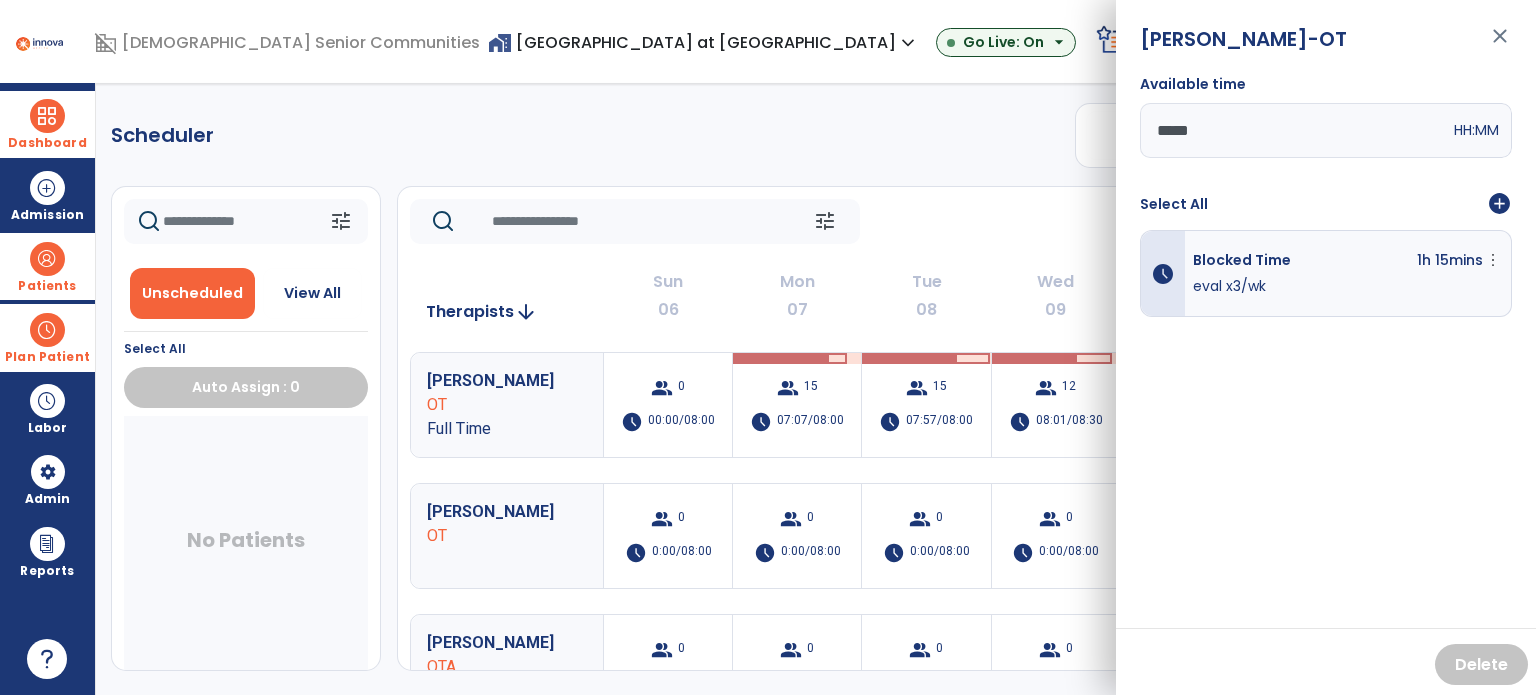 click on "close" at bounding box center (1500, 45) 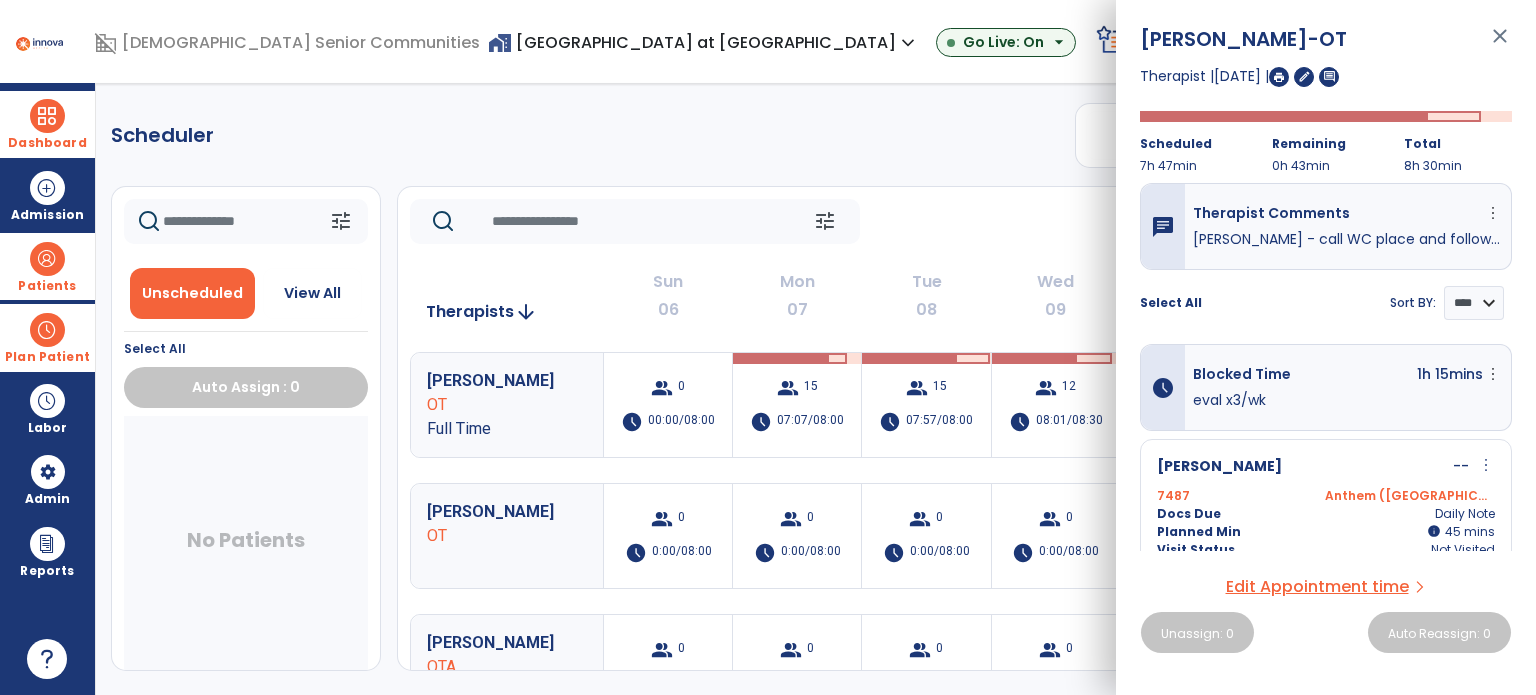 click on "close" at bounding box center [1500, 45] 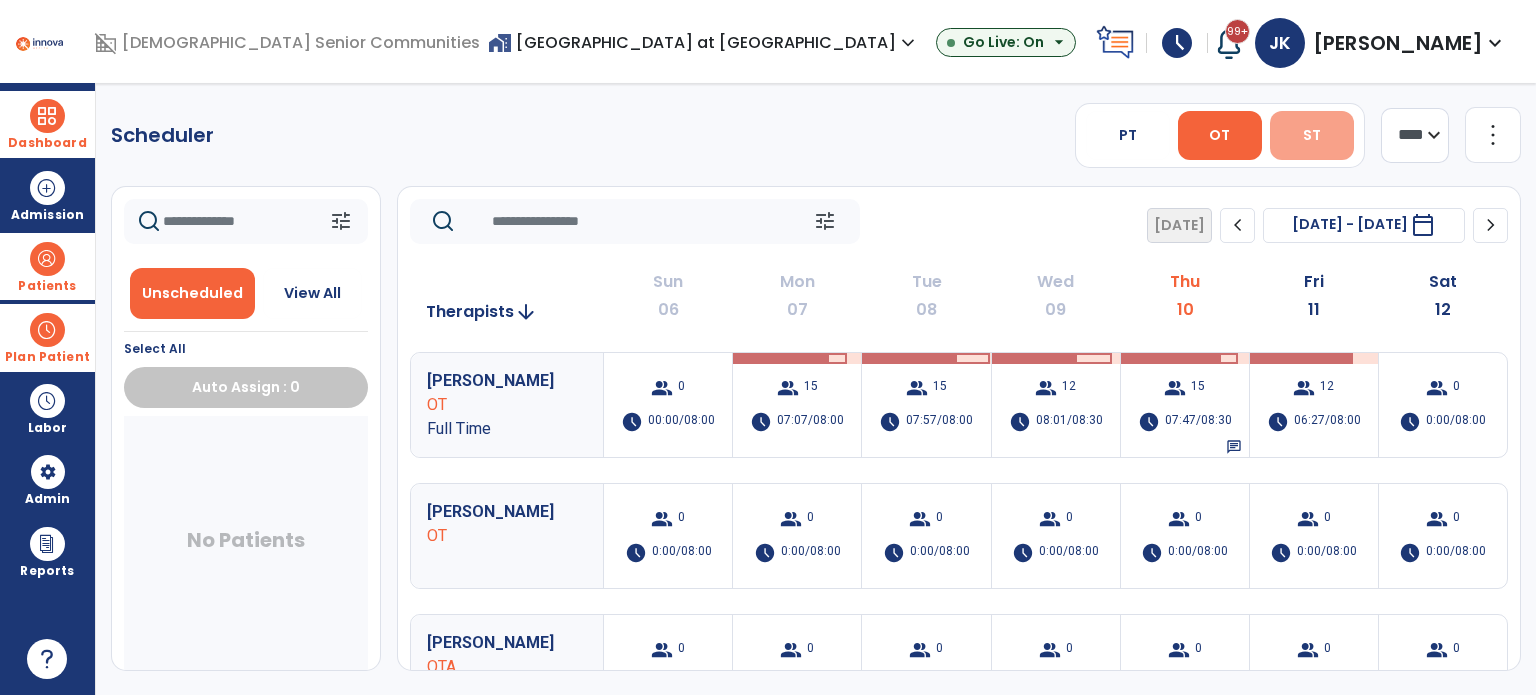 click on "ST" at bounding box center (1312, 135) 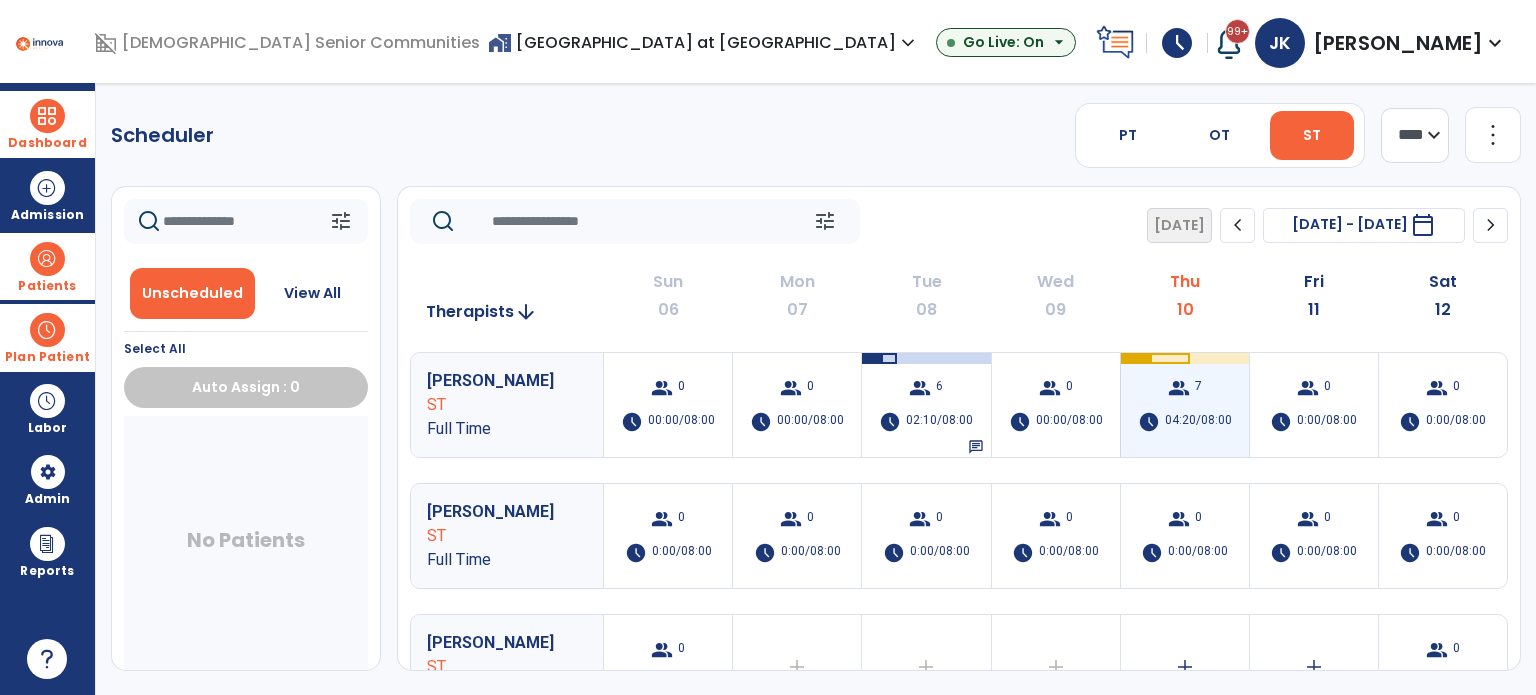 click on "group  7  schedule  04:20/08:00" at bounding box center [1185, 405] 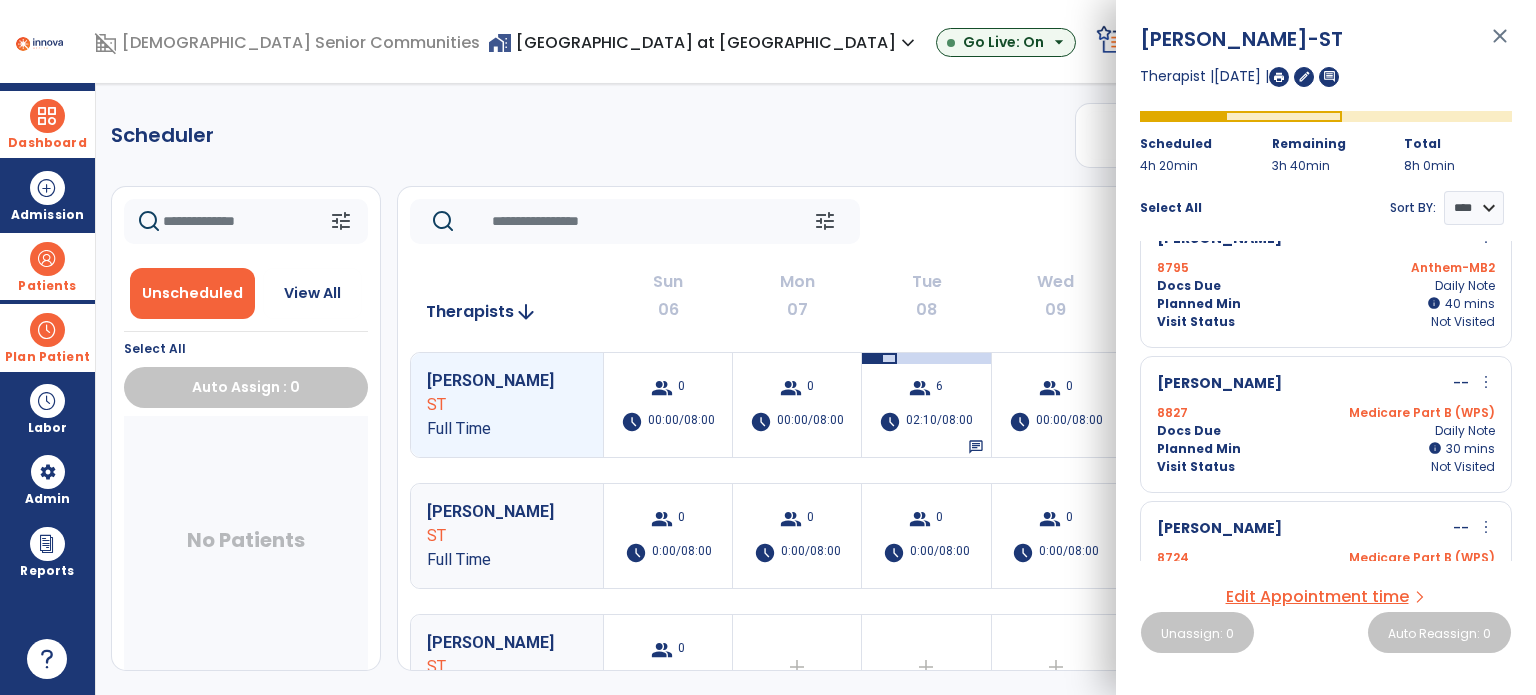 scroll, scrollTop: 279, scrollLeft: 0, axis: vertical 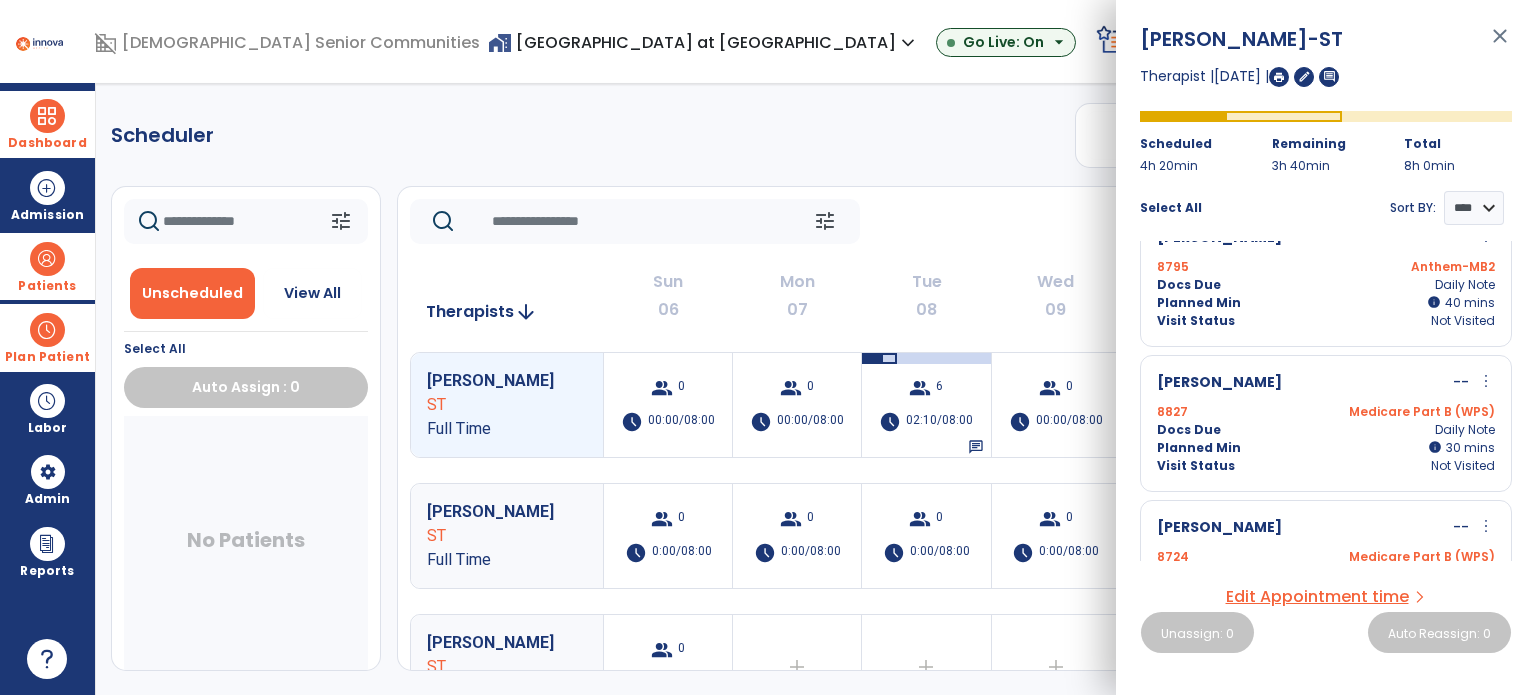 click on "close" at bounding box center [1500, 45] 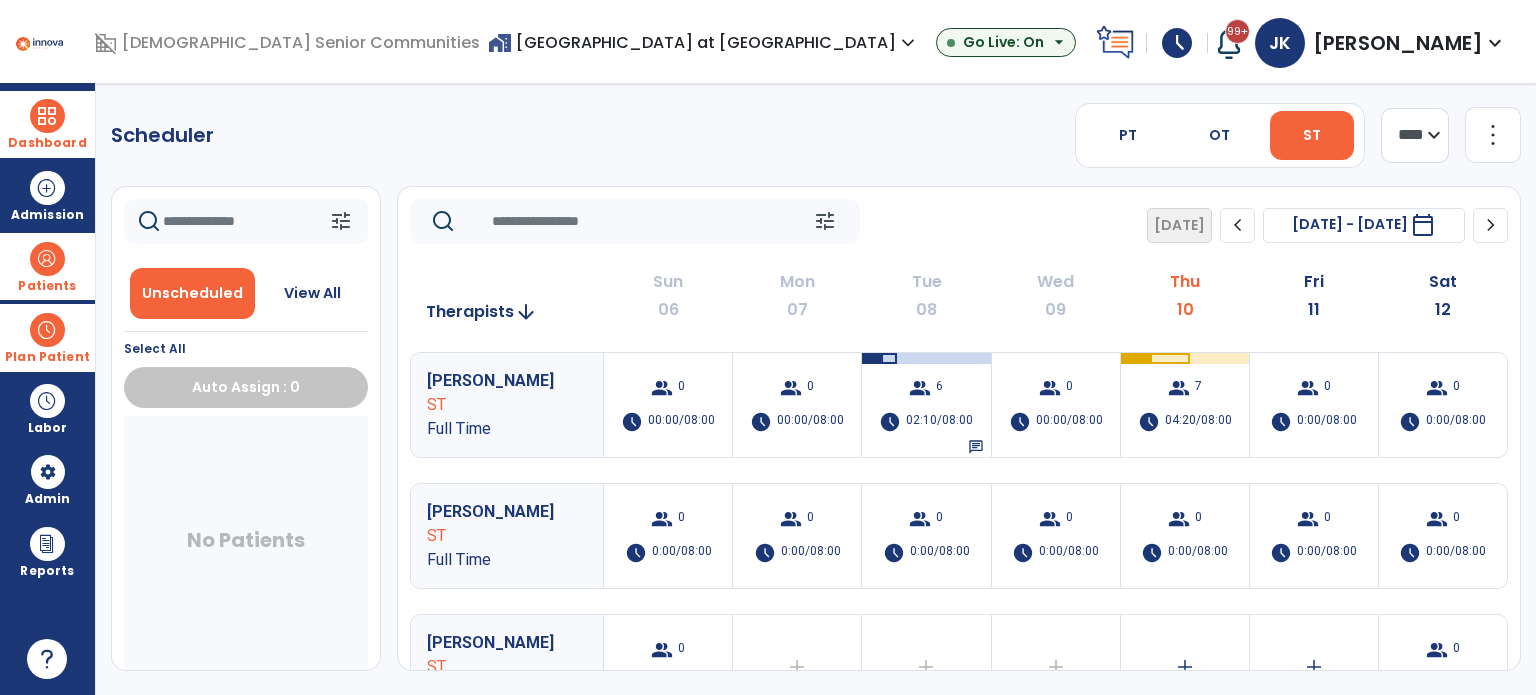 click on "Scheduler   PT   OT   ST  **** *** more_vert  Manage Labor   View All Therapists   Print" 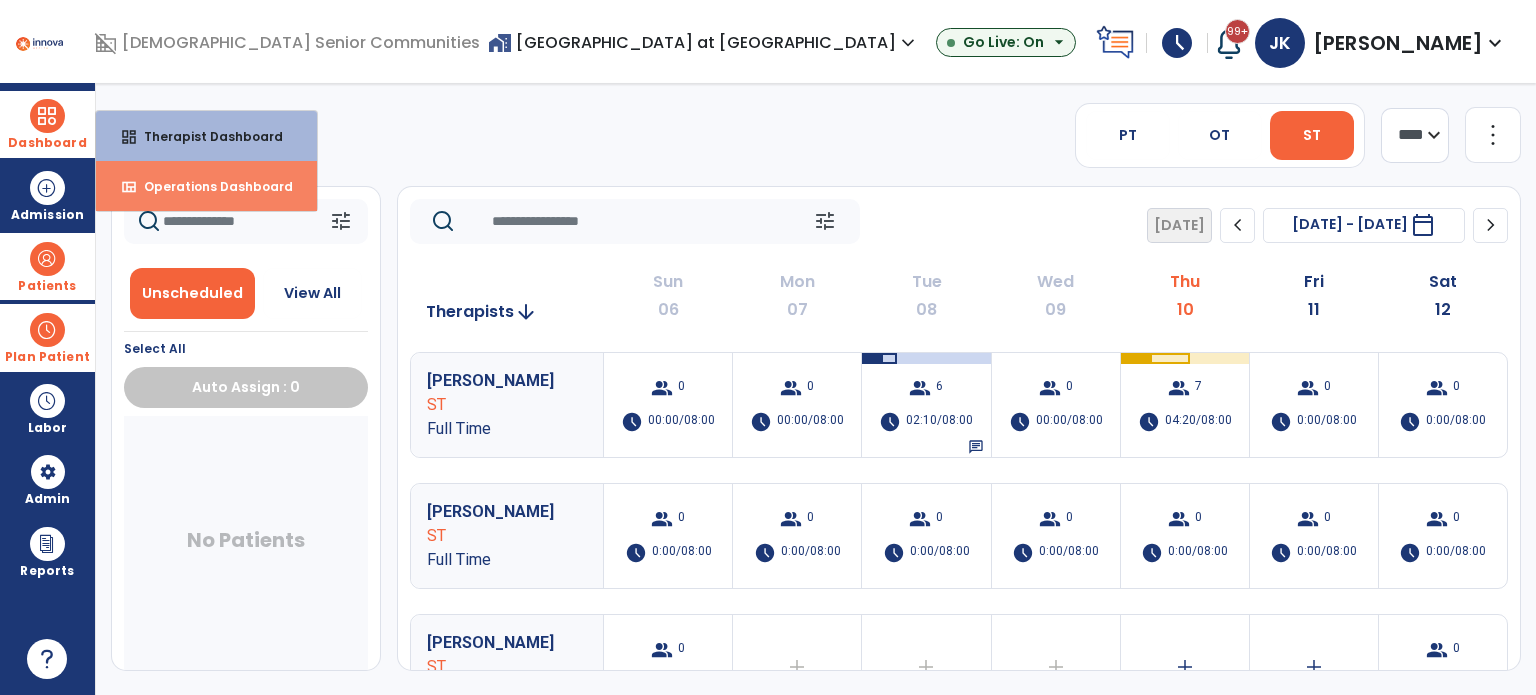 click on "Operations Dashboard" at bounding box center (210, 186) 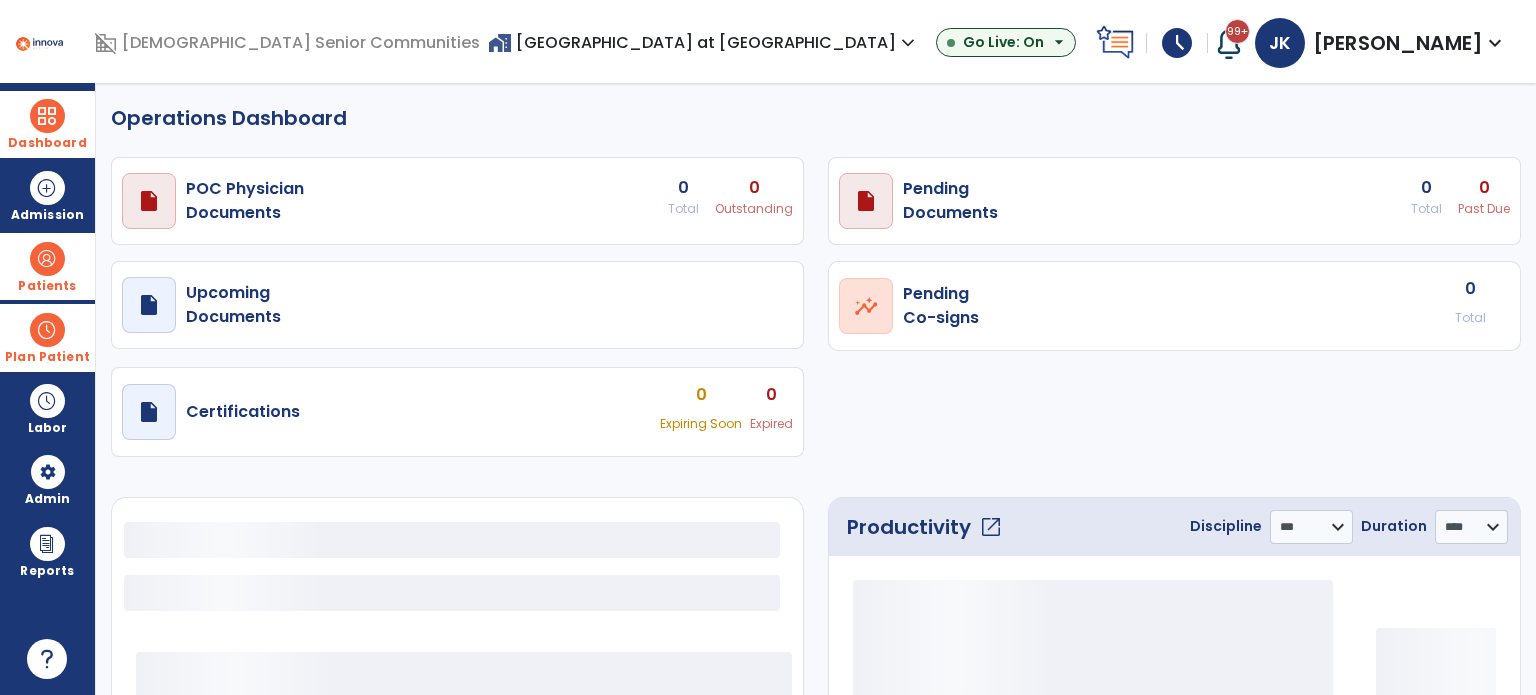 select on "***" 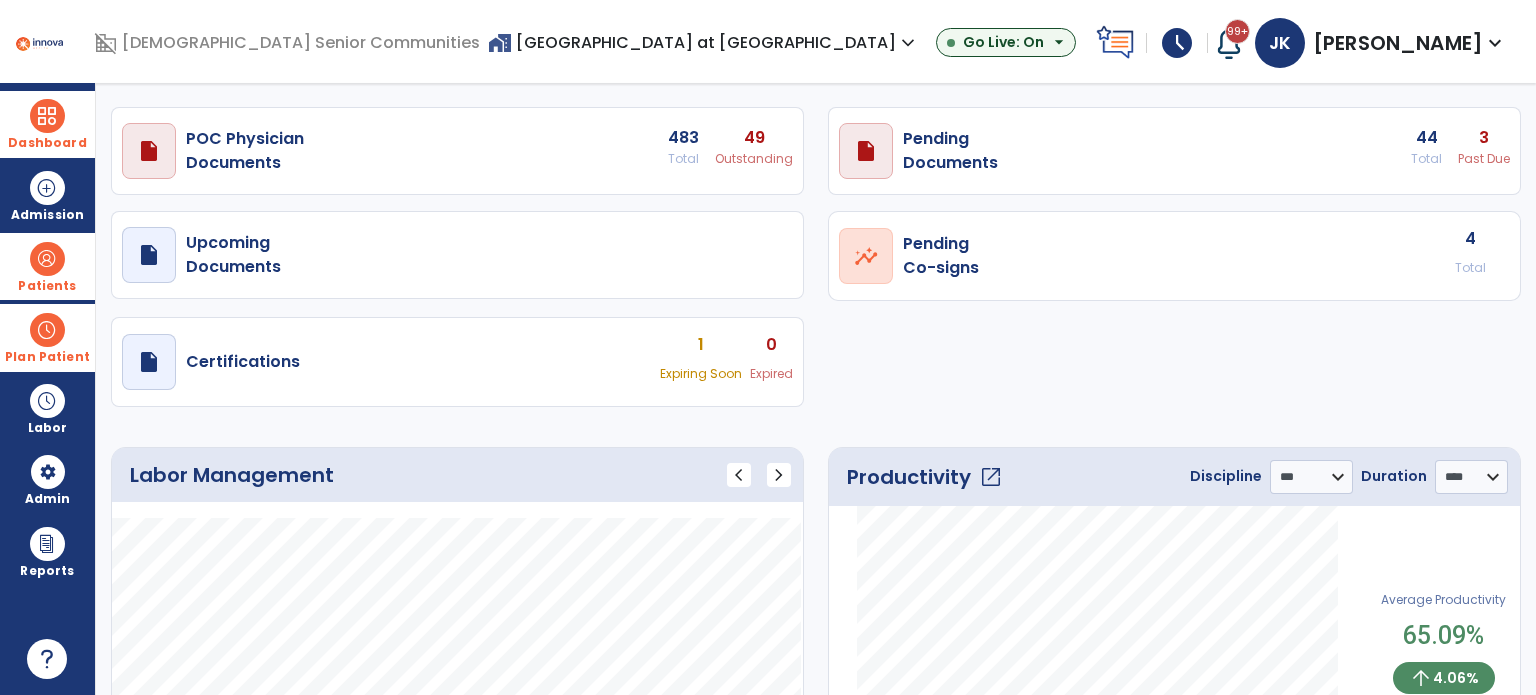 scroll, scrollTop: 64, scrollLeft: 0, axis: vertical 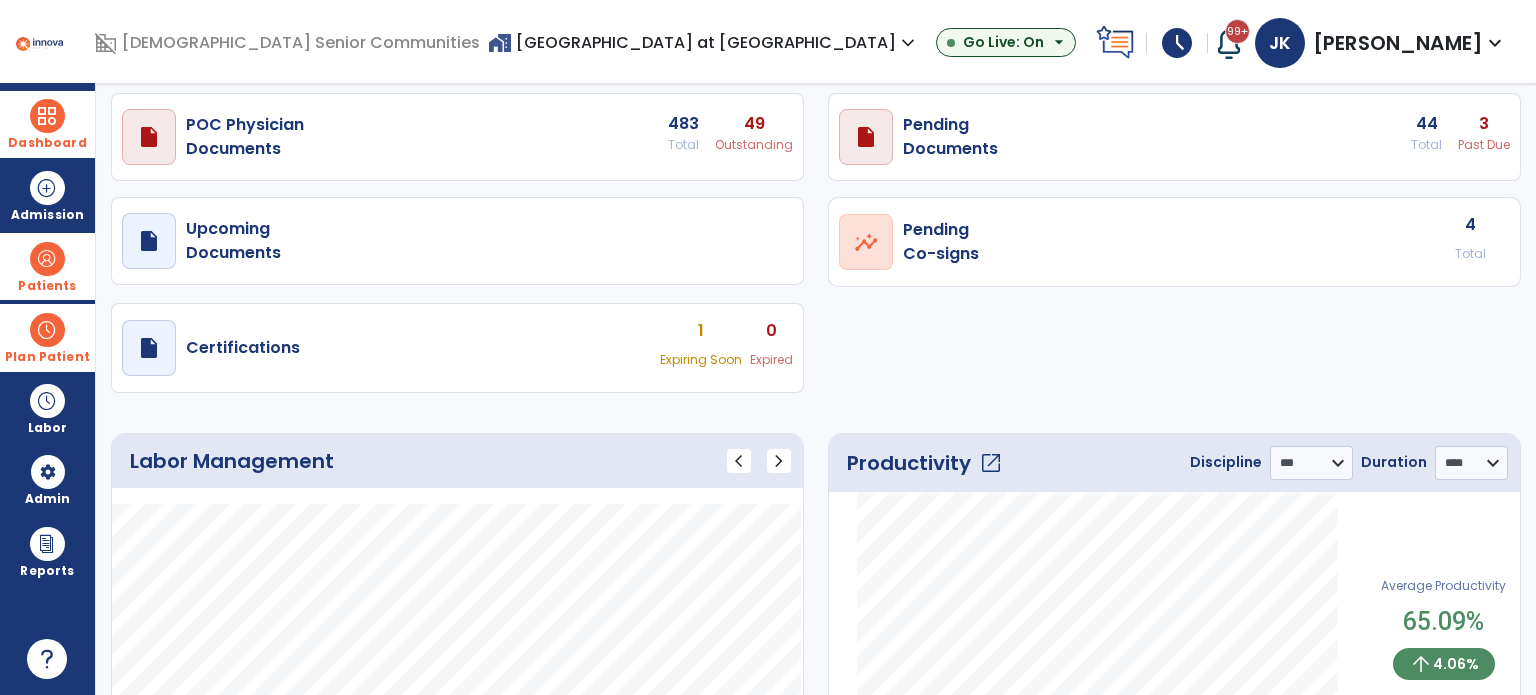 click on "open_in_new" 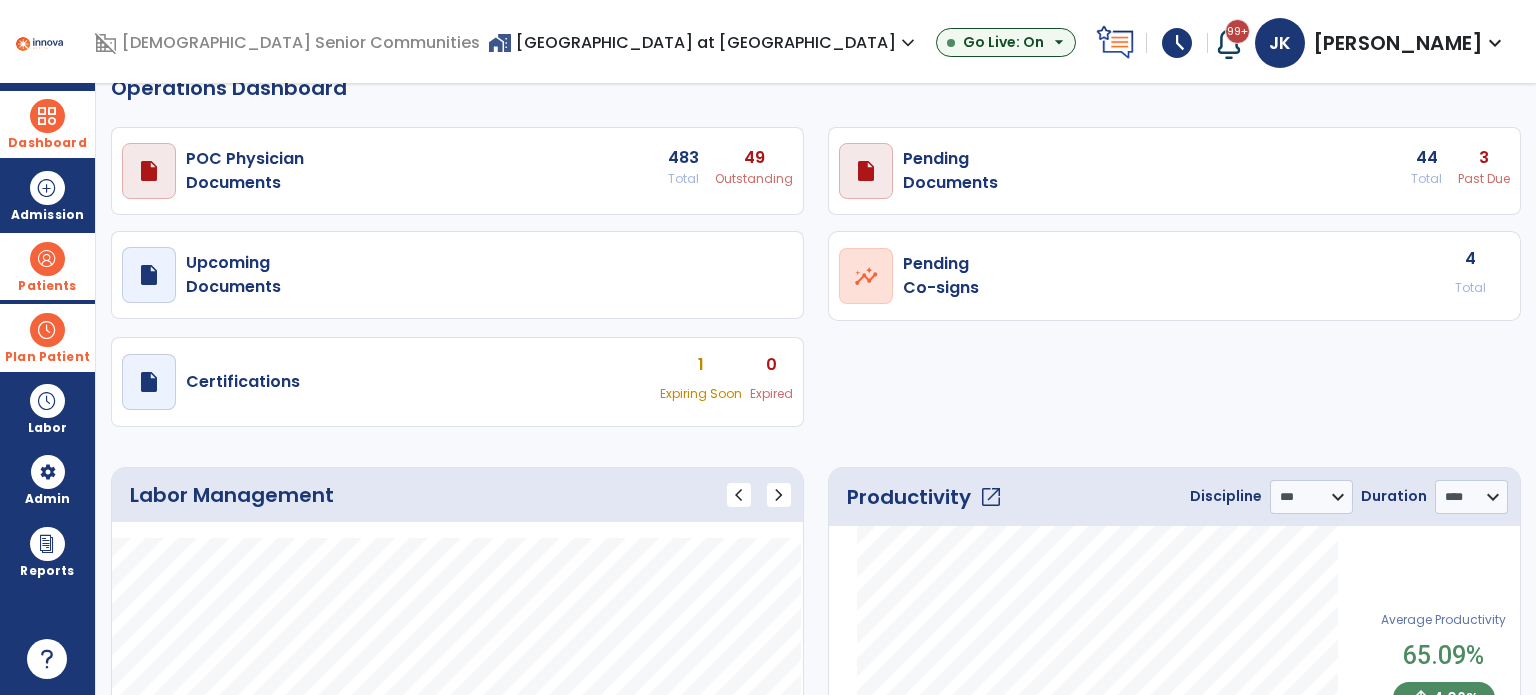 select on "****" 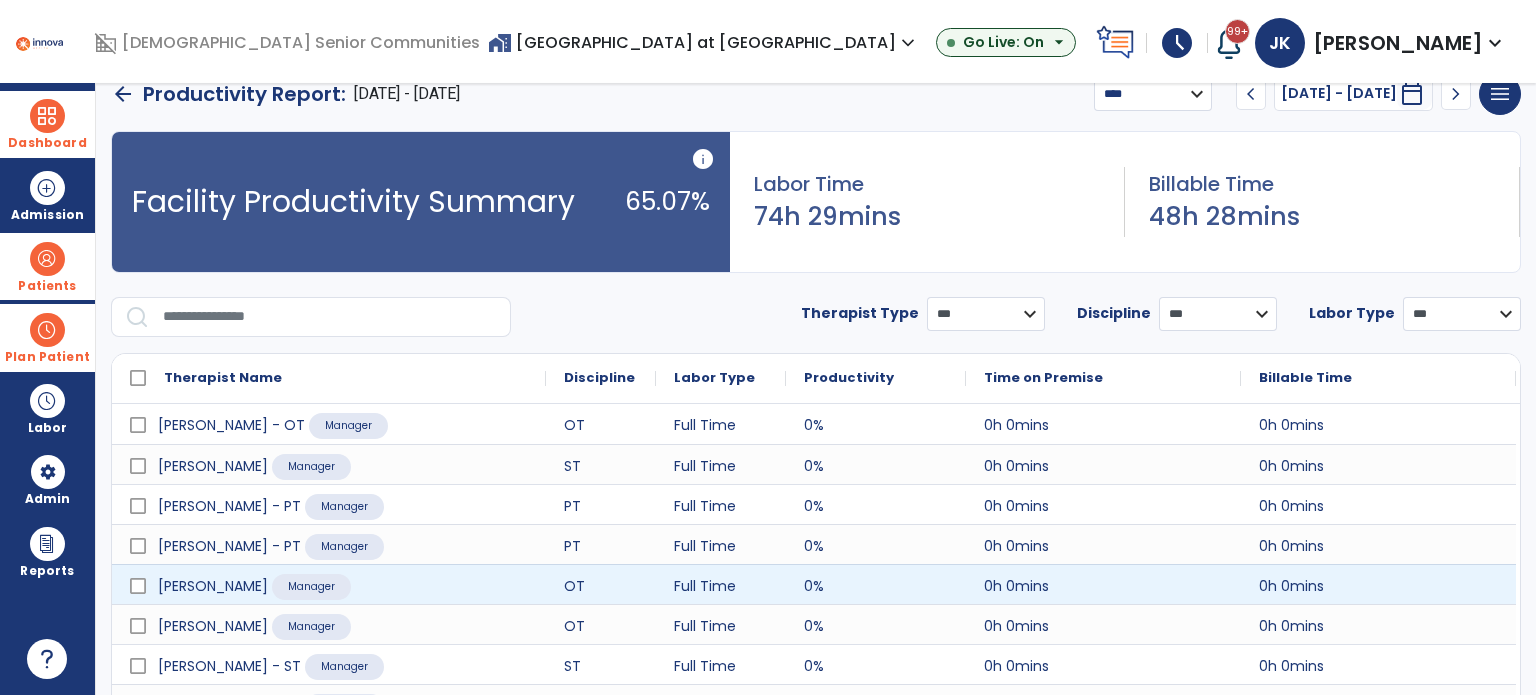 scroll, scrollTop: 138, scrollLeft: 0, axis: vertical 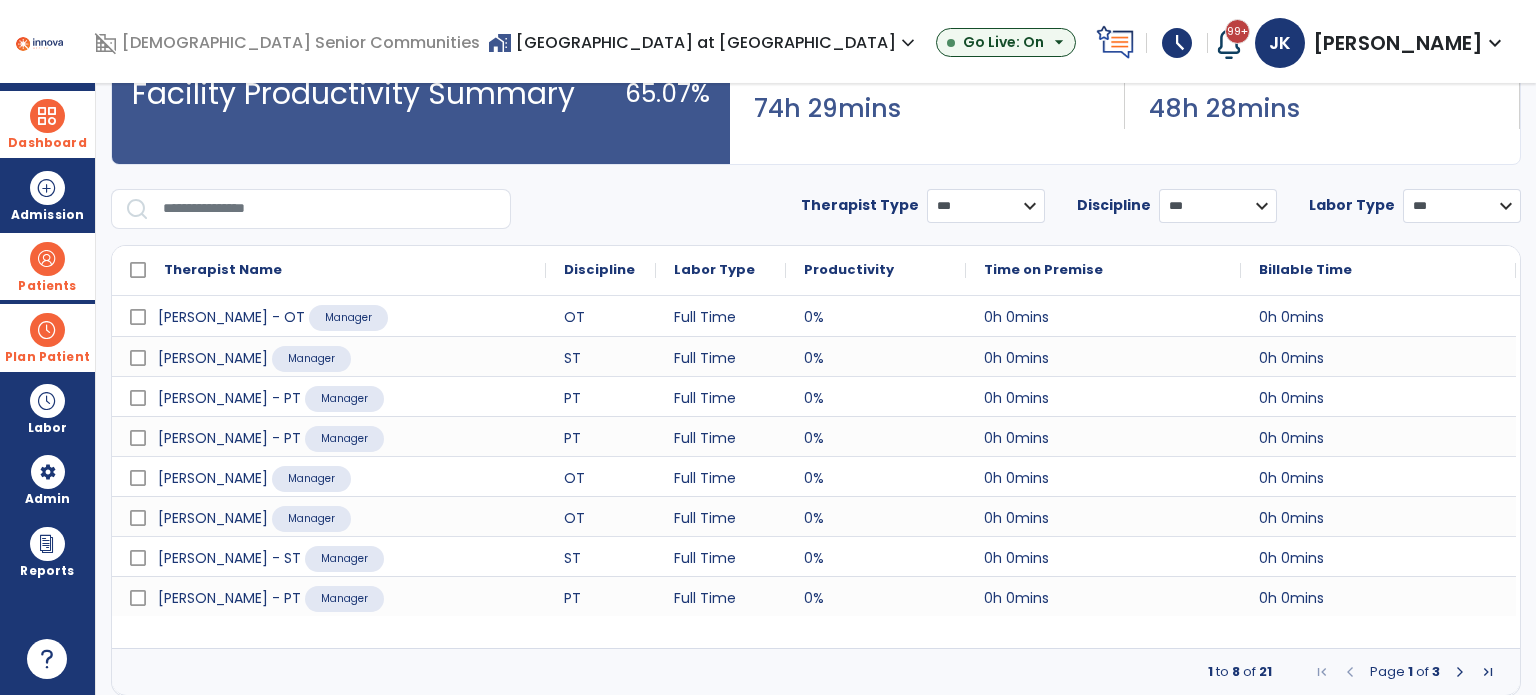 click at bounding box center (1460, 672) 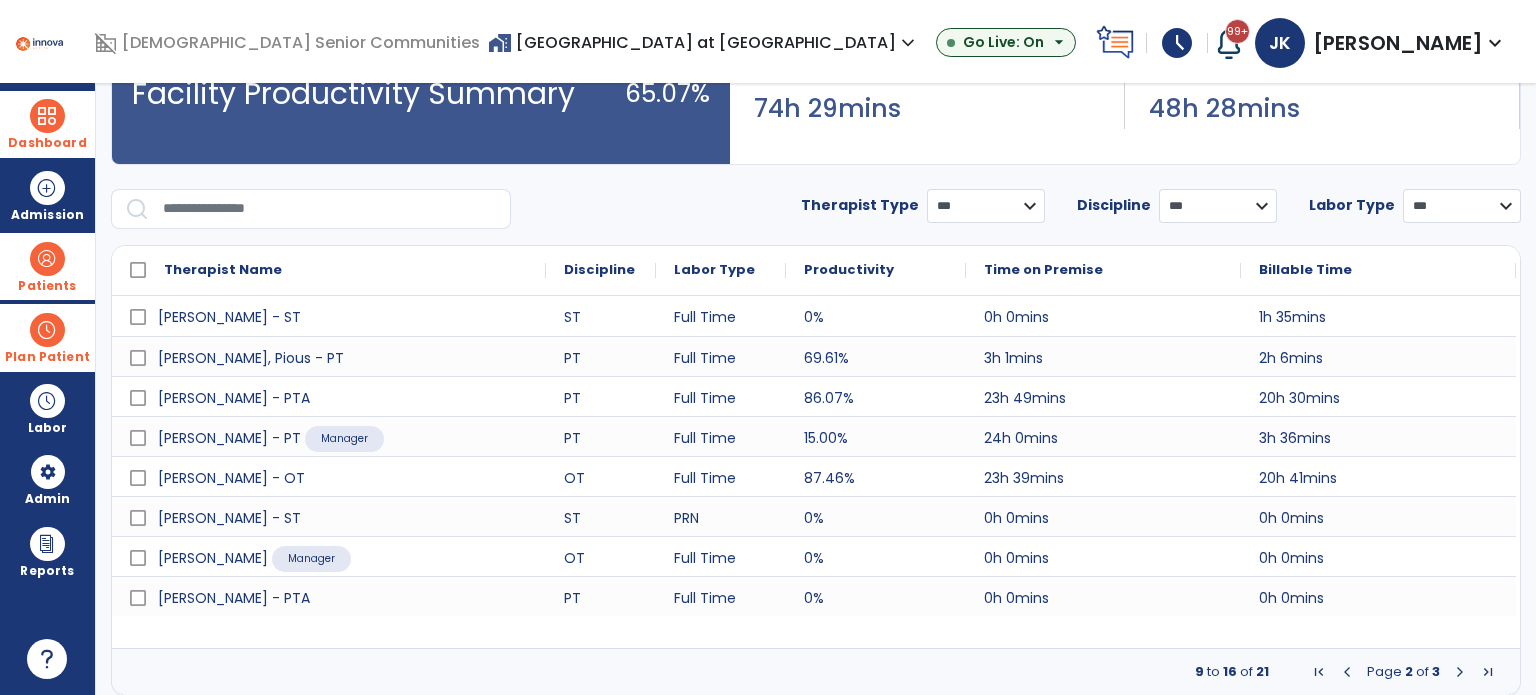 click at bounding box center (1460, 672) 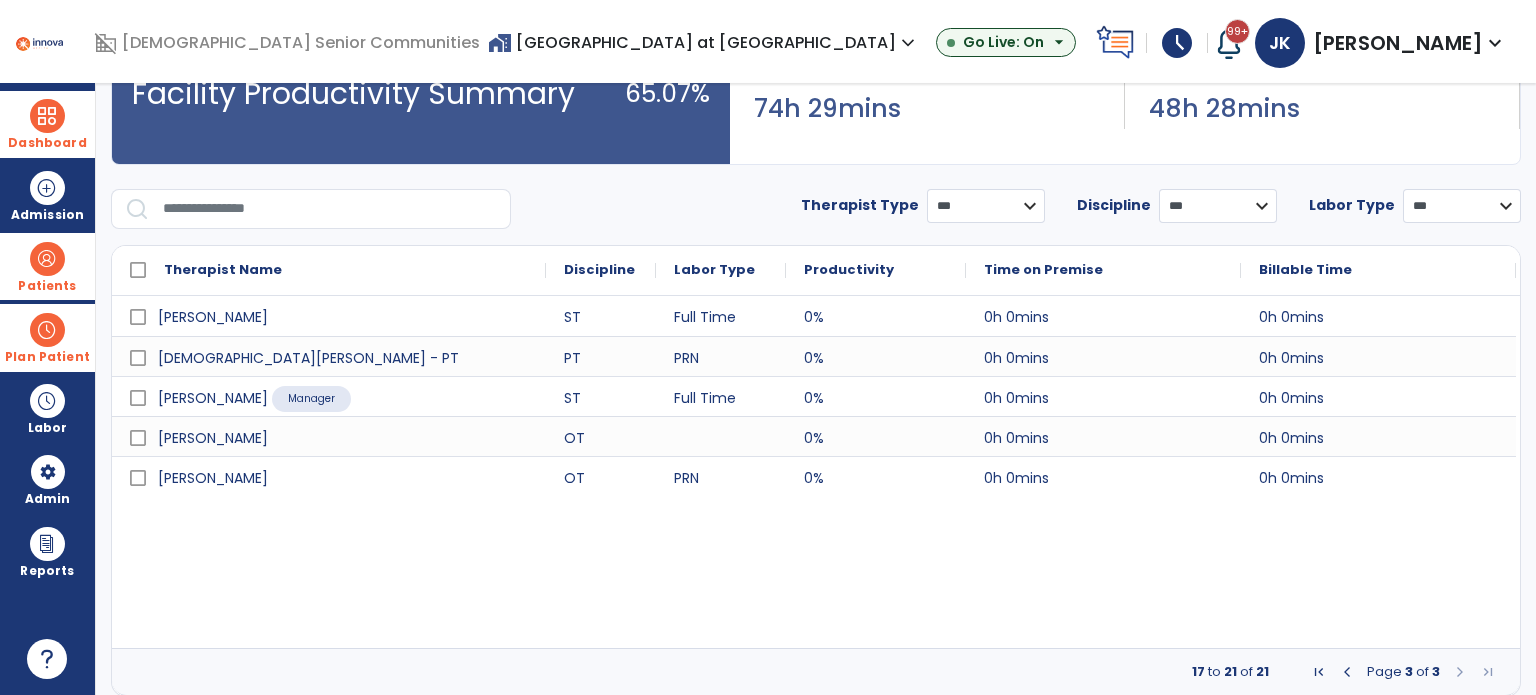 click at bounding box center (1347, 672) 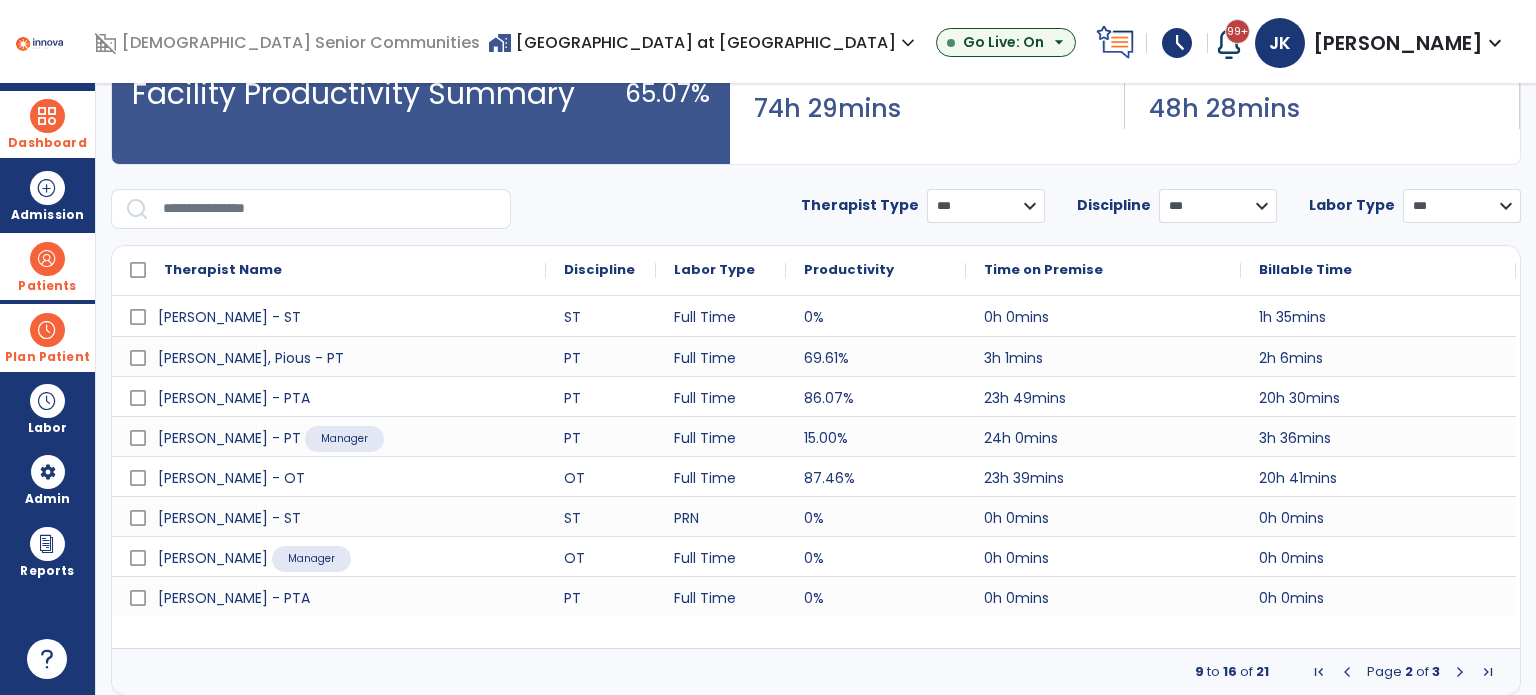 scroll, scrollTop: 0, scrollLeft: 0, axis: both 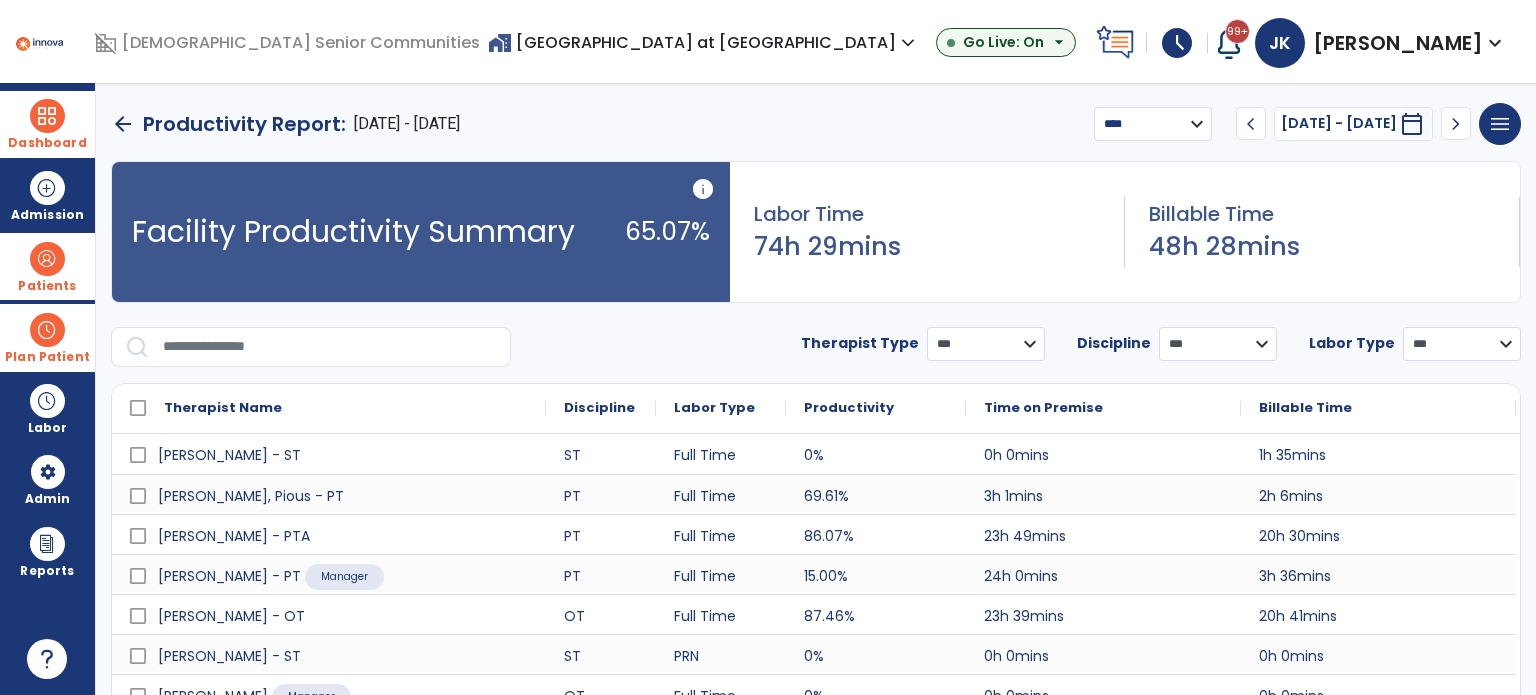 click on "Dashboard" at bounding box center (47, 124) 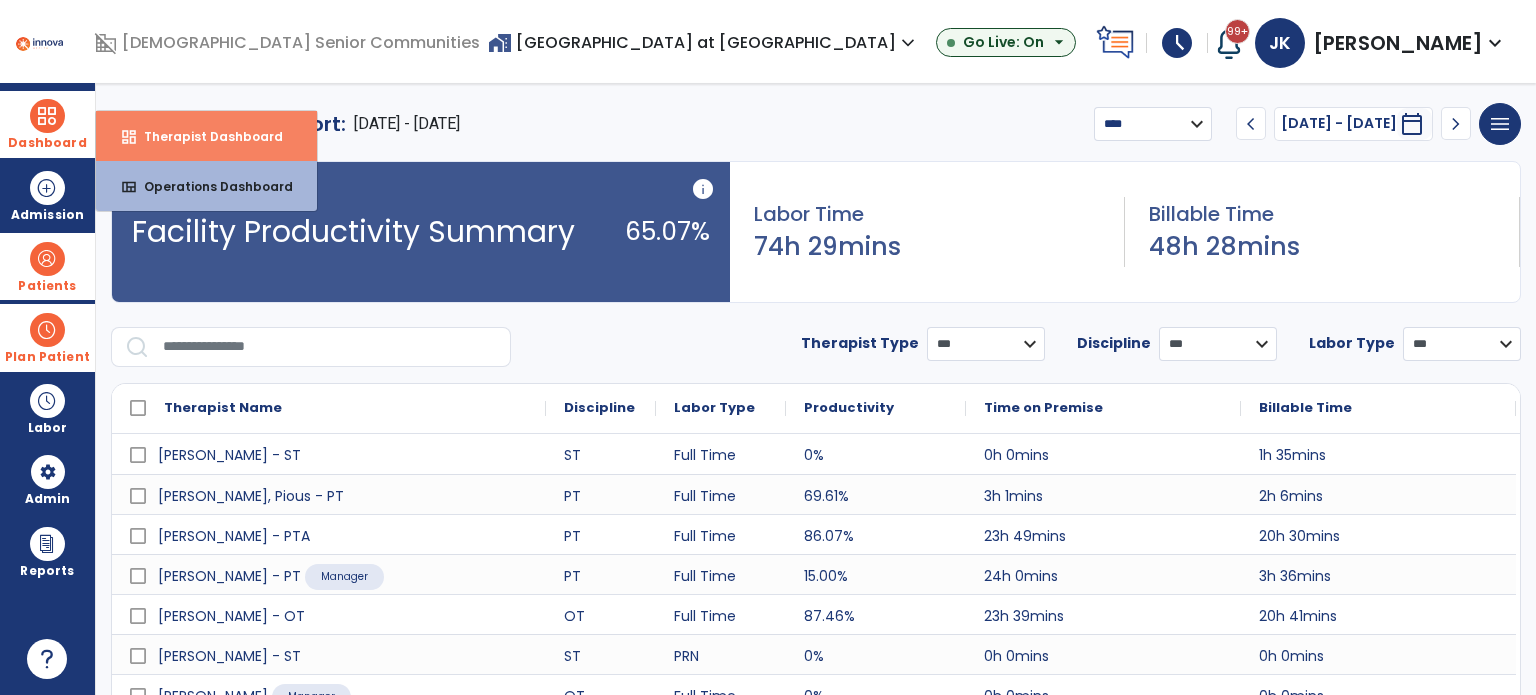 click on "dashboard  Therapist Dashboard" at bounding box center [206, 136] 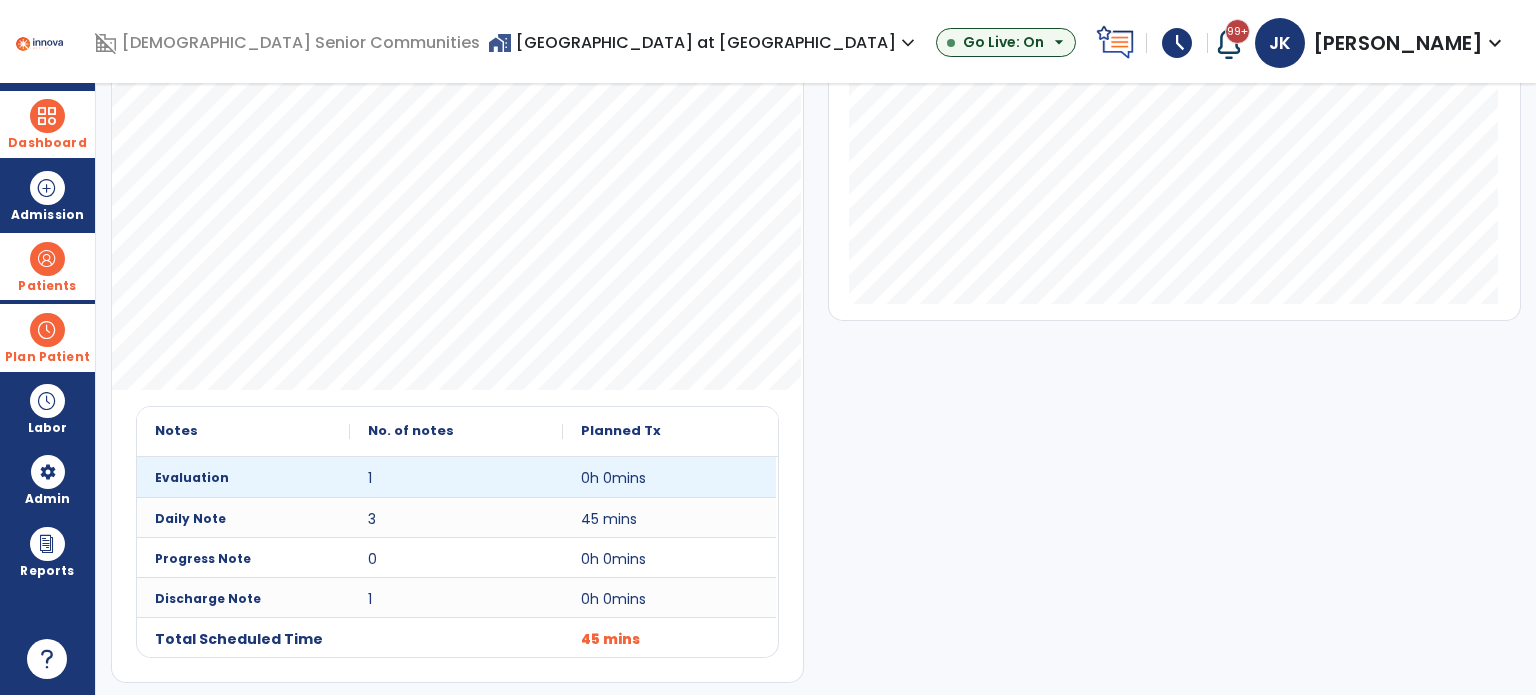 scroll, scrollTop: 0, scrollLeft: 0, axis: both 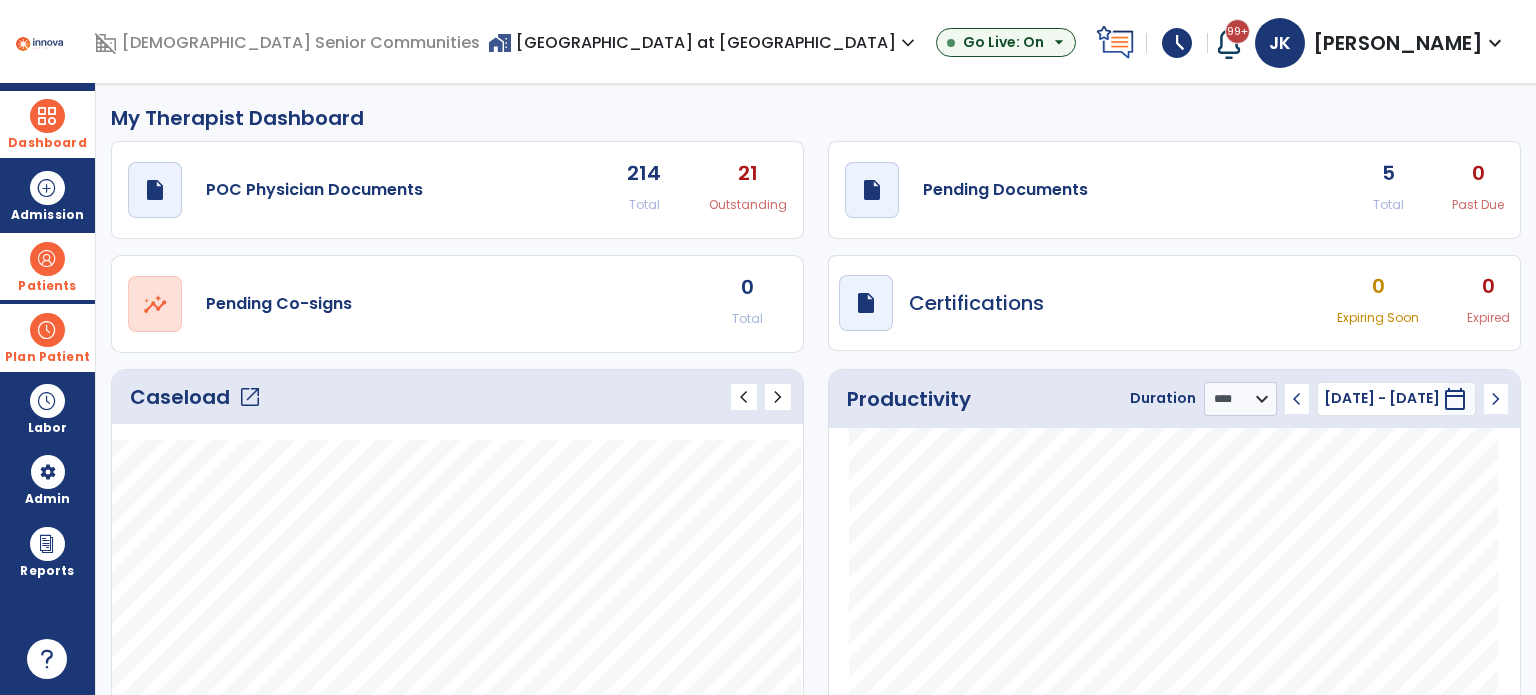 click on "Patients" at bounding box center (47, 286) 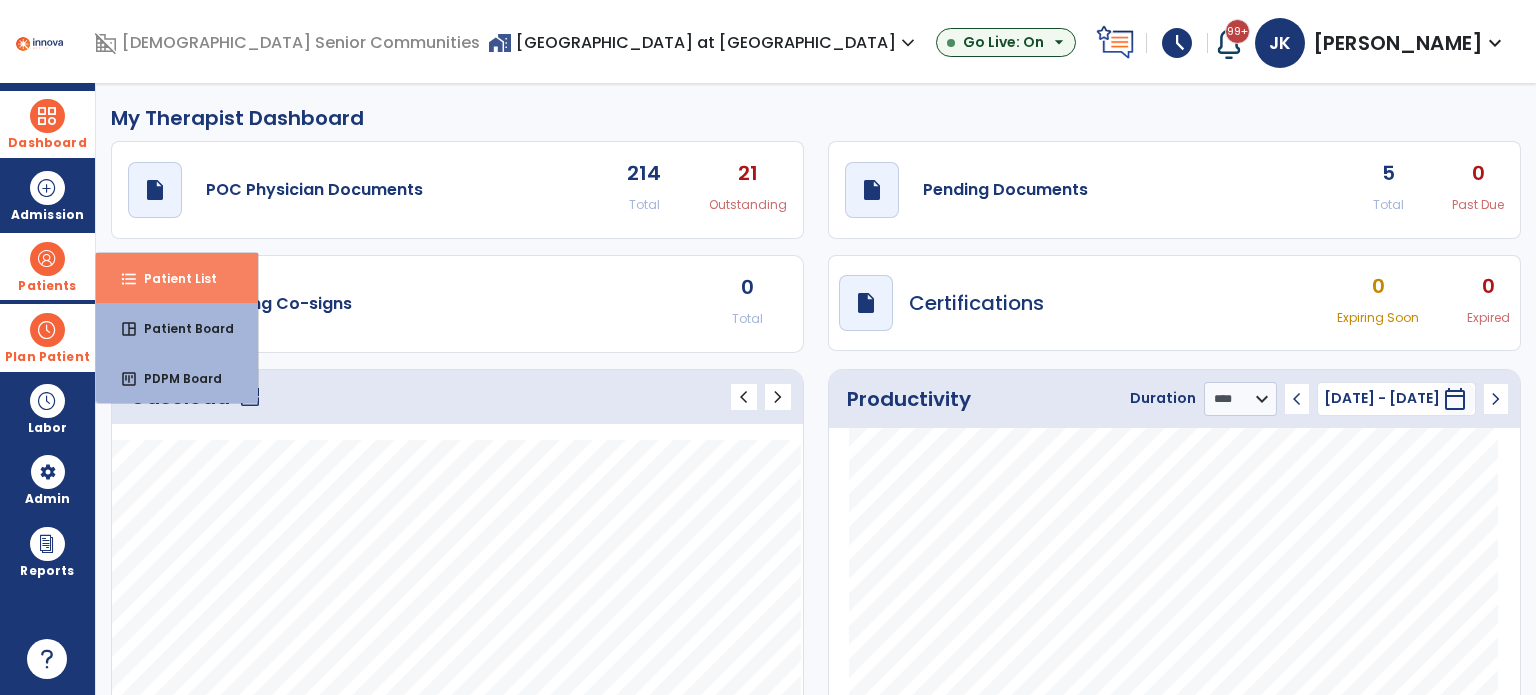 click on "Patient List" at bounding box center (172, 278) 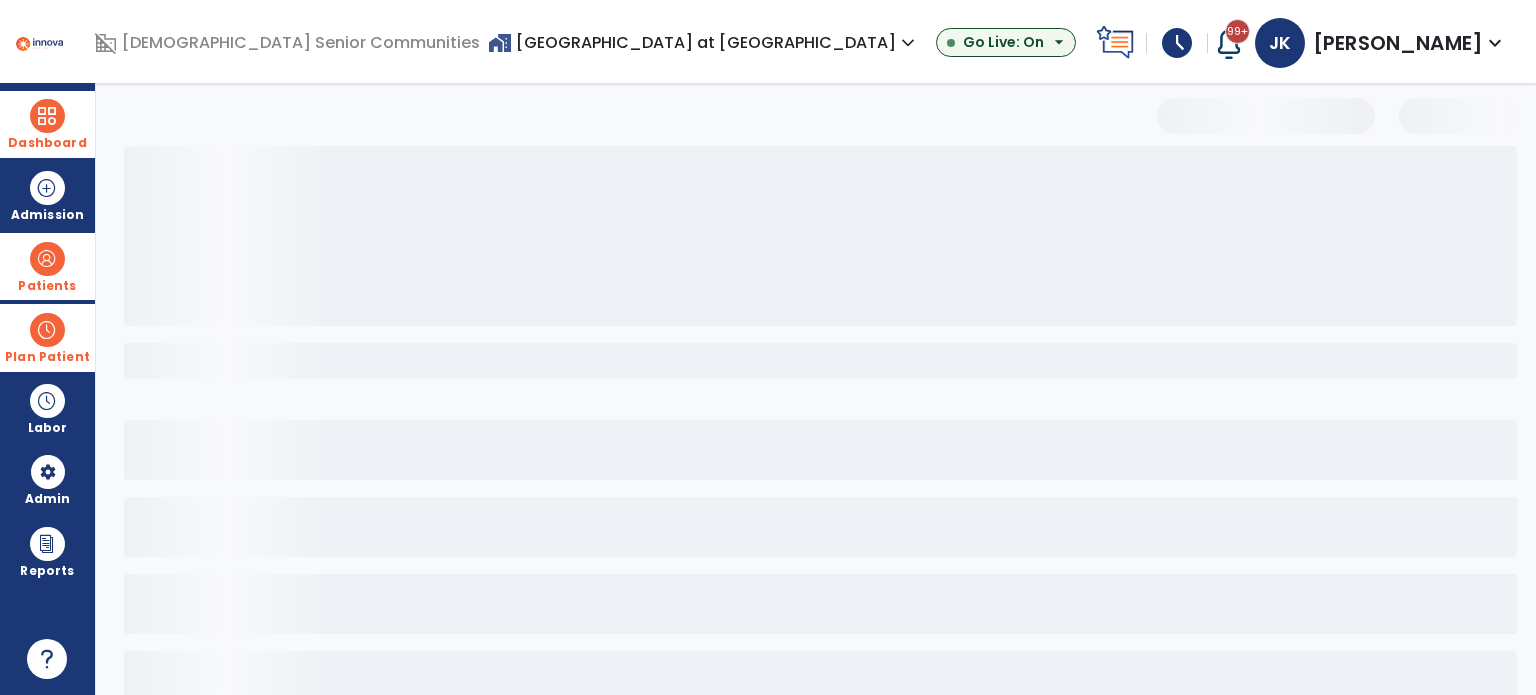 select on "***" 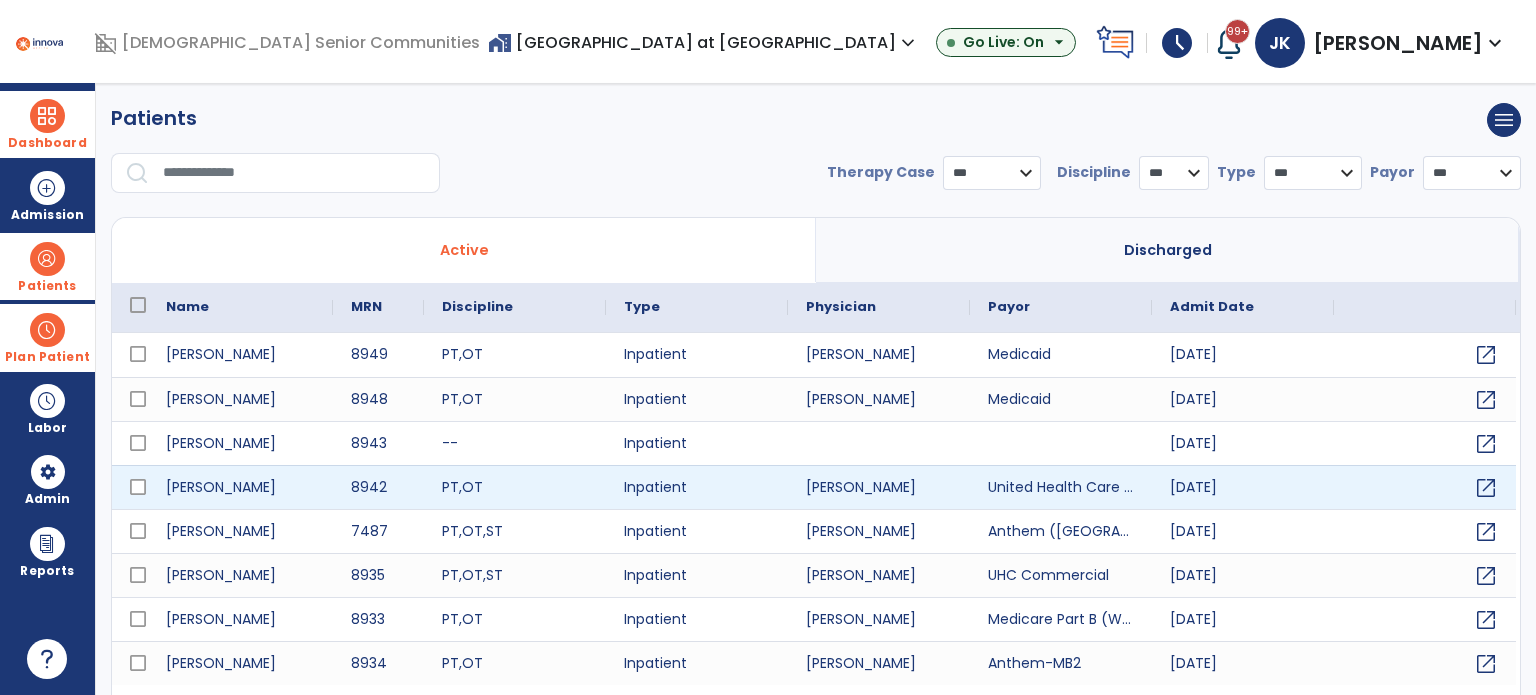 scroll, scrollTop: 46, scrollLeft: 0, axis: vertical 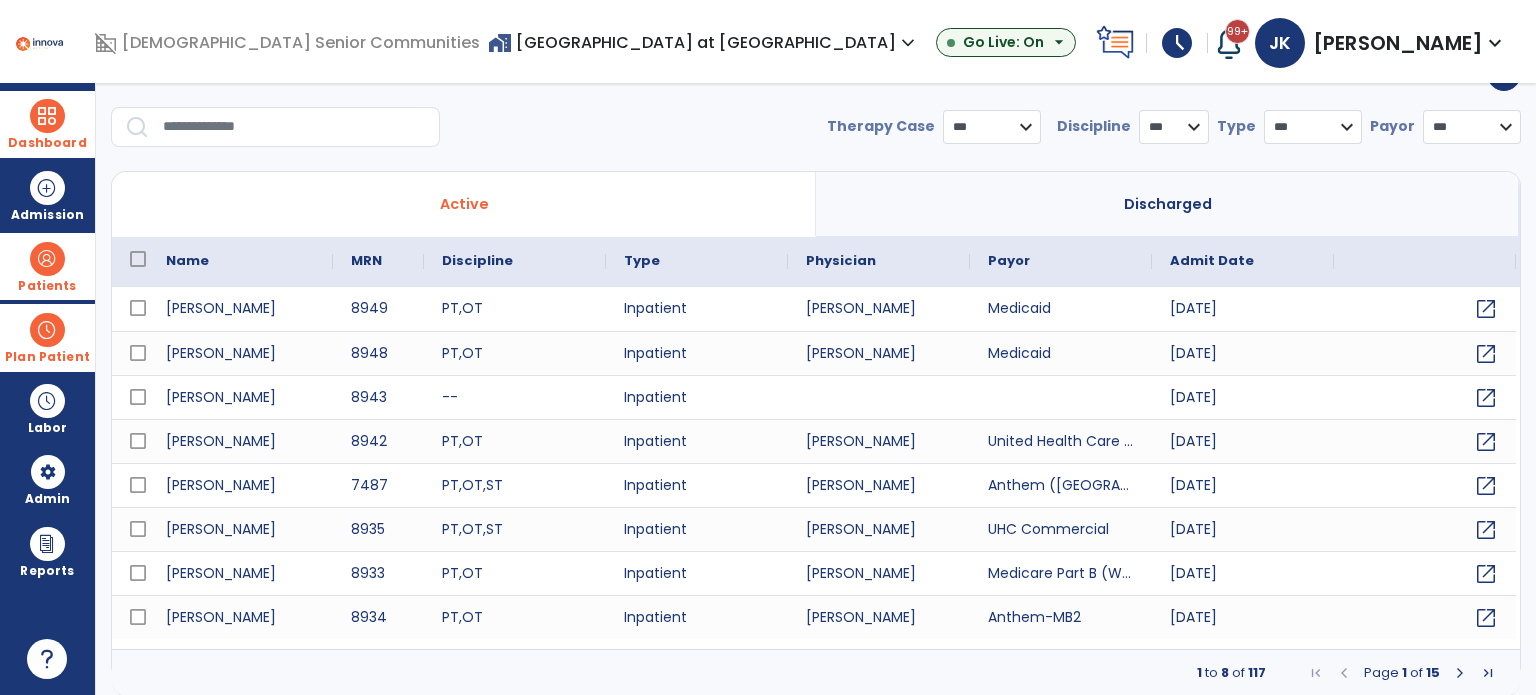 click at bounding box center [47, 330] 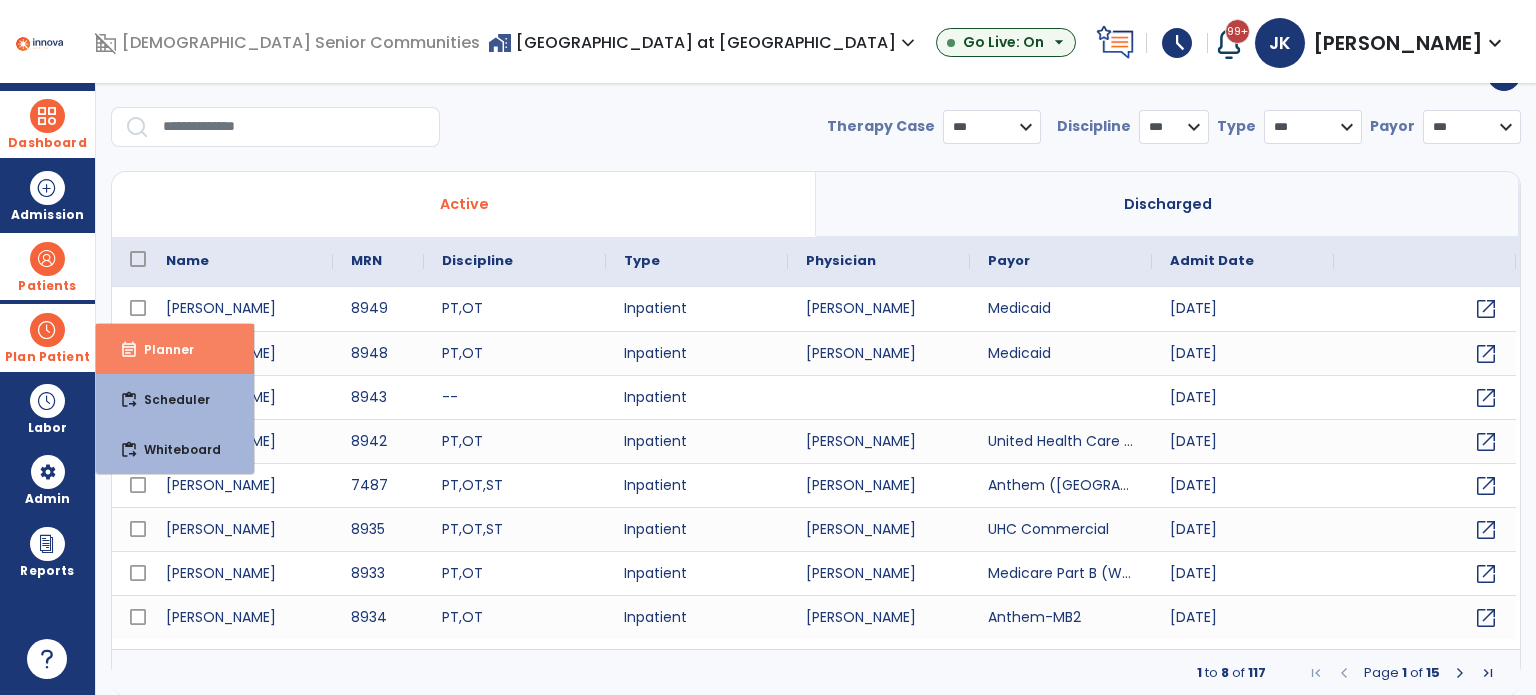 click on "Planner" at bounding box center [161, 349] 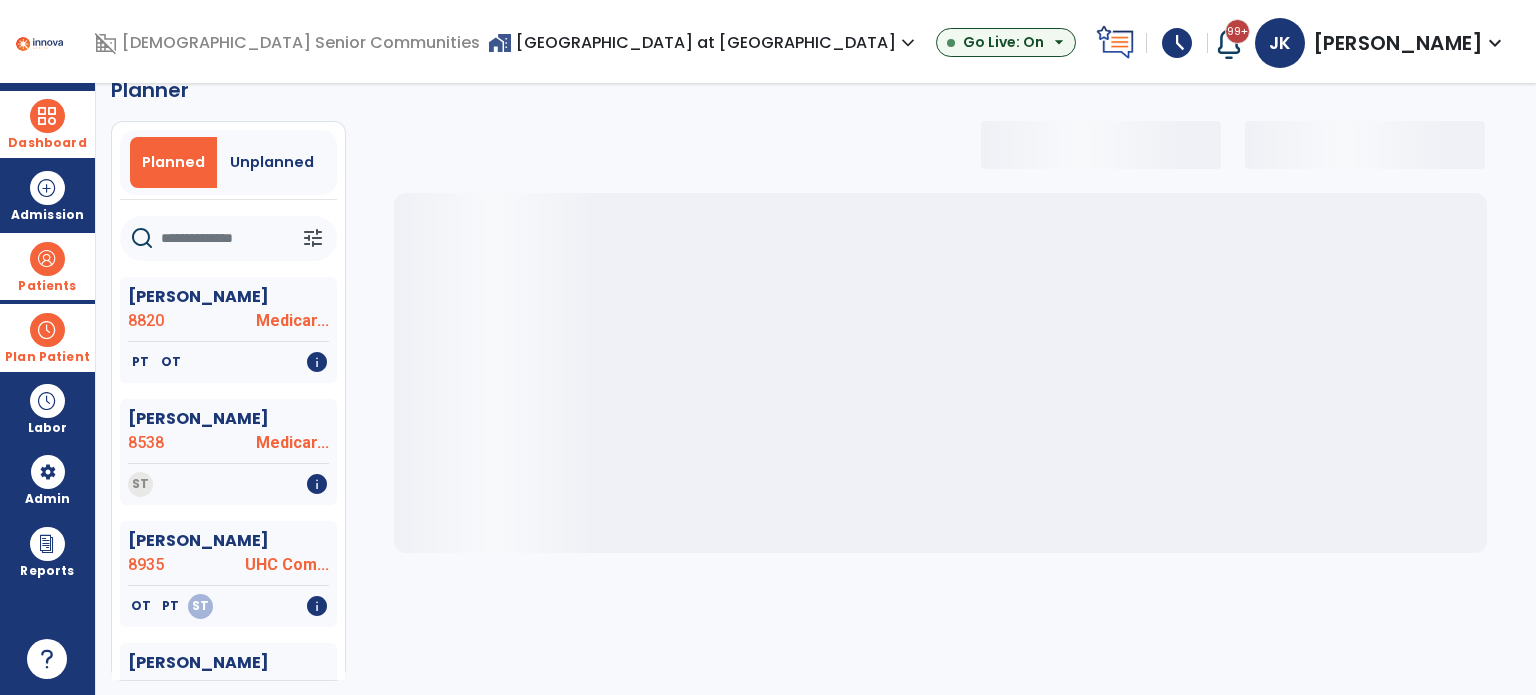 click 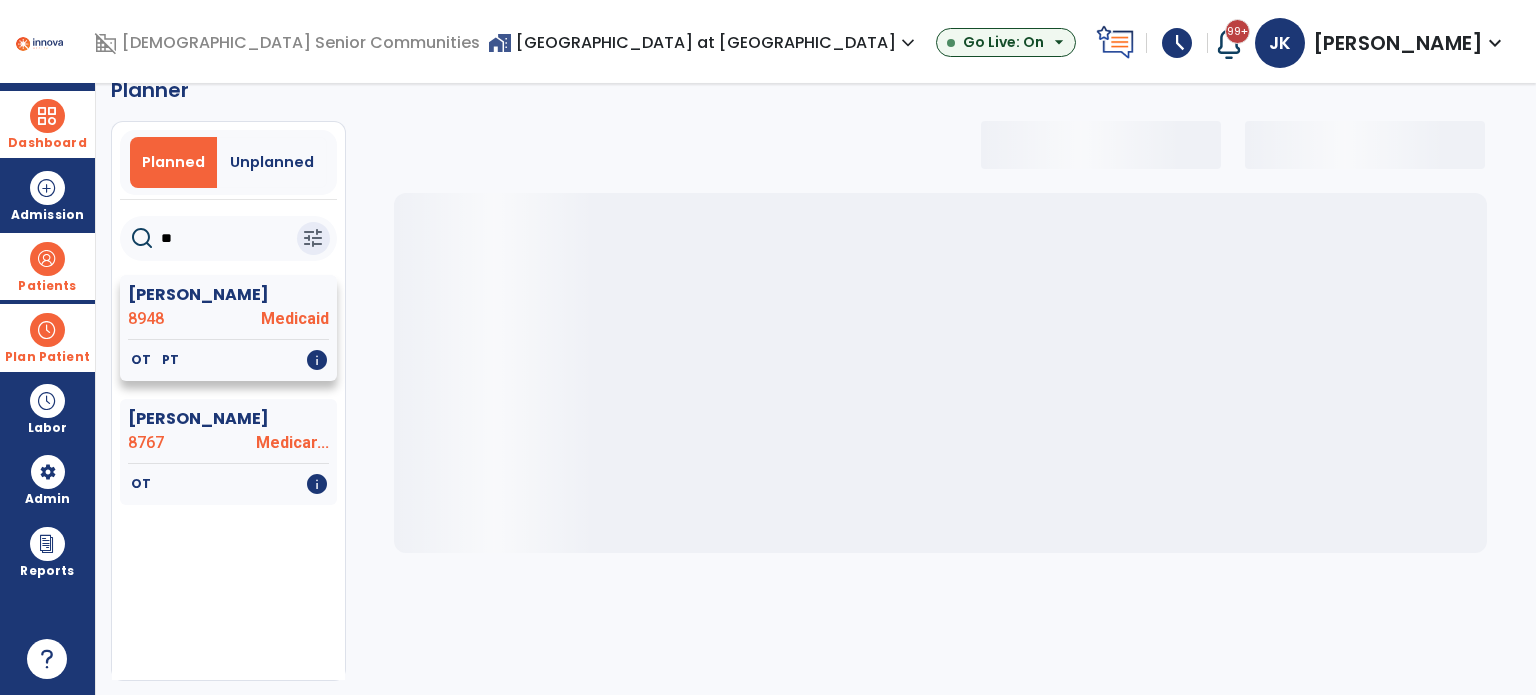 click on "8948" 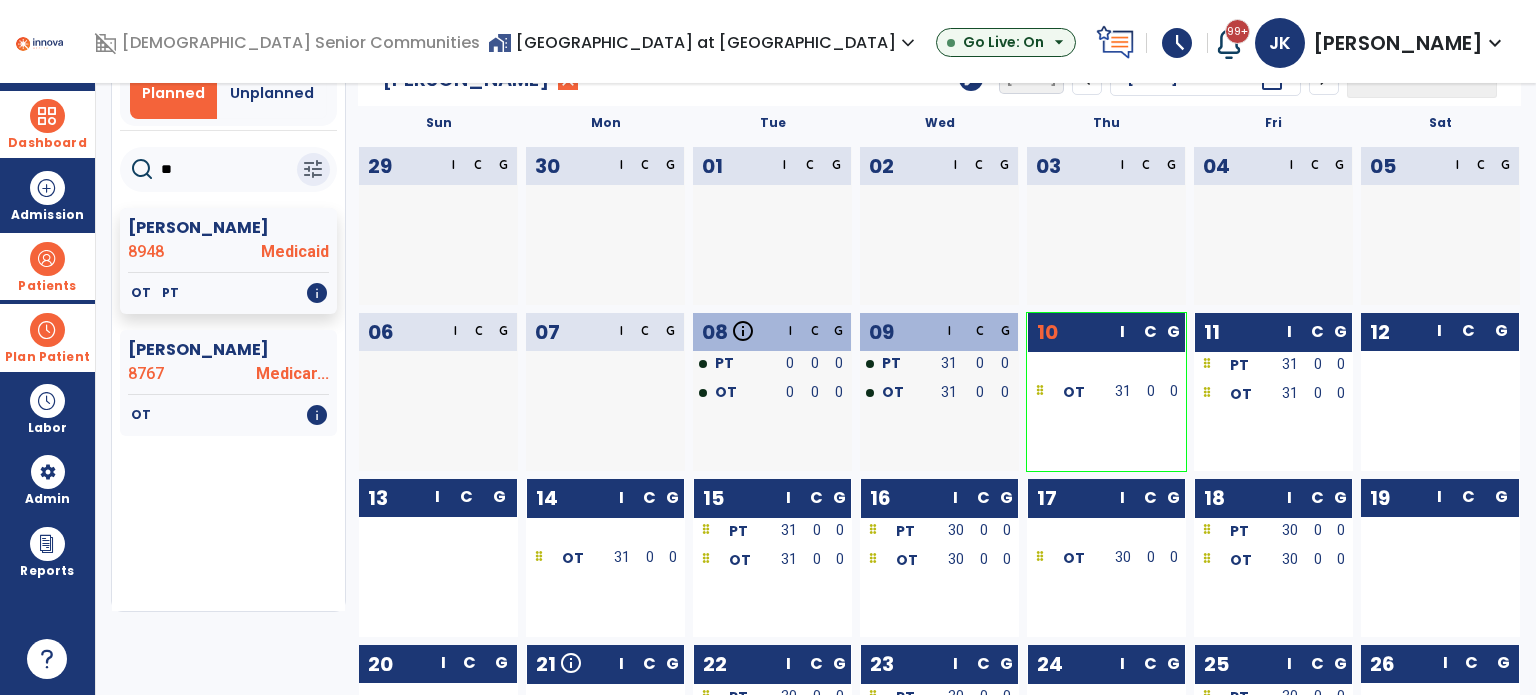 scroll, scrollTop: 0, scrollLeft: 0, axis: both 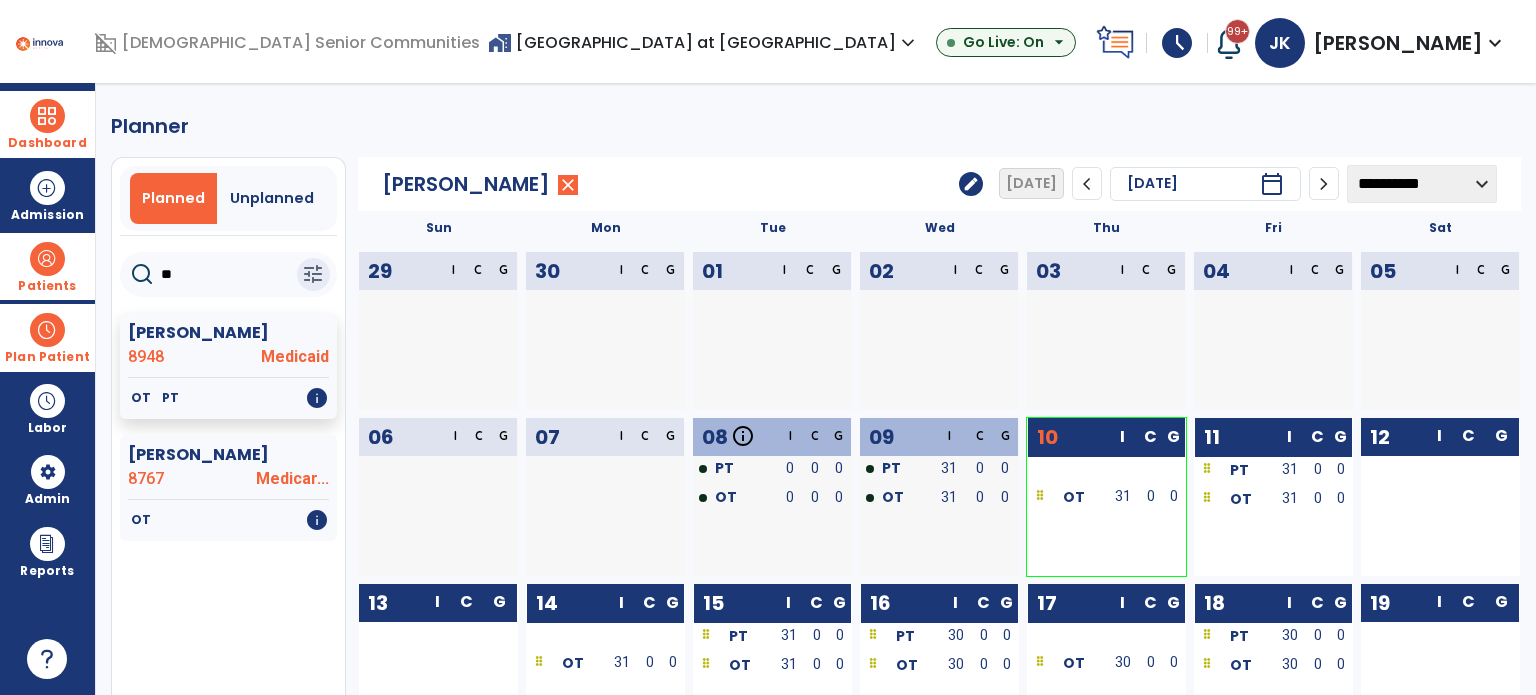 drag, startPoint x: 175, startPoint y: 278, endPoint x: 106, endPoint y: 284, distance: 69.260376 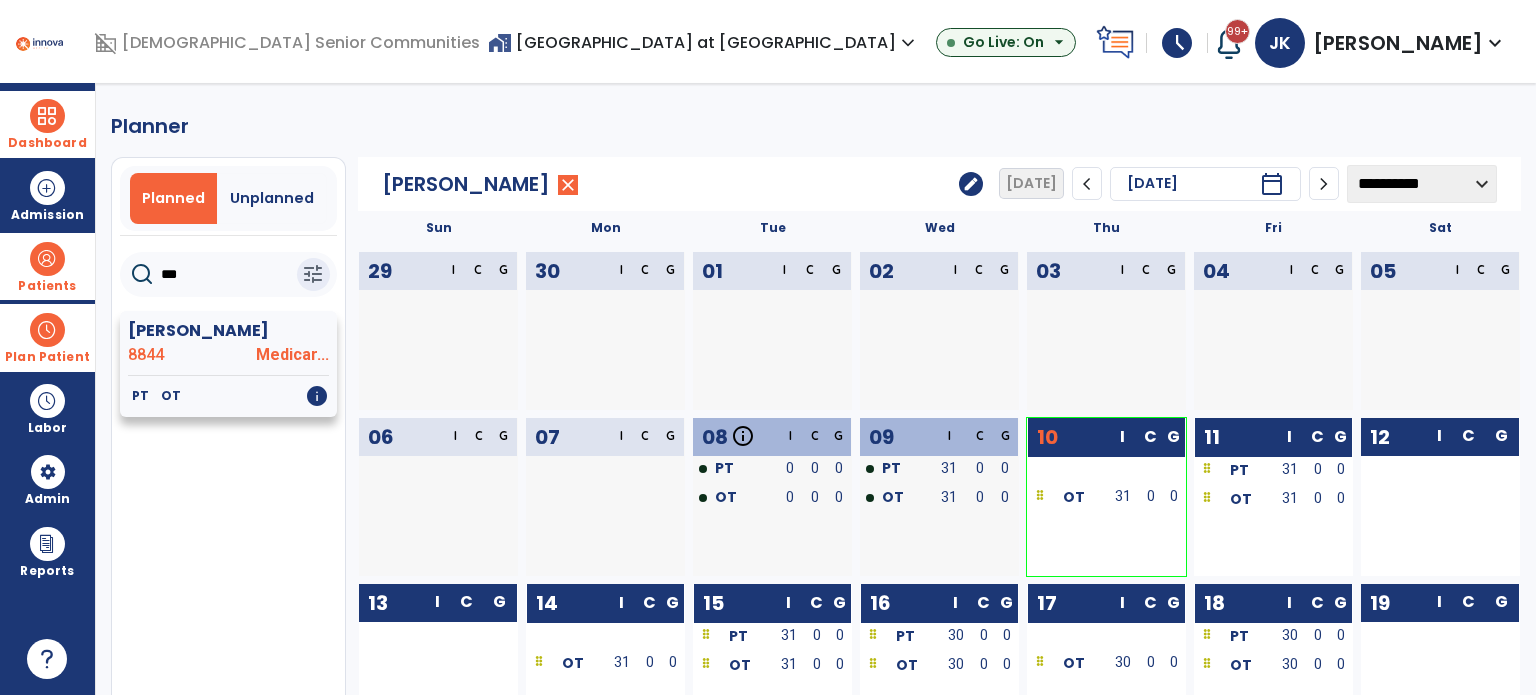 type on "***" 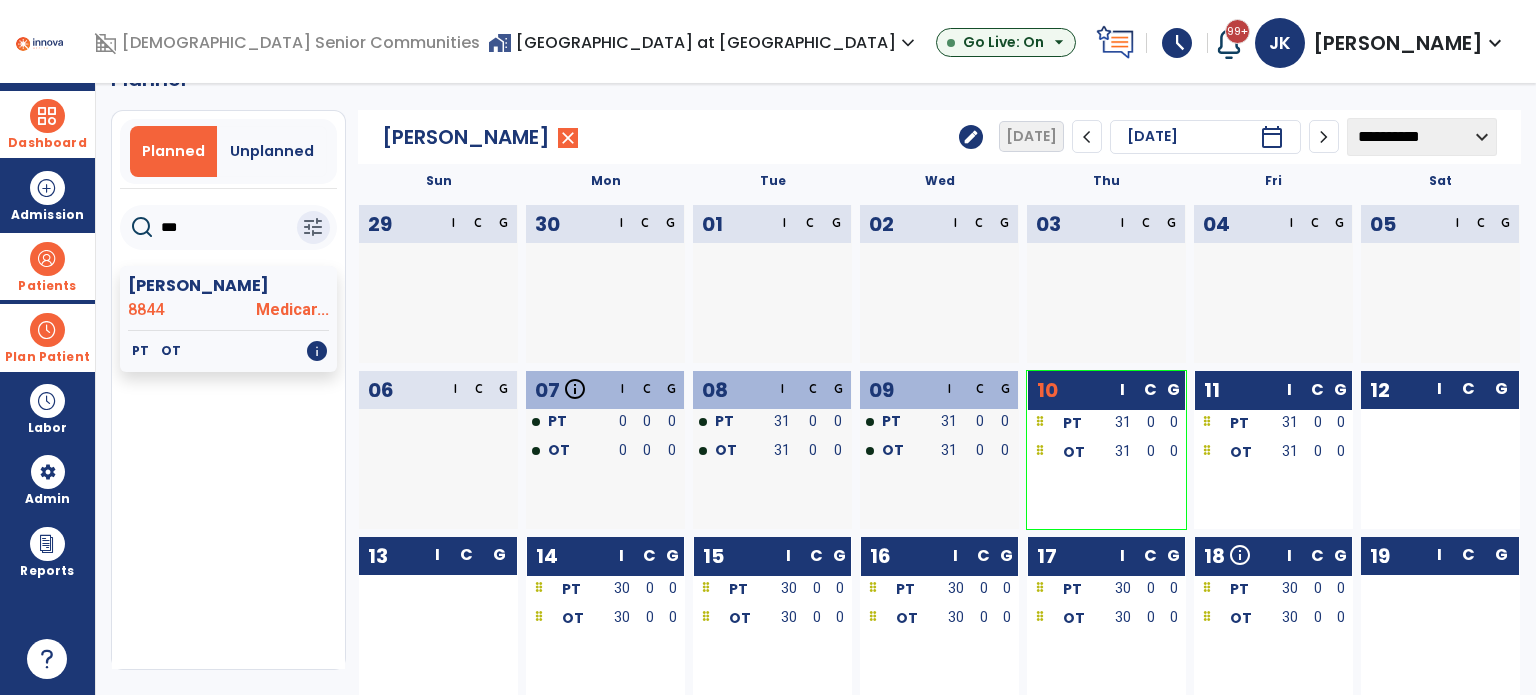 scroll, scrollTop: 0, scrollLeft: 0, axis: both 